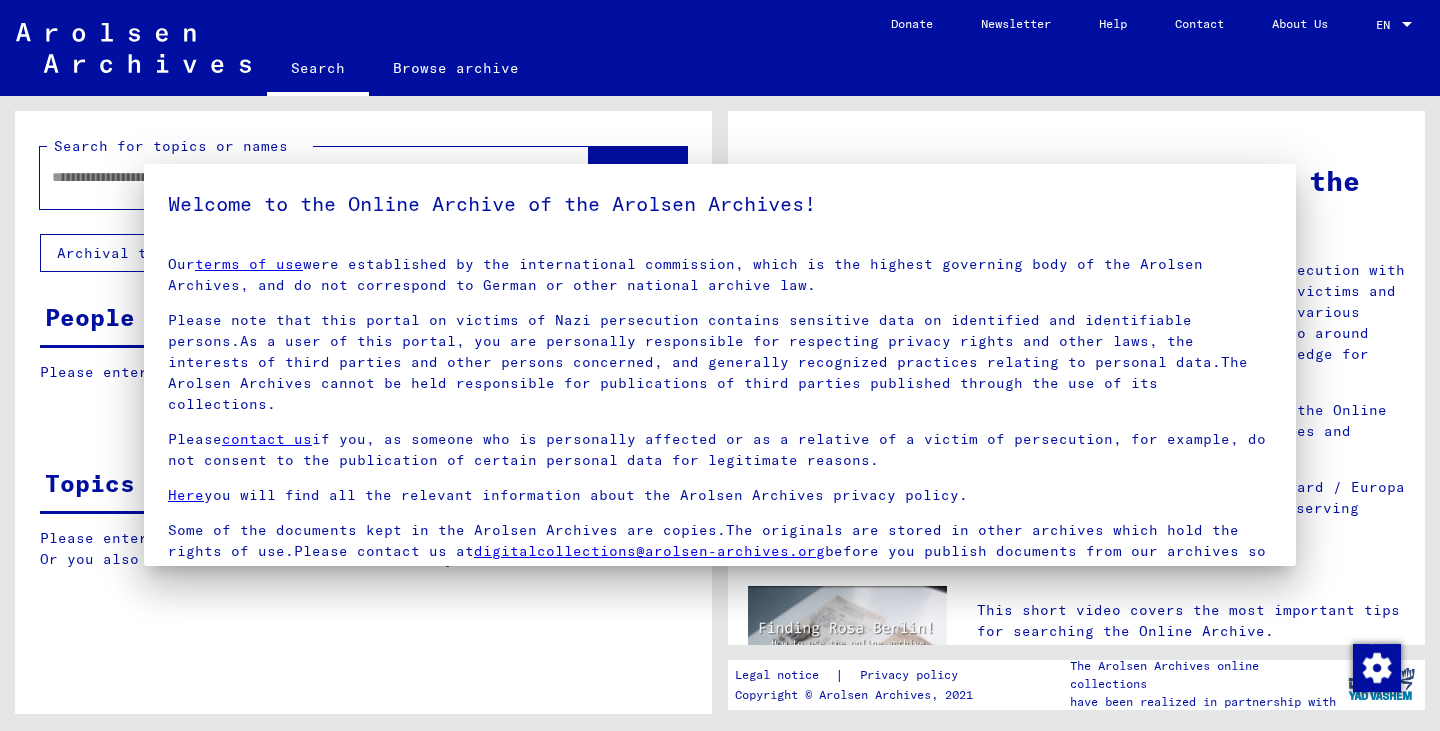 scroll, scrollTop: 0, scrollLeft: 0, axis: both 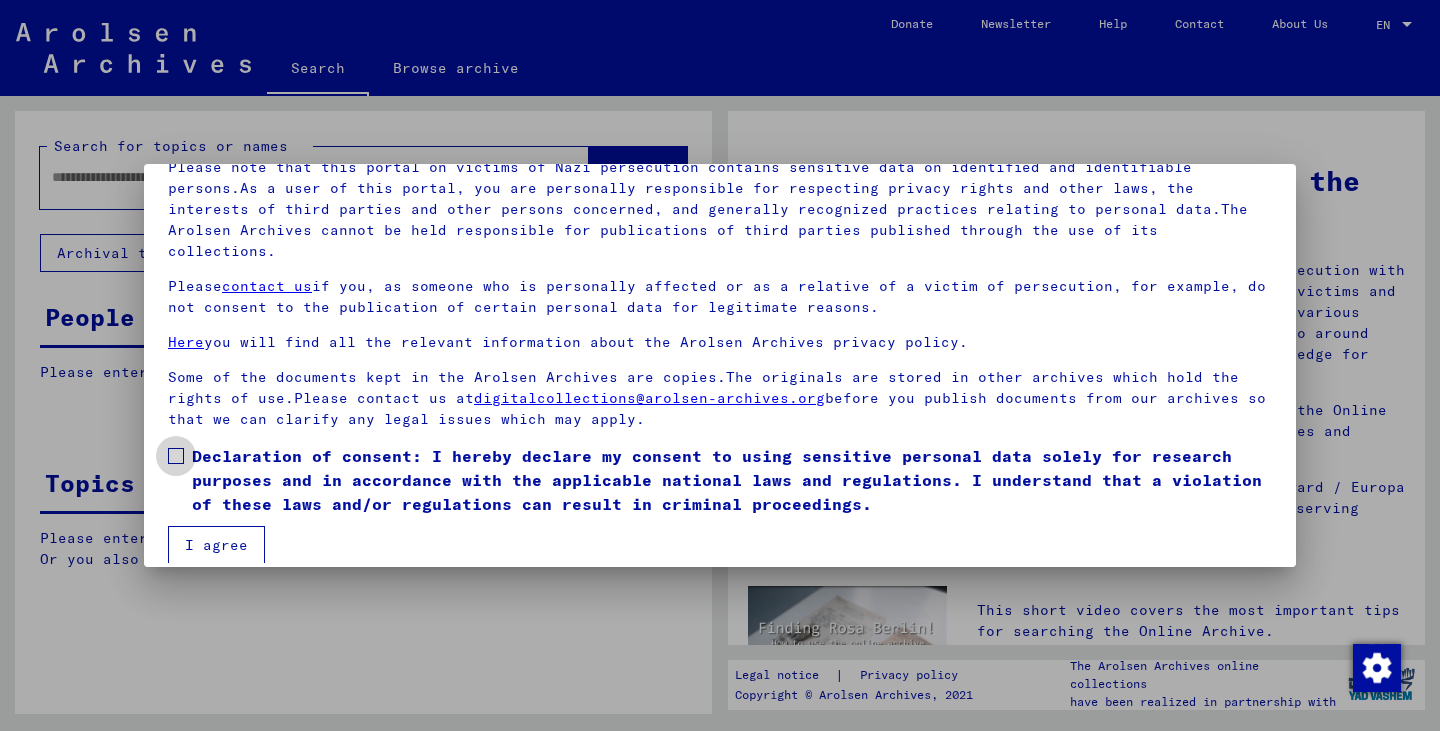 click at bounding box center (176, 456) 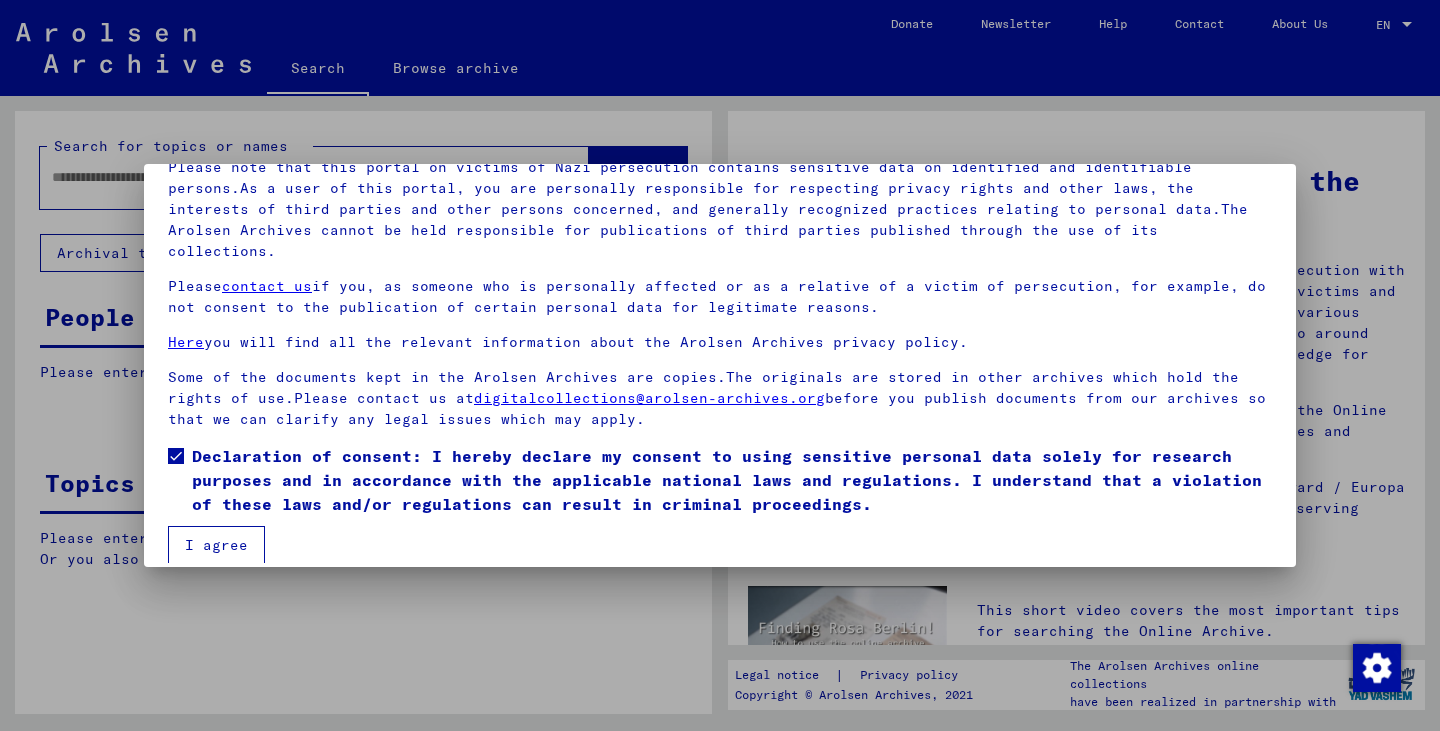 click on "I agree" at bounding box center (216, 545) 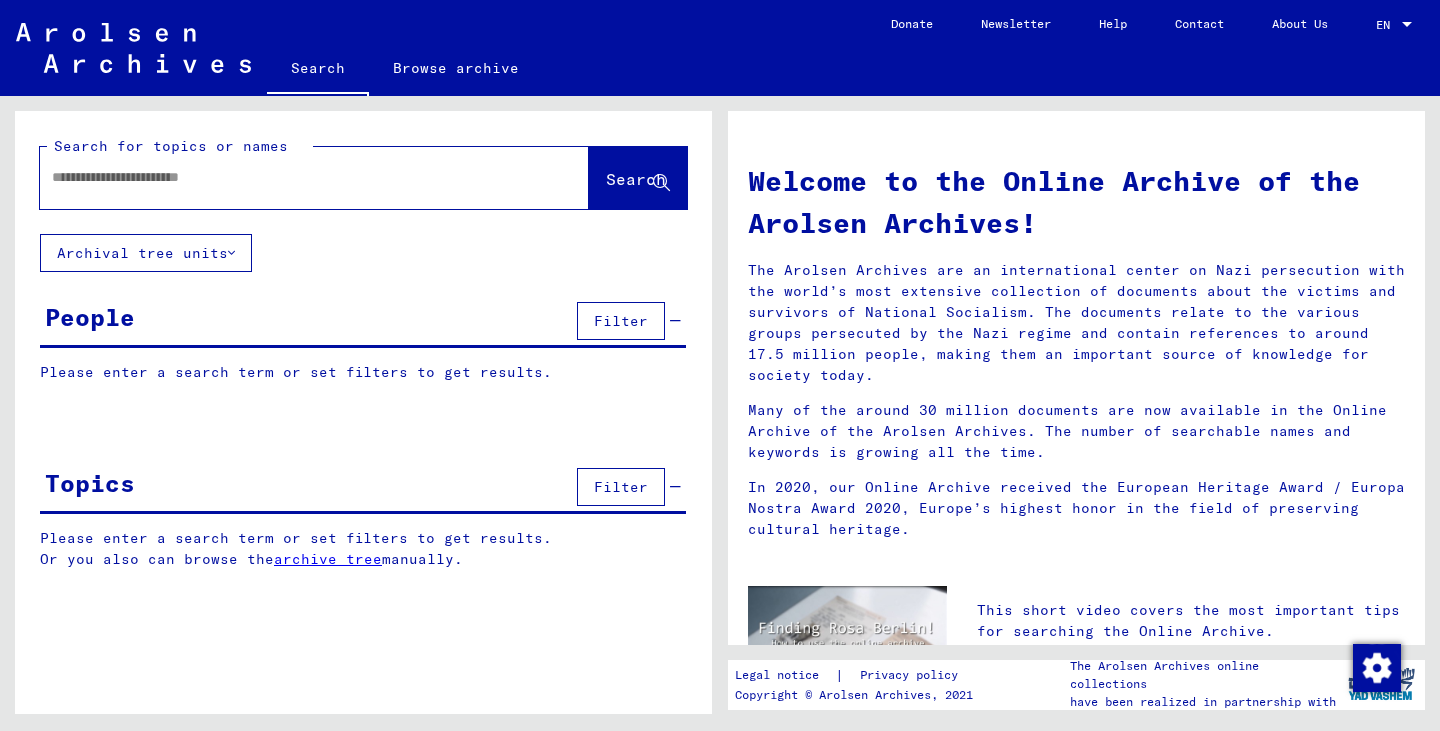 click 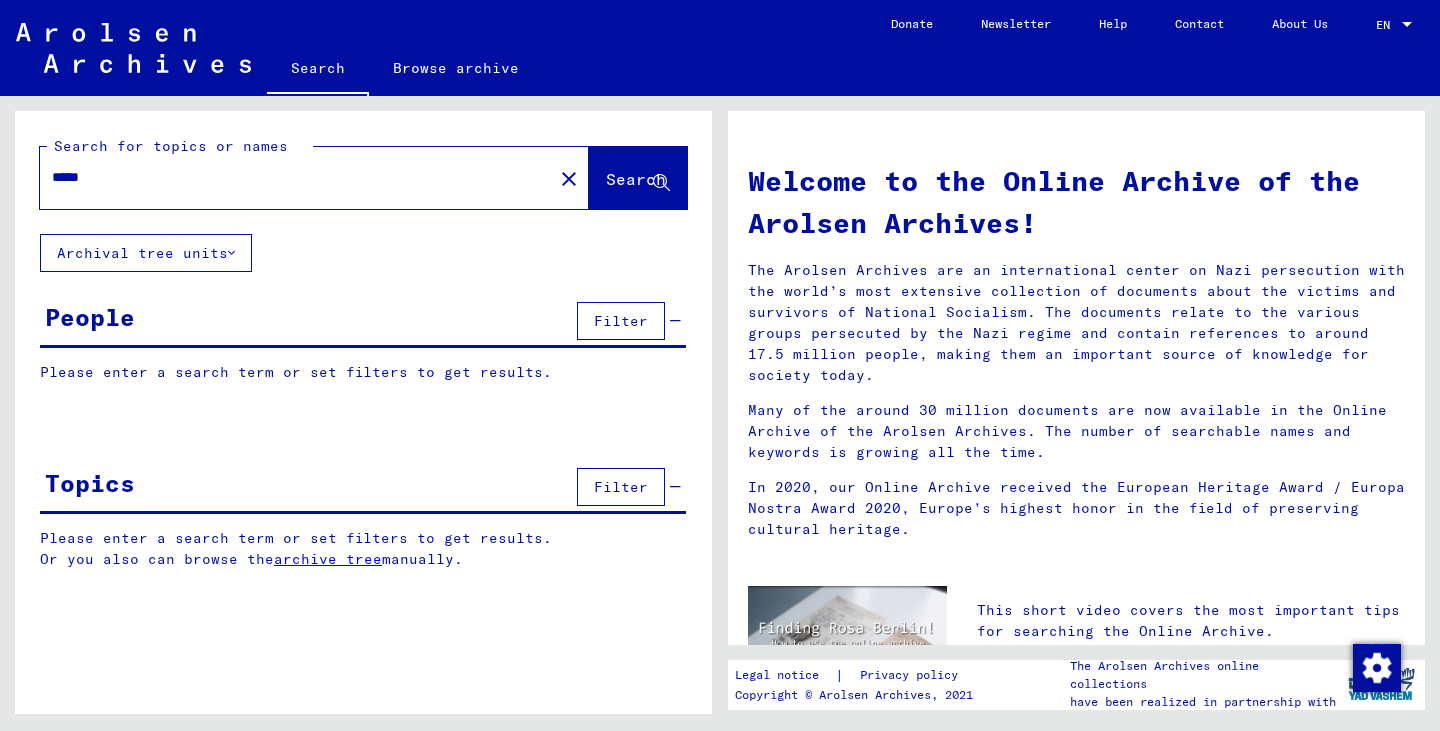 type on "*****" 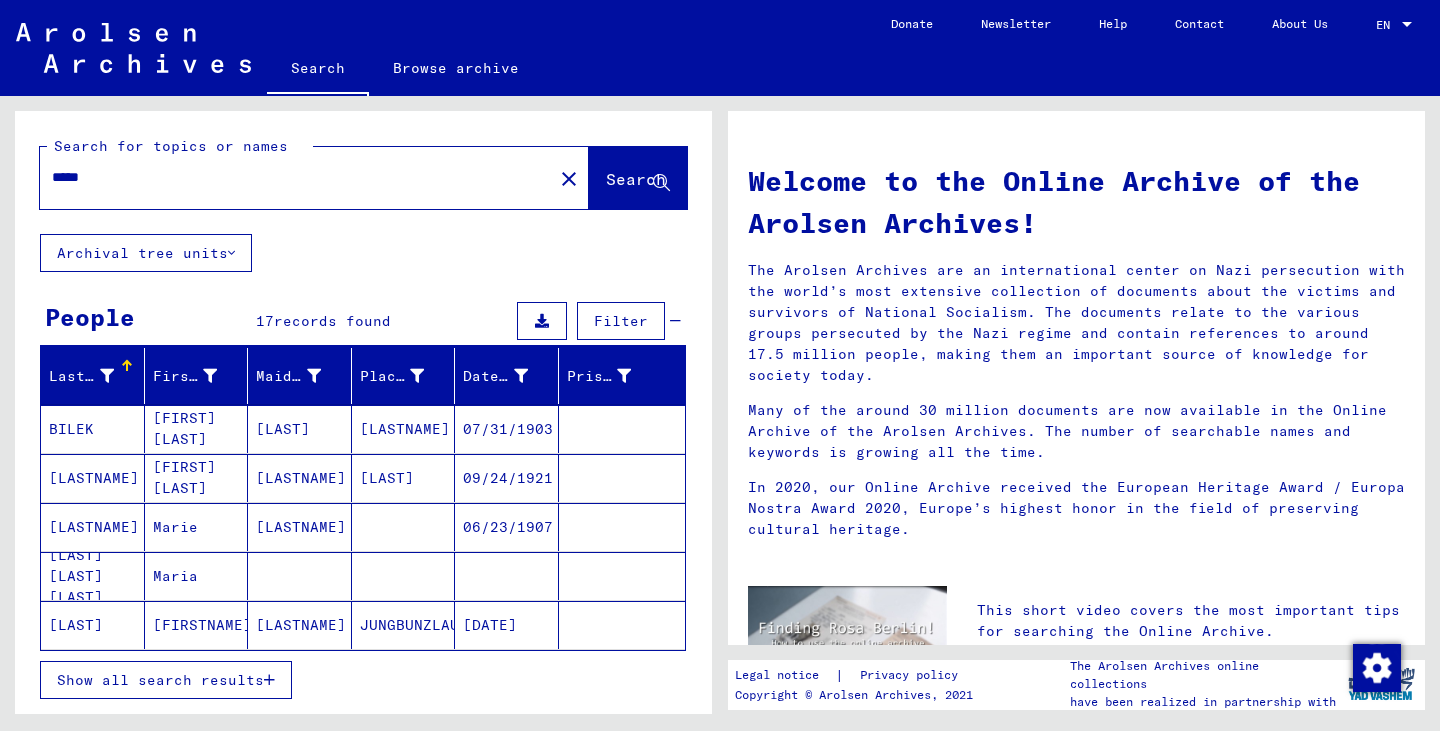 scroll, scrollTop: 600, scrollLeft: 0, axis: vertical 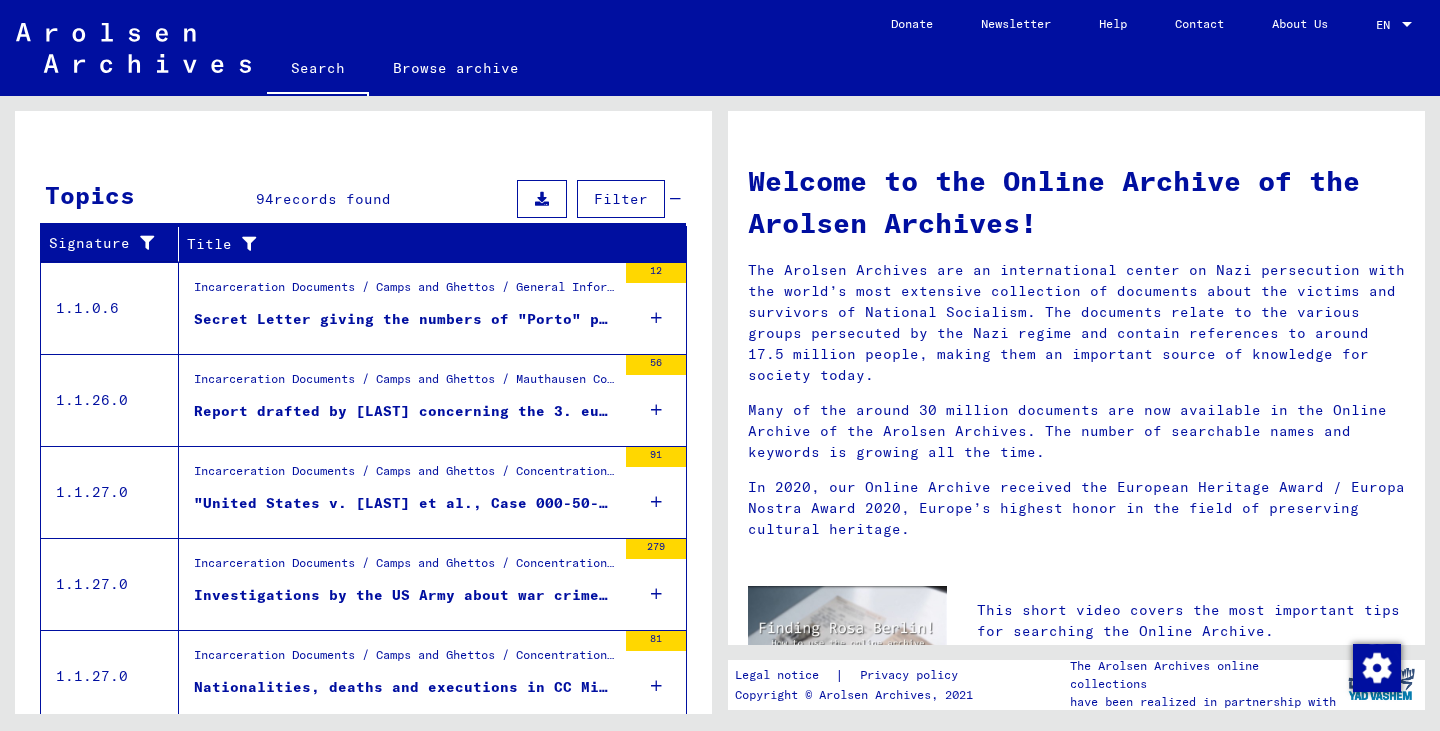 click on "Secret Letter giving the numbers of "Porto" prisoners who have been      arrested in france and sent to Germany in connection with the "Porto" Trial" at bounding box center [405, 319] 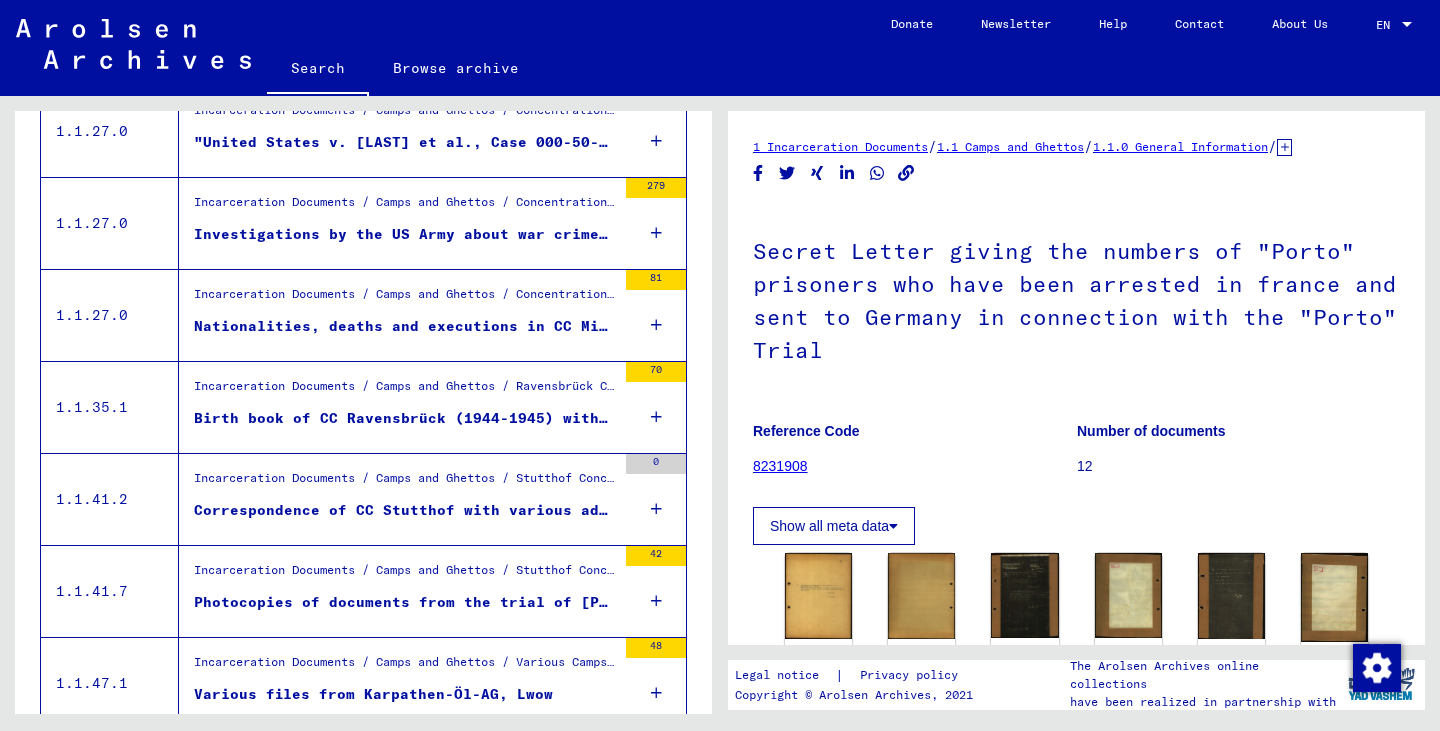 scroll, scrollTop: 0, scrollLeft: 0, axis: both 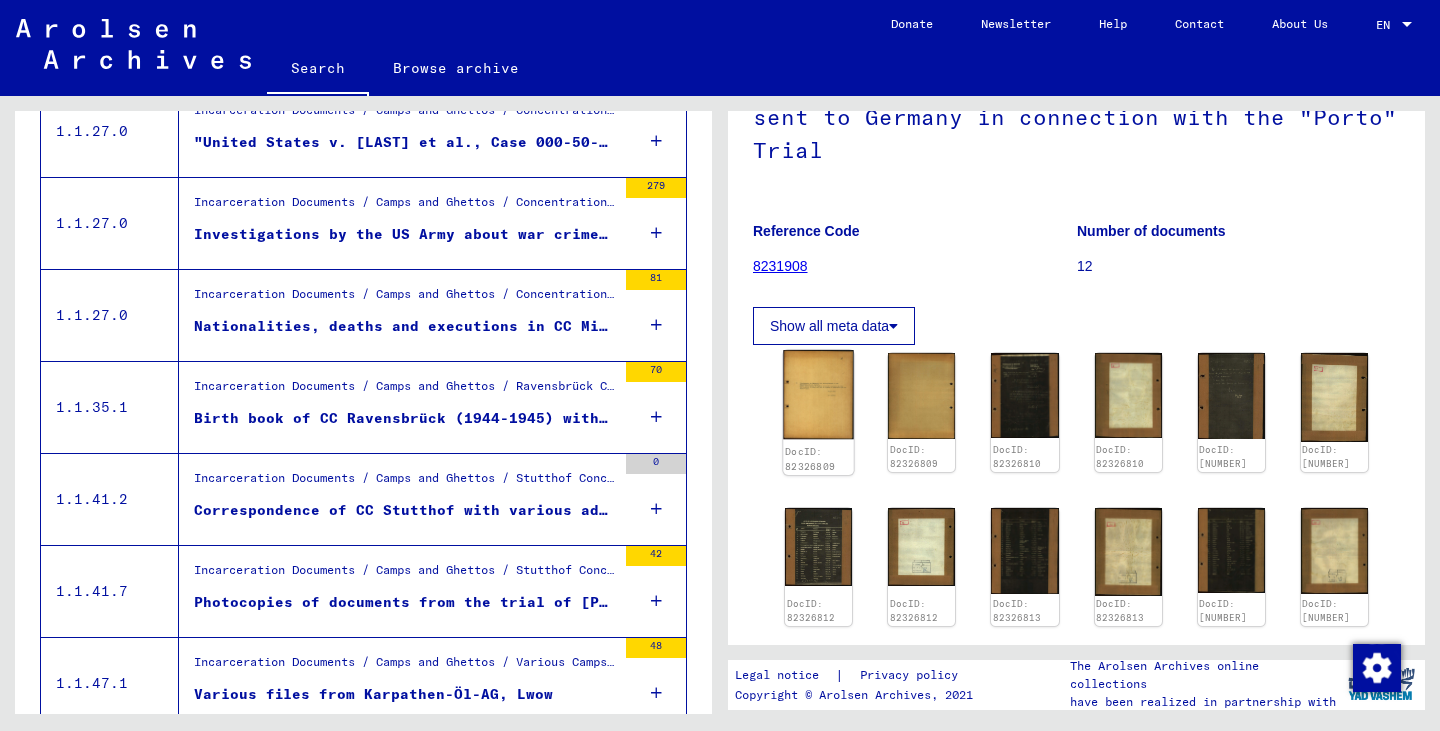 click 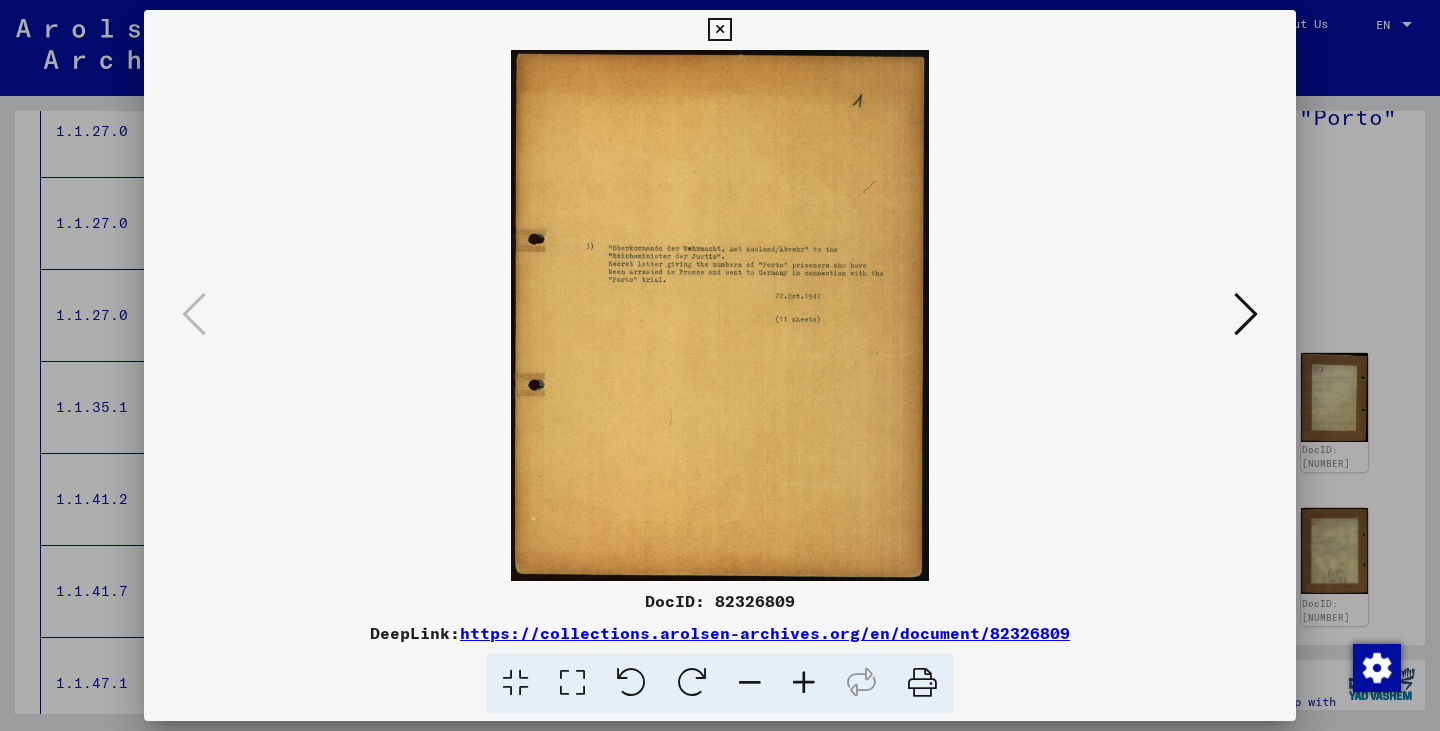 click at bounding box center (720, 315) 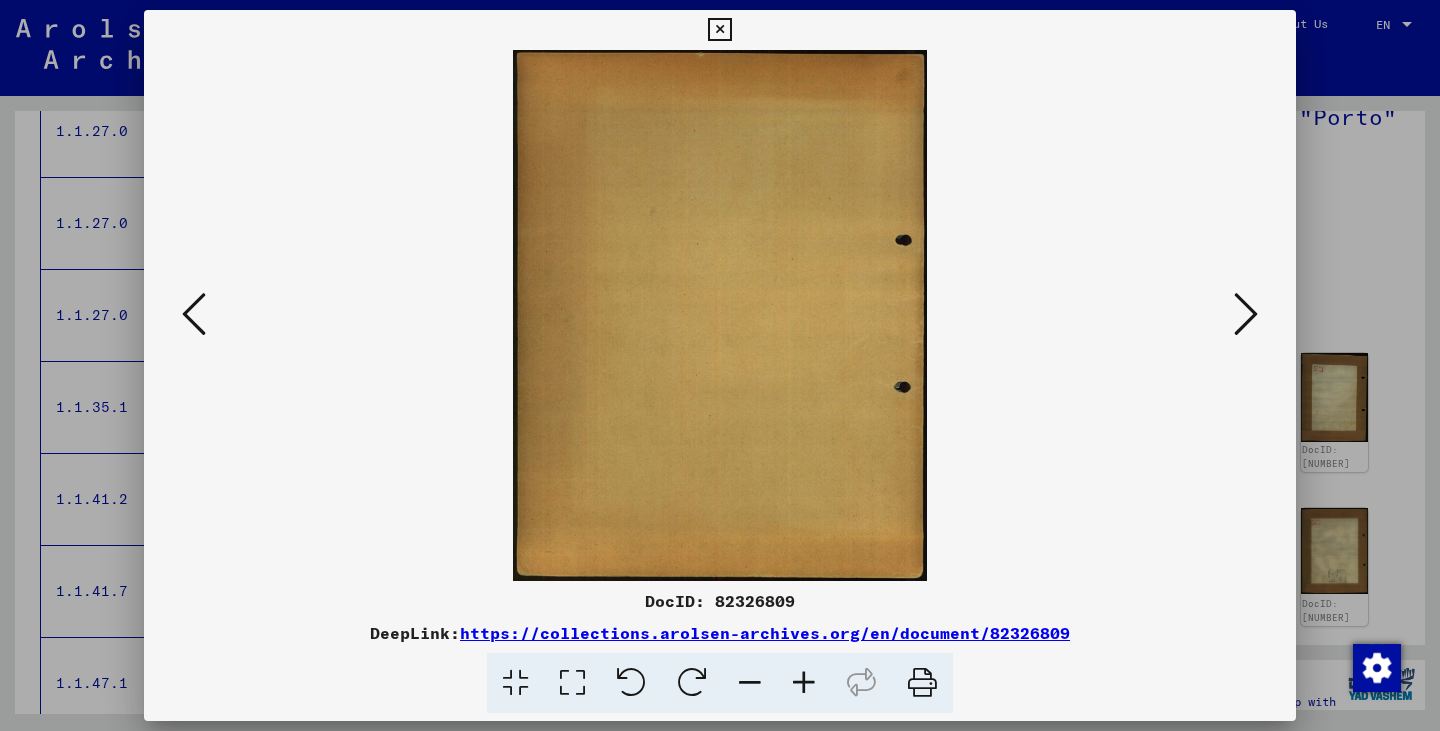 click at bounding box center [1246, 314] 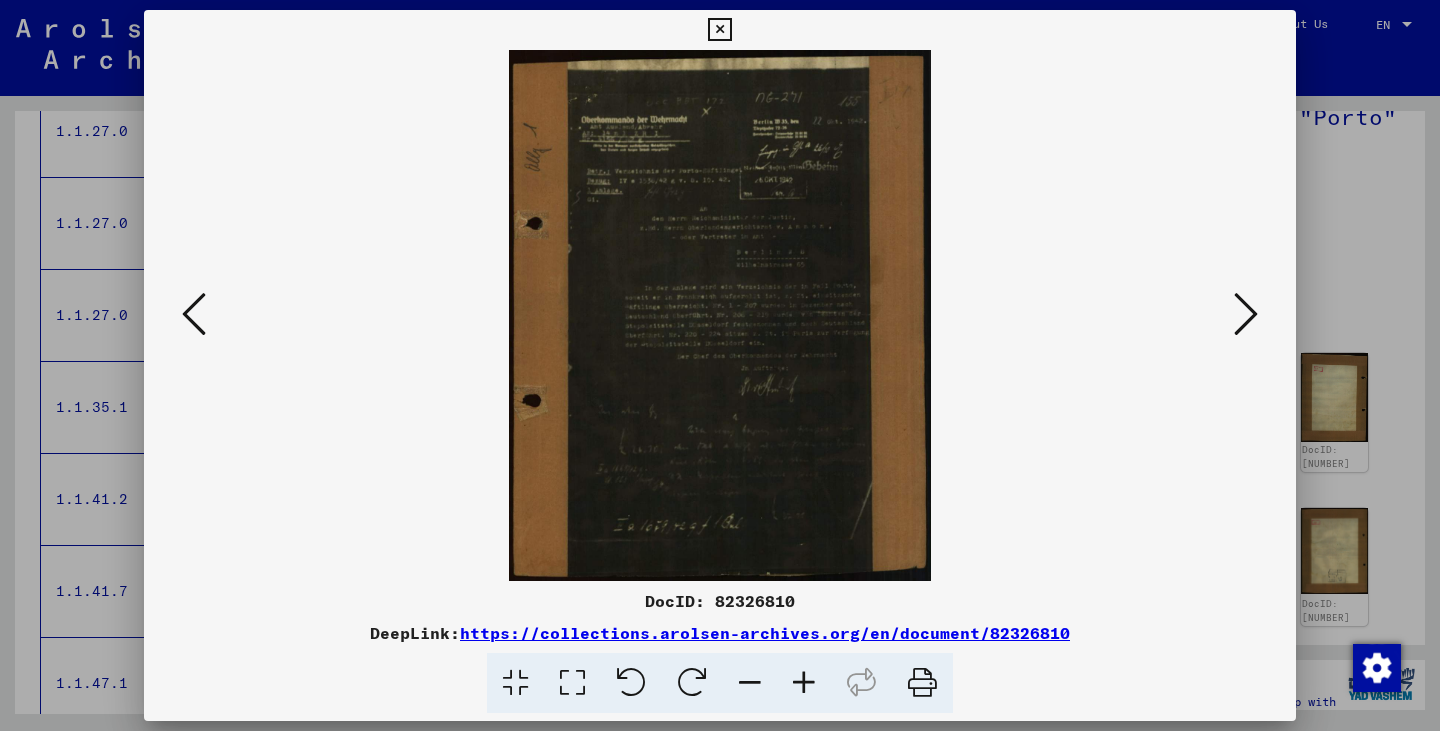click at bounding box center [1246, 314] 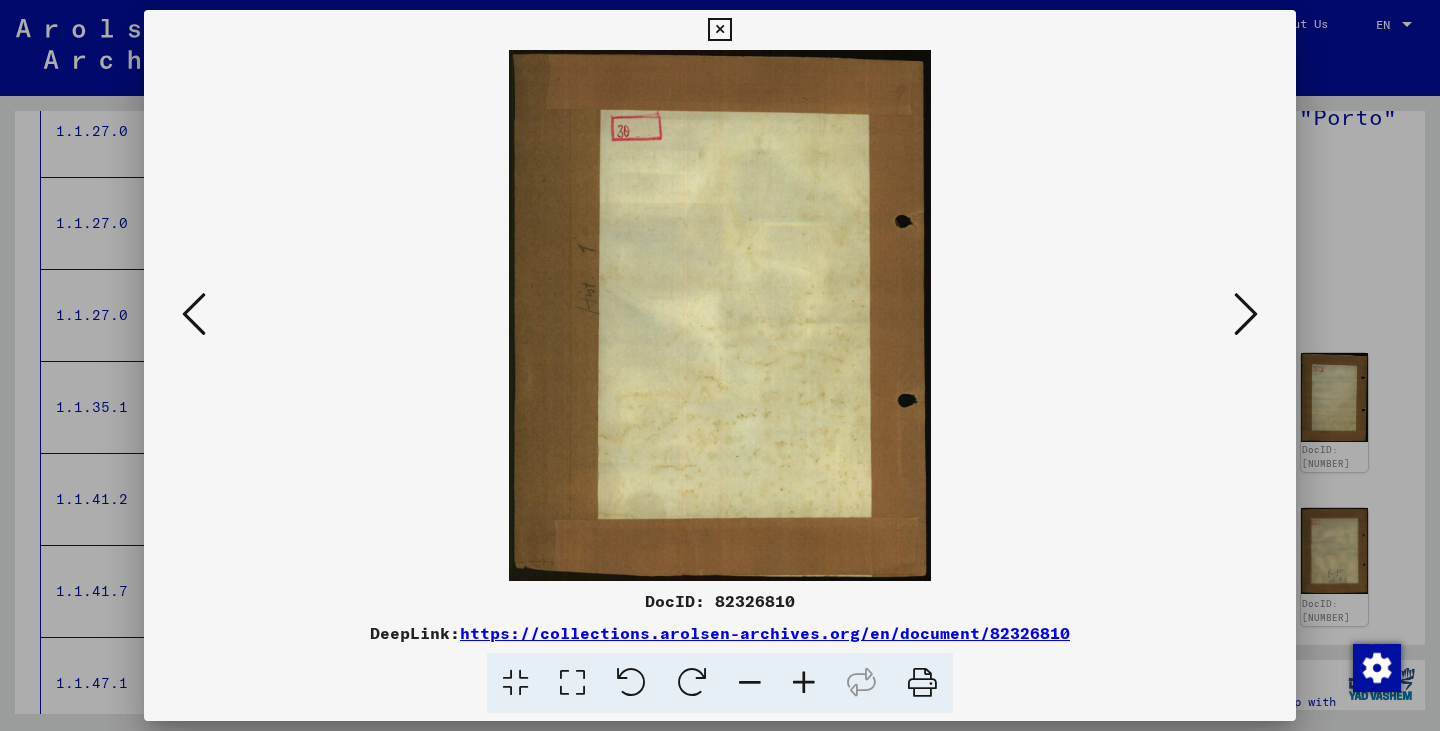 click at bounding box center [1246, 314] 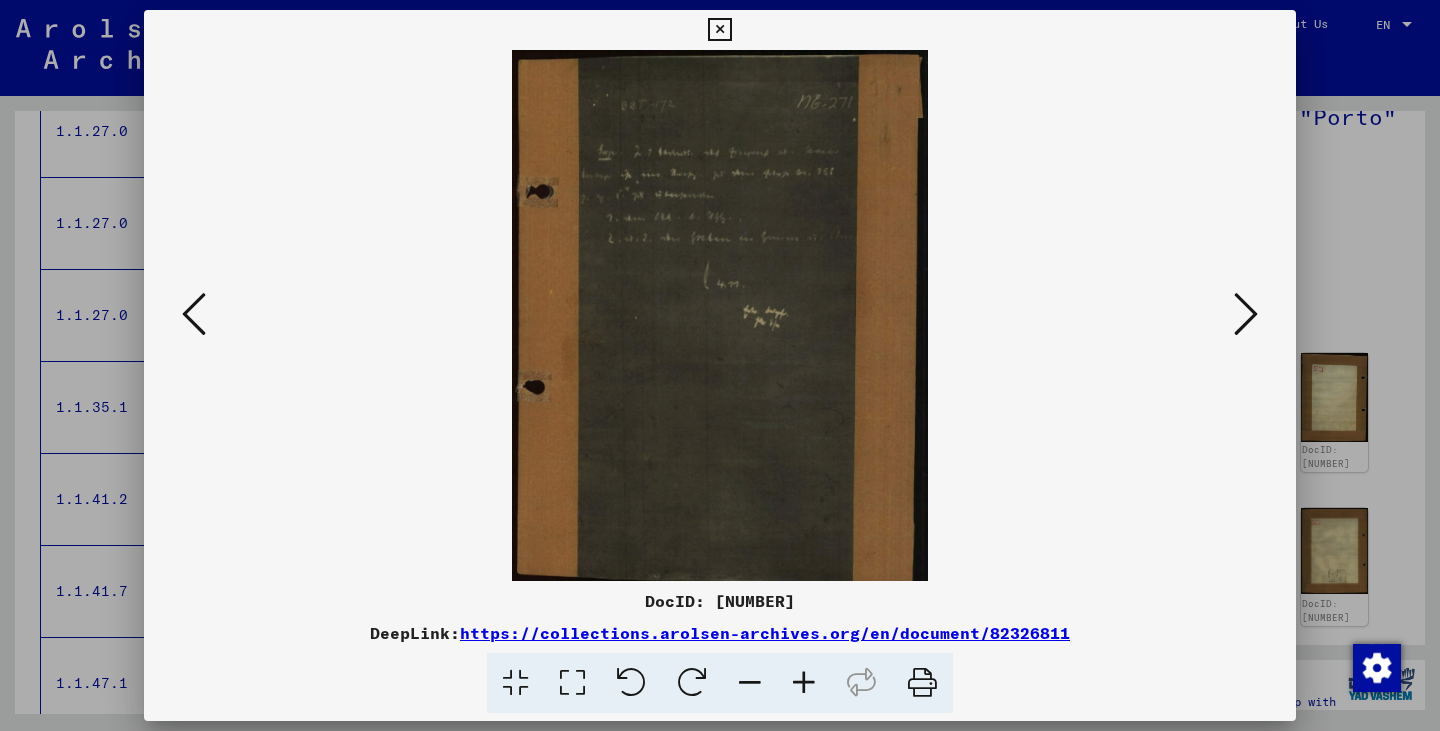 click at bounding box center (1246, 314) 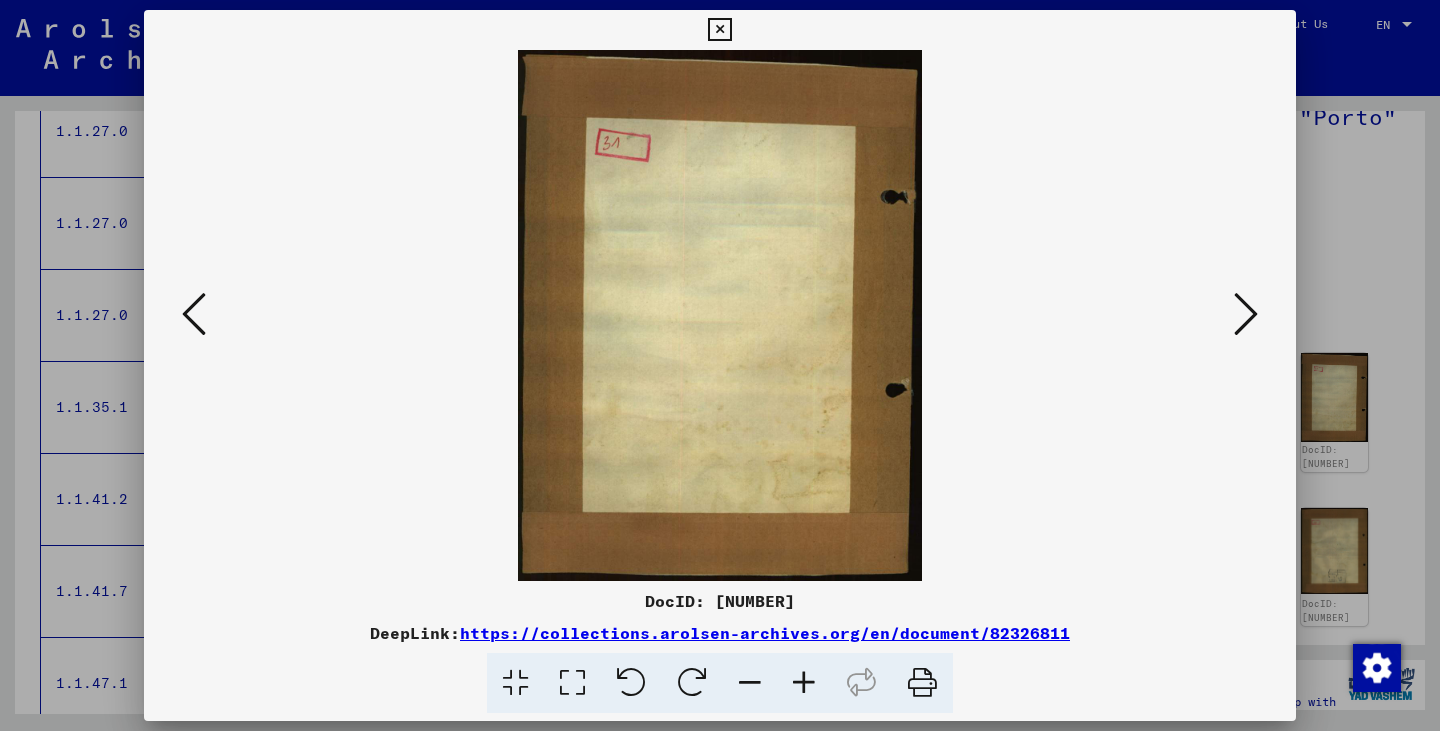 click at bounding box center (1246, 314) 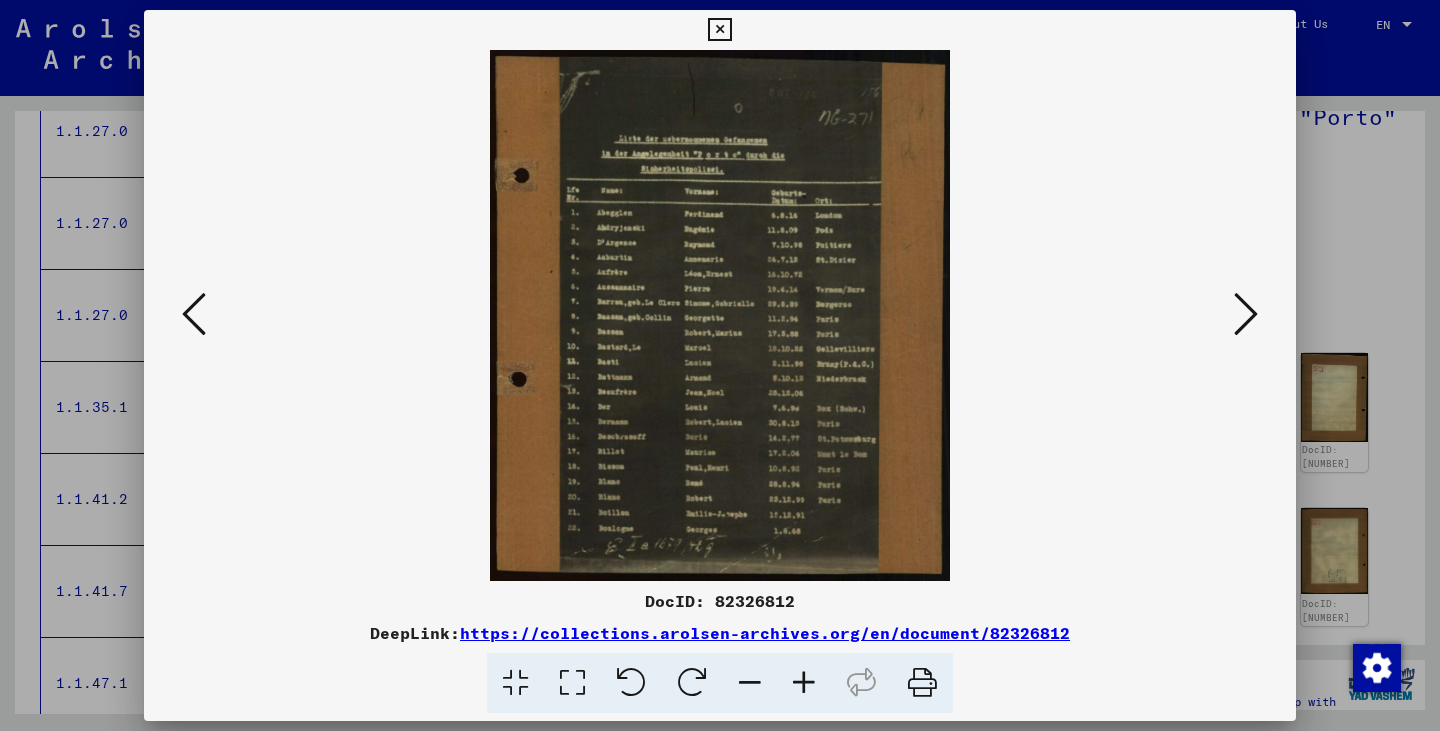 click at bounding box center [804, 683] 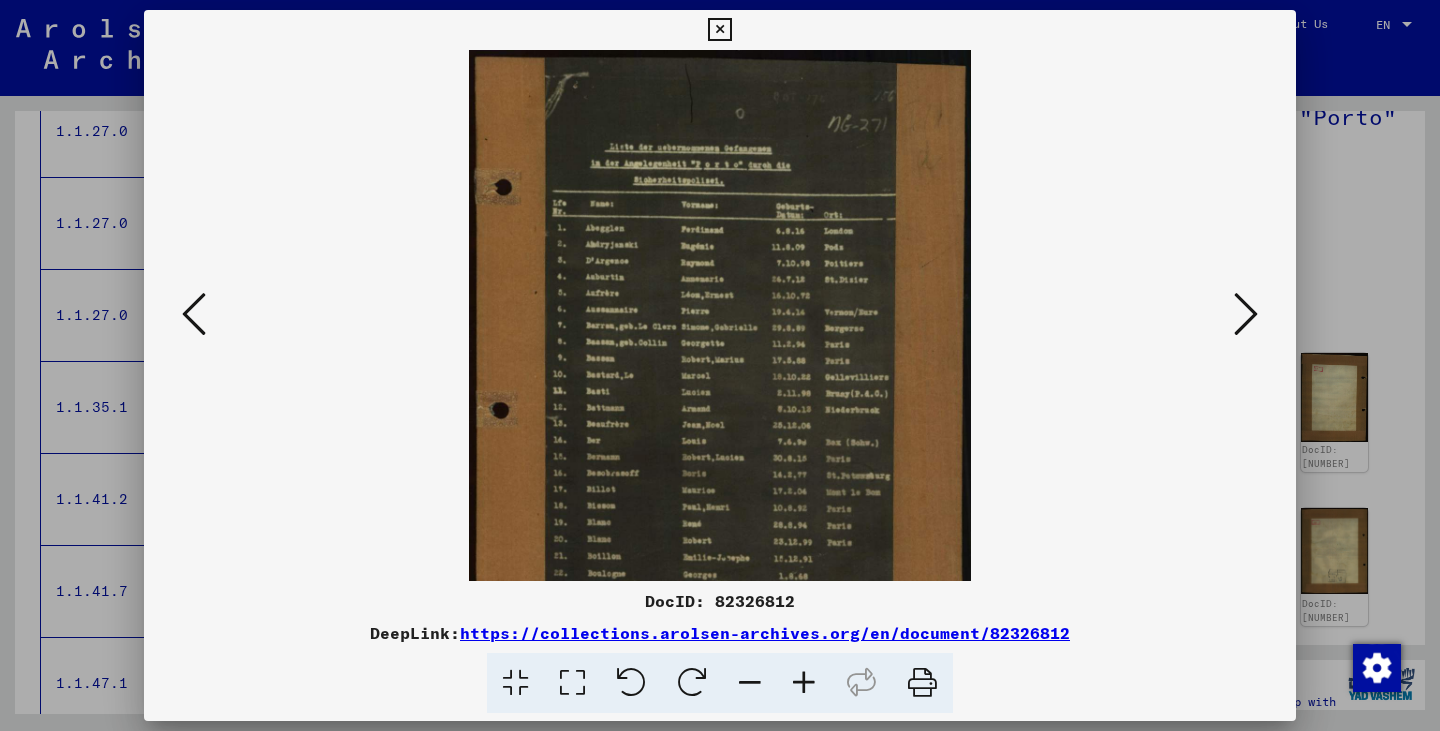 click at bounding box center [804, 683] 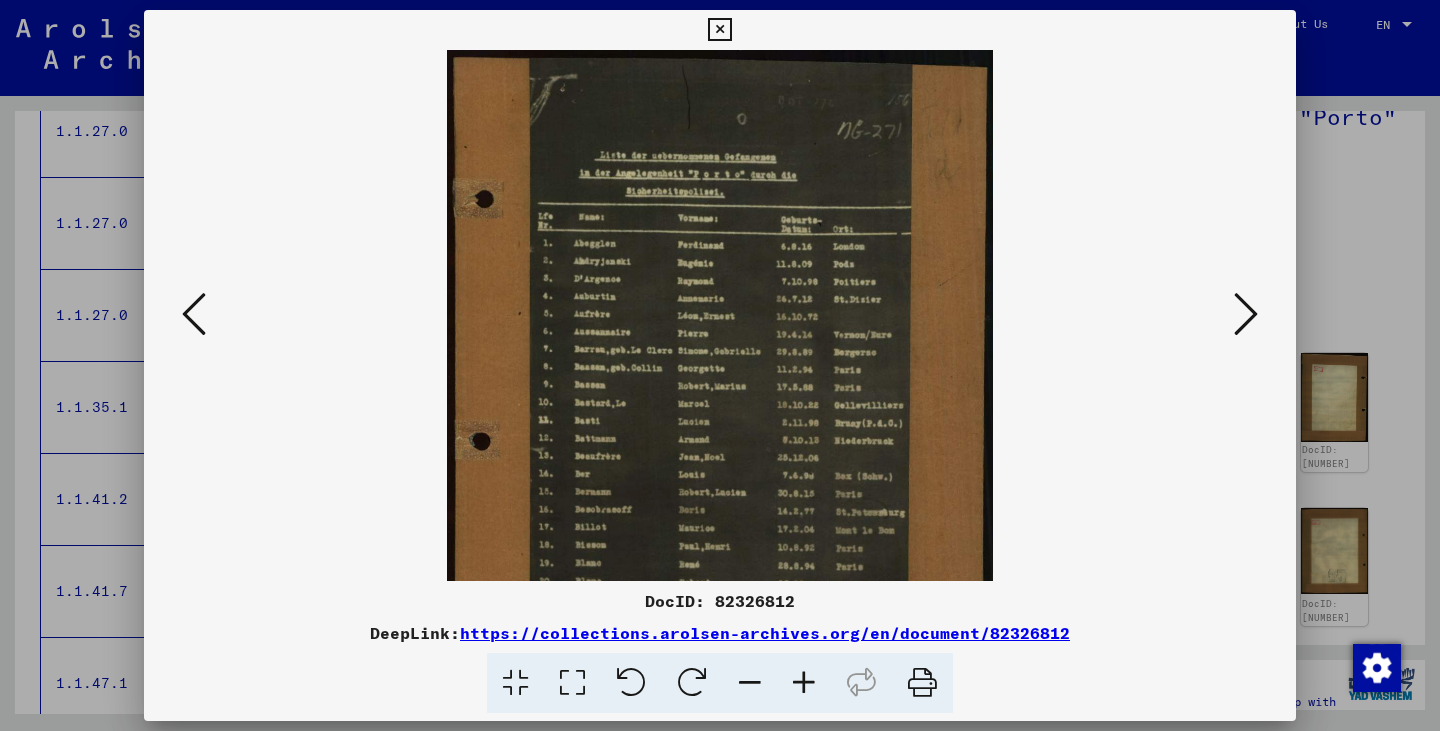 click at bounding box center [804, 683] 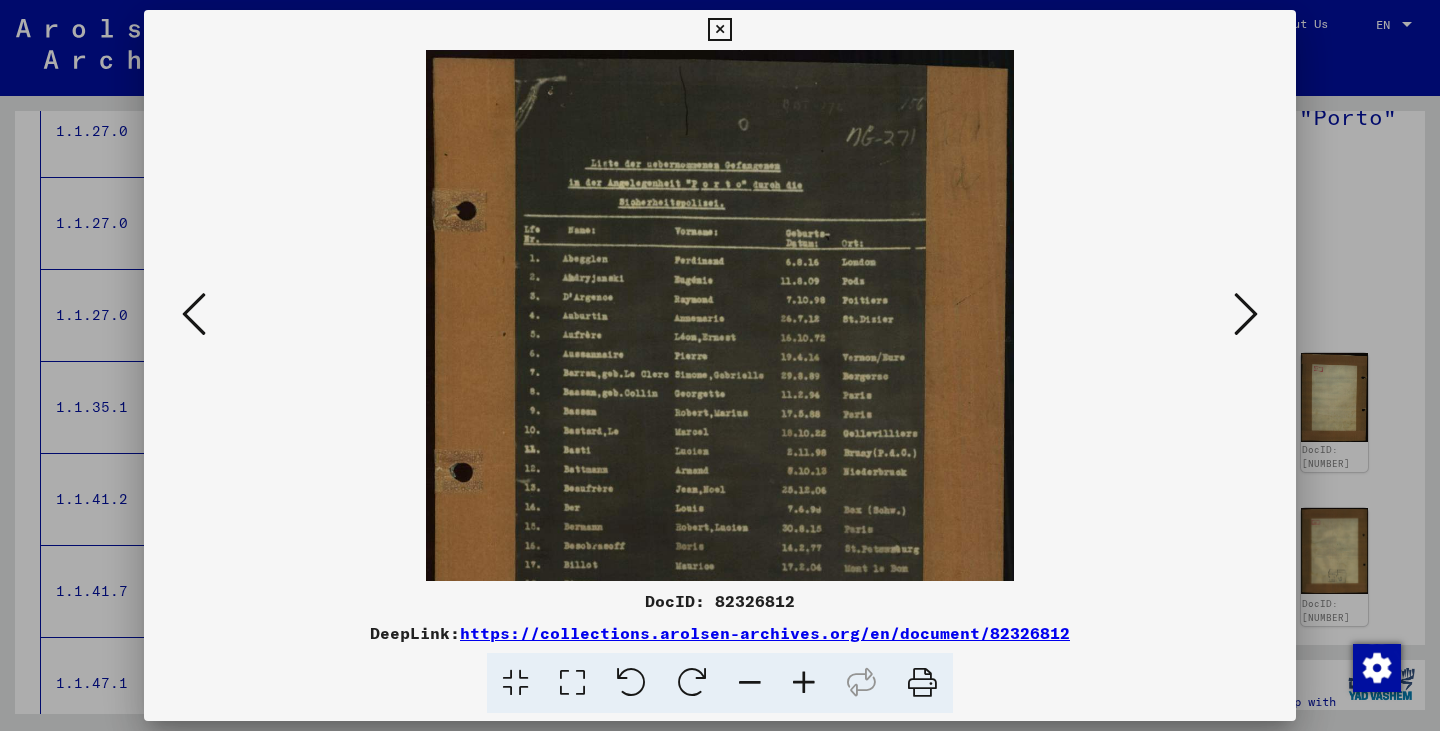 click at bounding box center [804, 683] 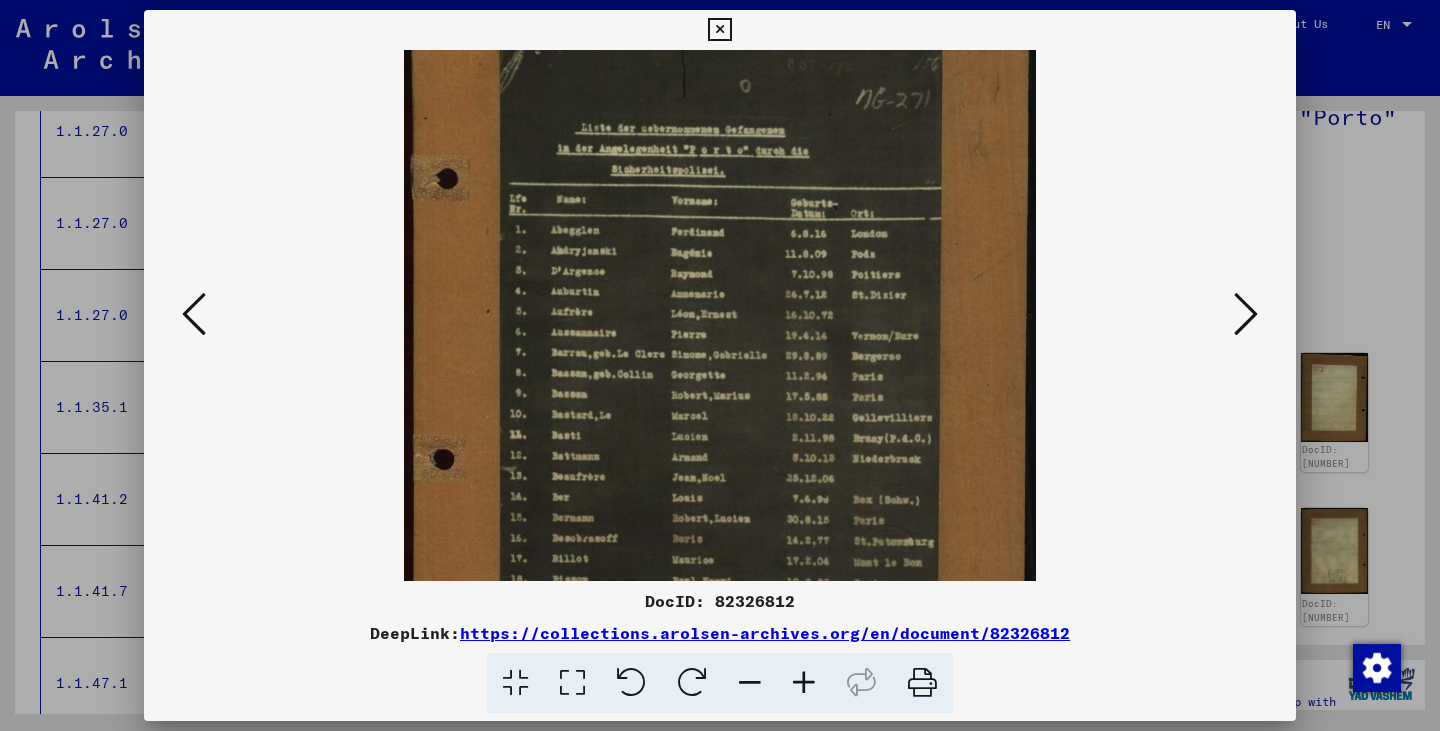 scroll, scrollTop: 55, scrollLeft: 0, axis: vertical 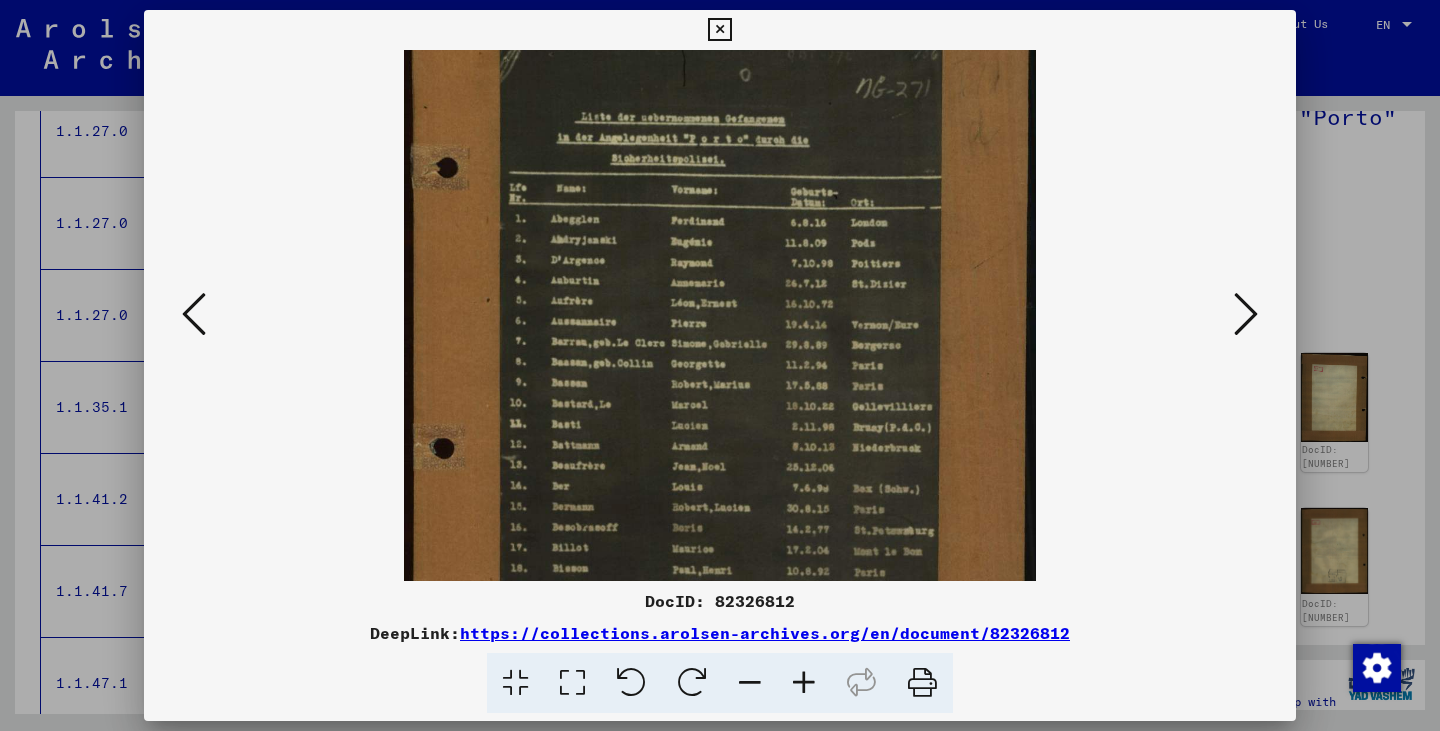 drag, startPoint x: 795, startPoint y: 509, endPoint x: 792, endPoint y: 454, distance: 55.081757 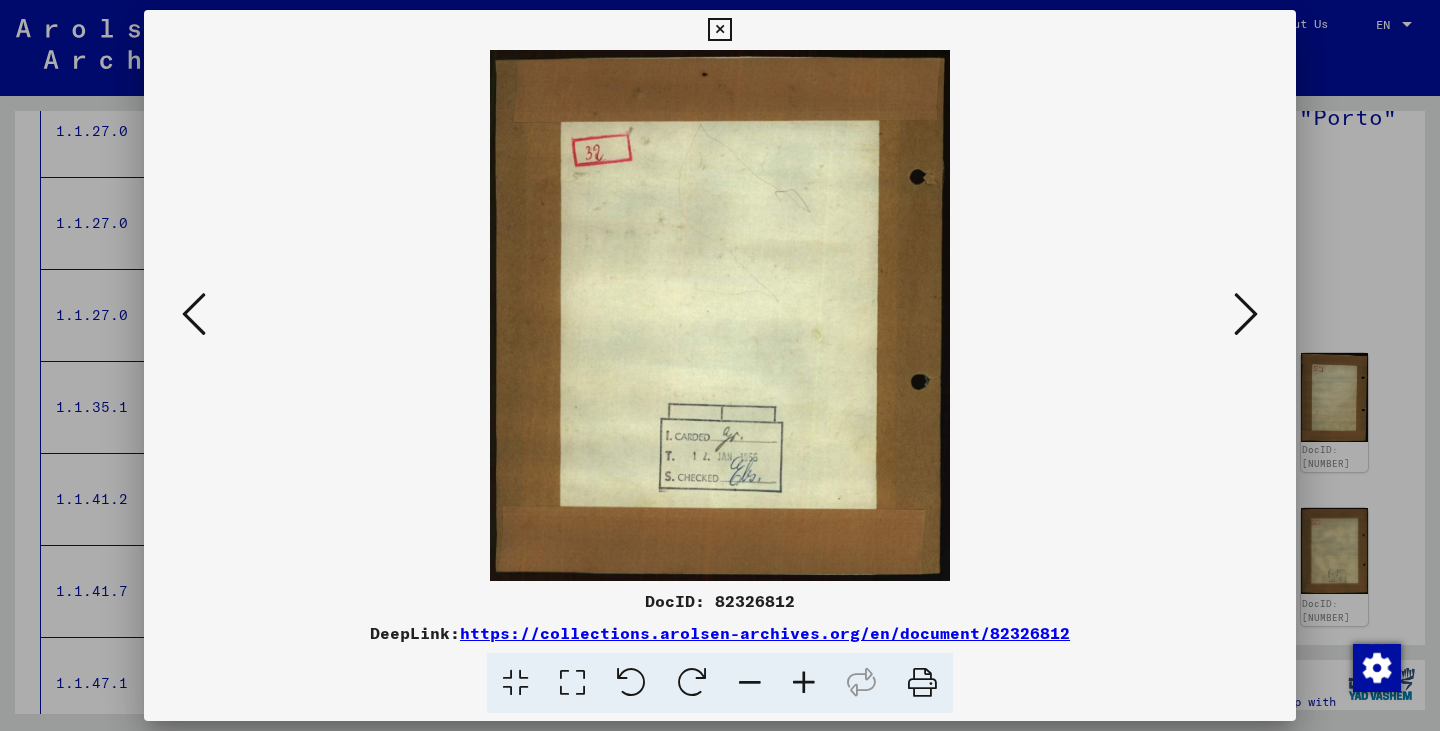 scroll, scrollTop: 0, scrollLeft: 0, axis: both 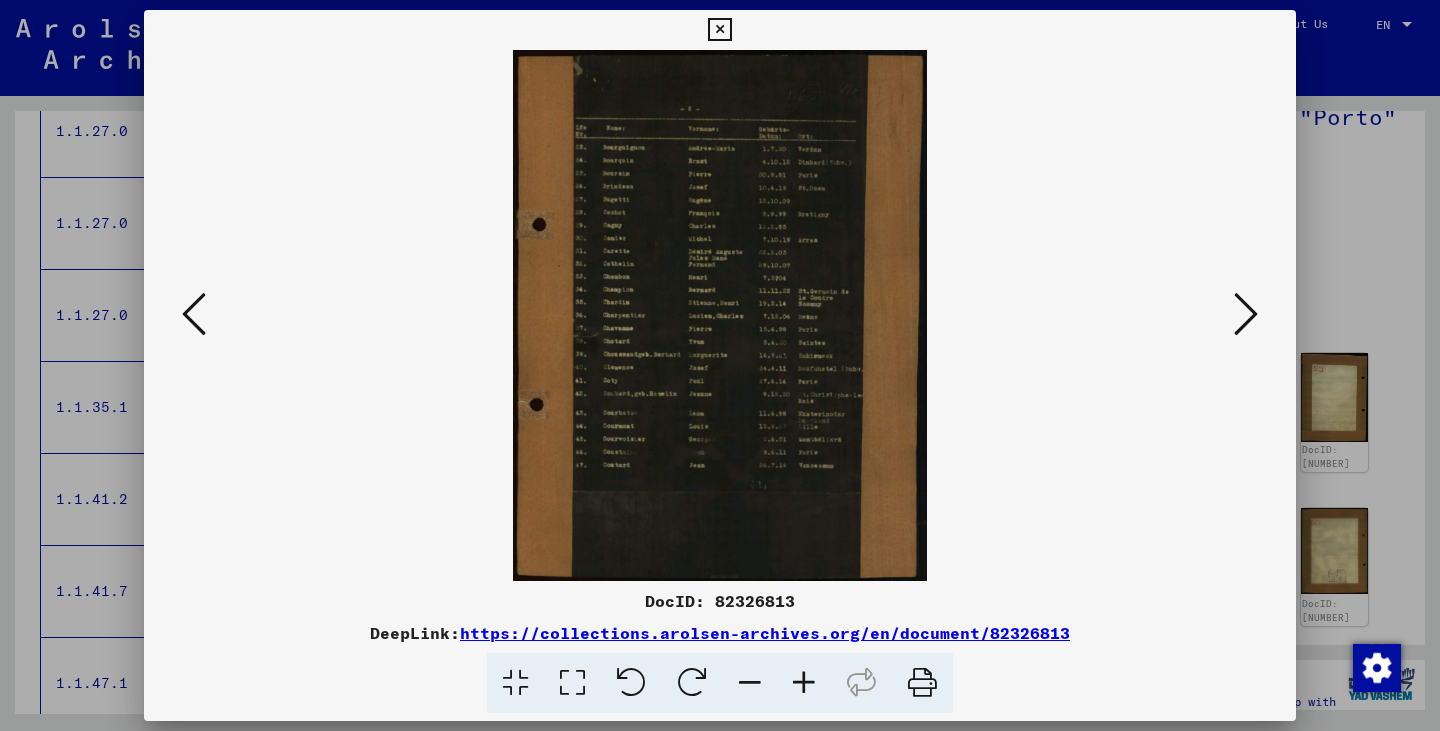 click at bounding box center (1246, 315) 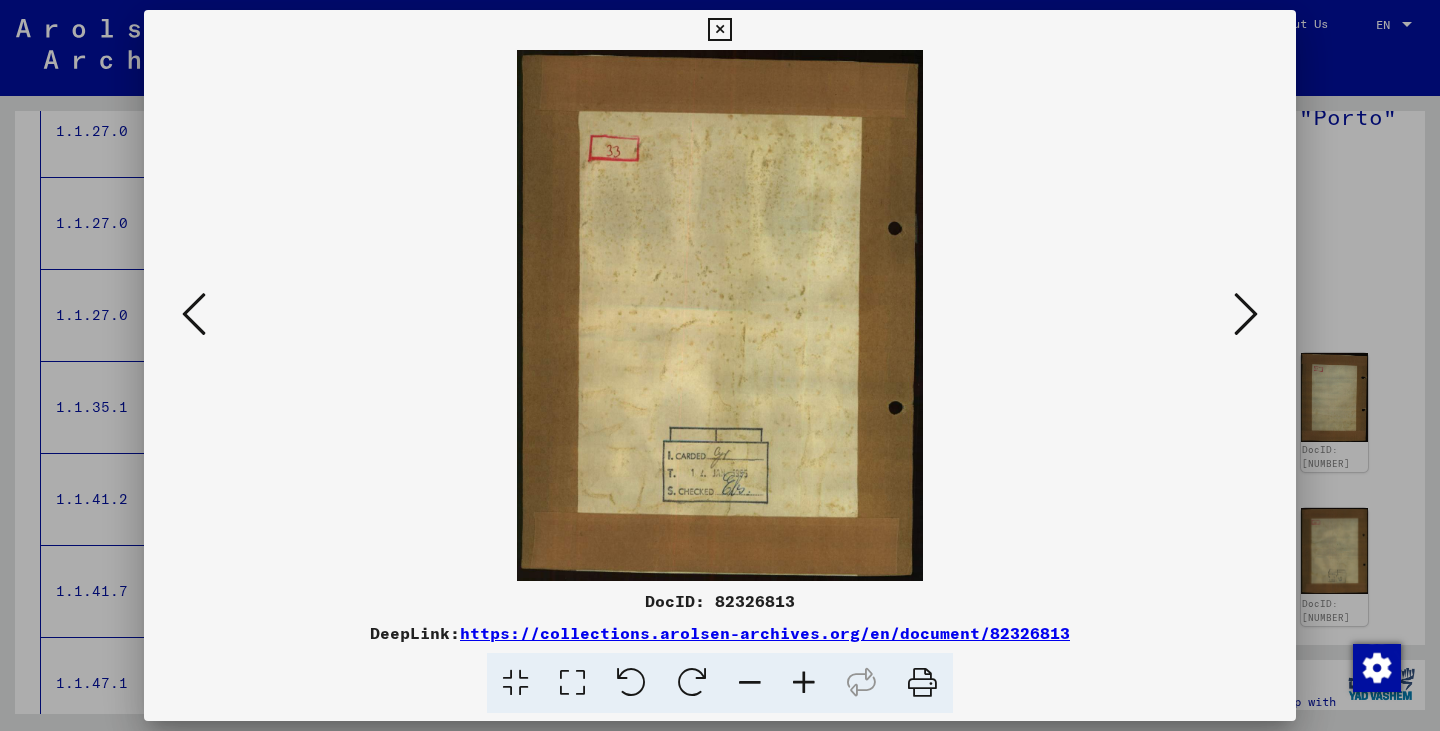 click at bounding box center (720, 365) 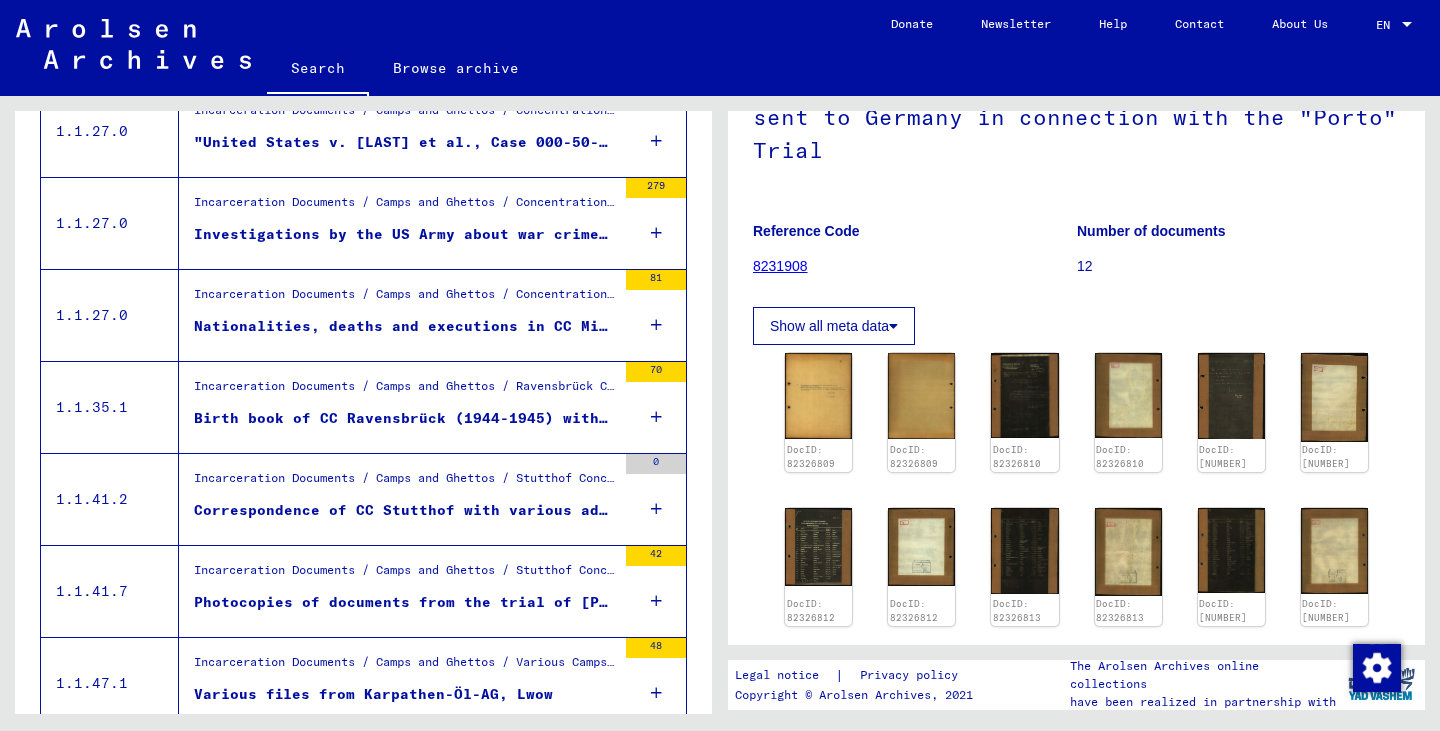 click on "Birth book of CC Ravensbrück (1944-1945) with corresponding correspondence (1972-1985)" at bounding box center [405, 418] 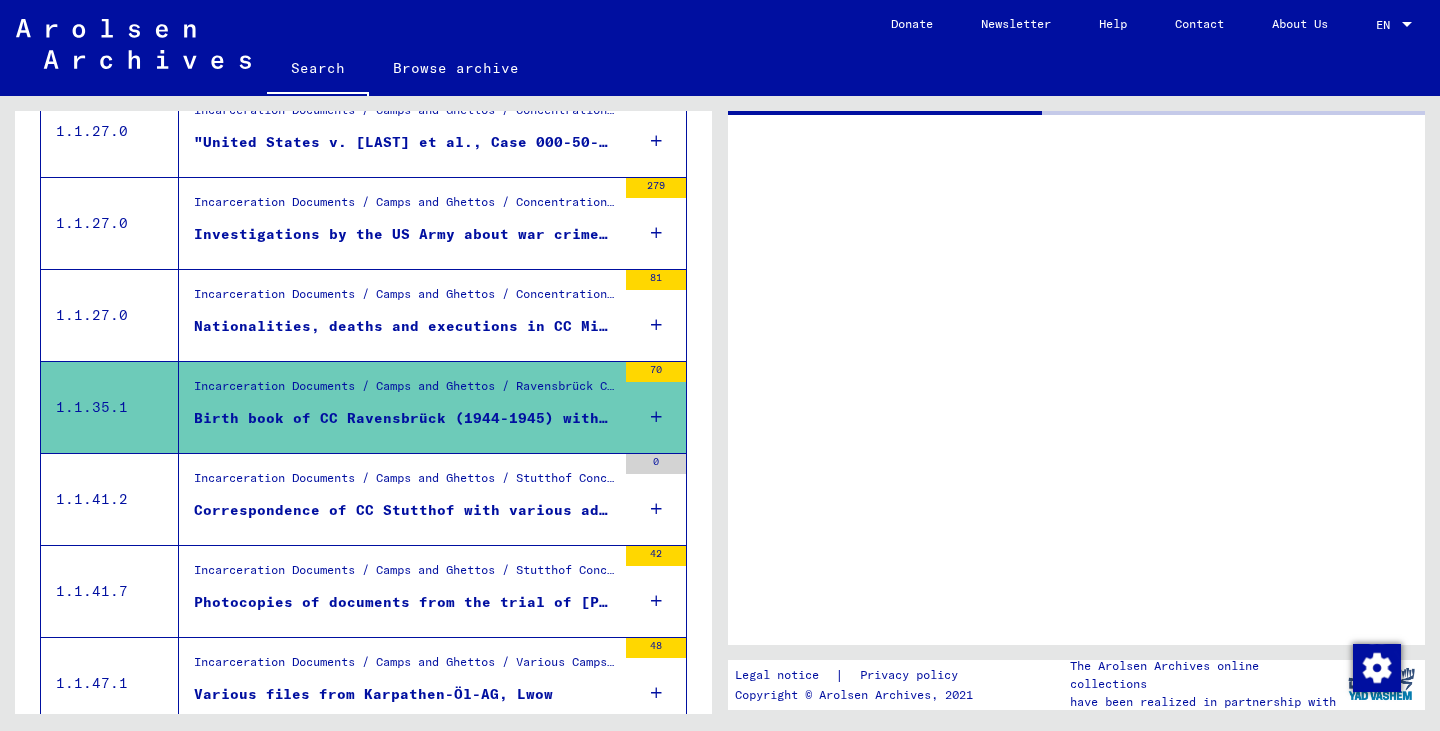 scroll, scrollTop: 0, scrollLeft: 0, axis: both 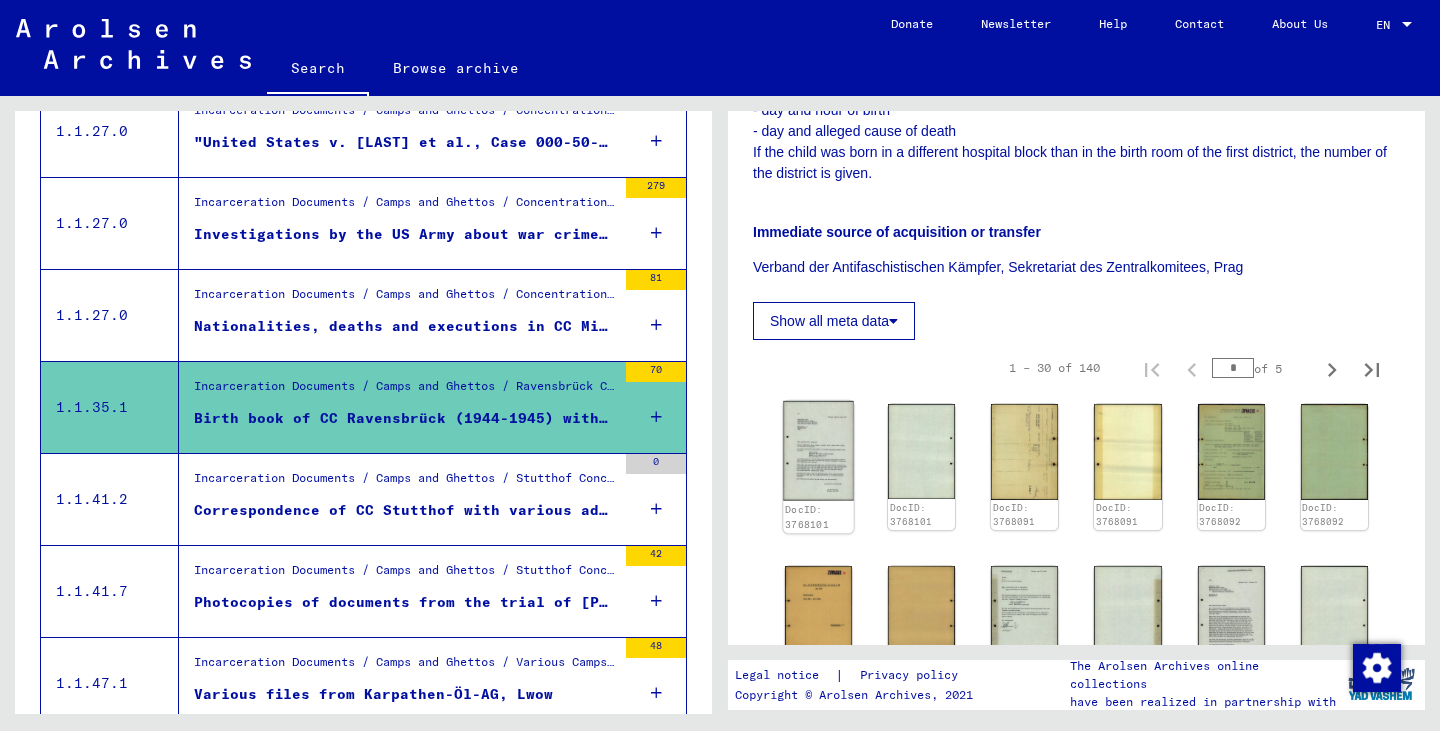 click 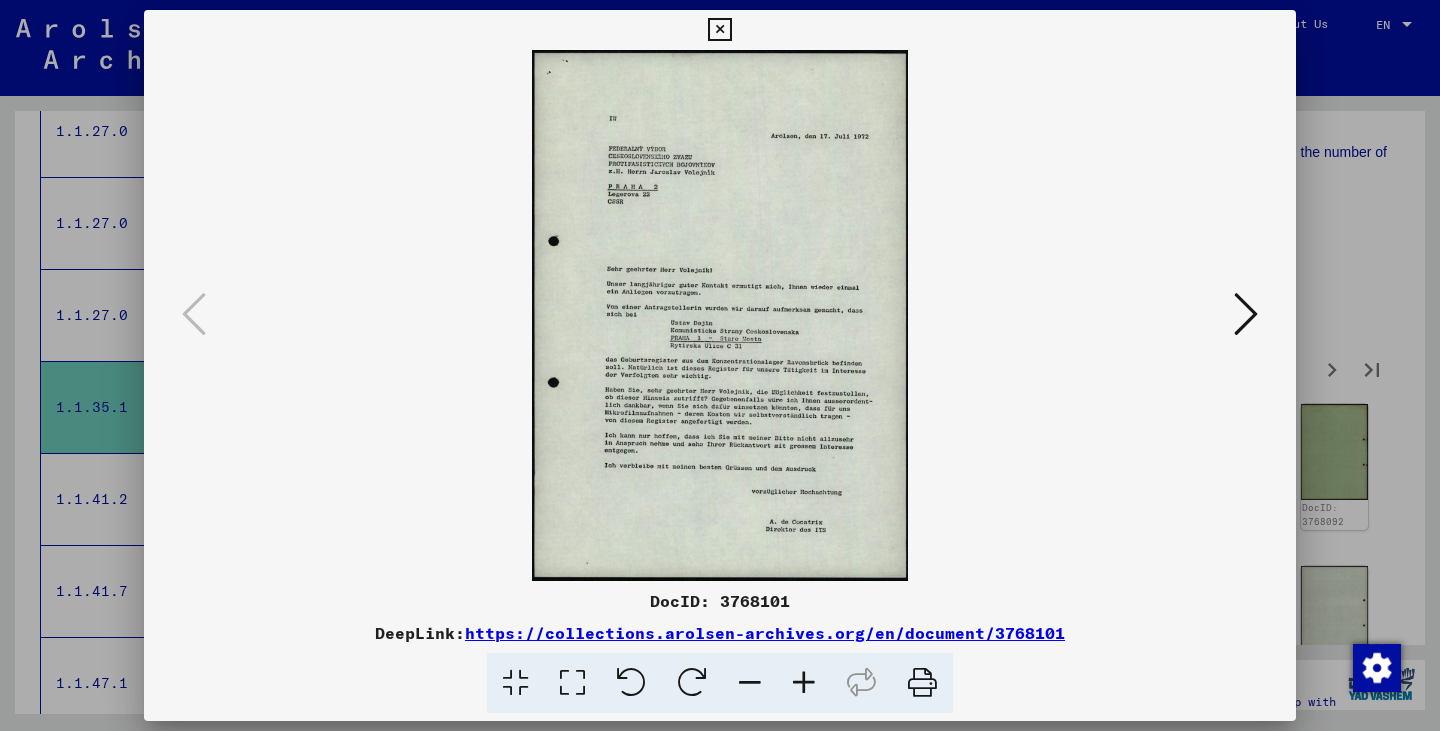 click at bounding box center [804, 683] 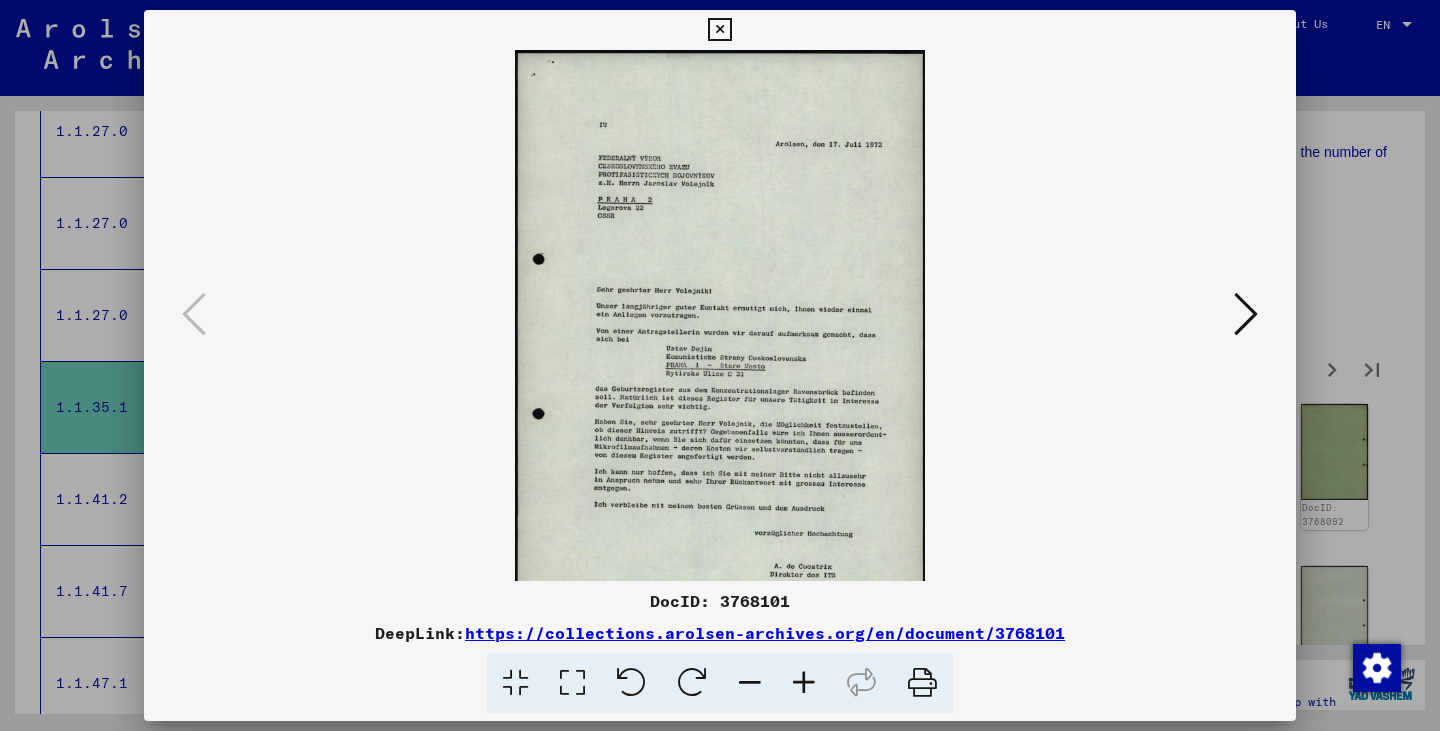 click at bounding box center (804, 683) 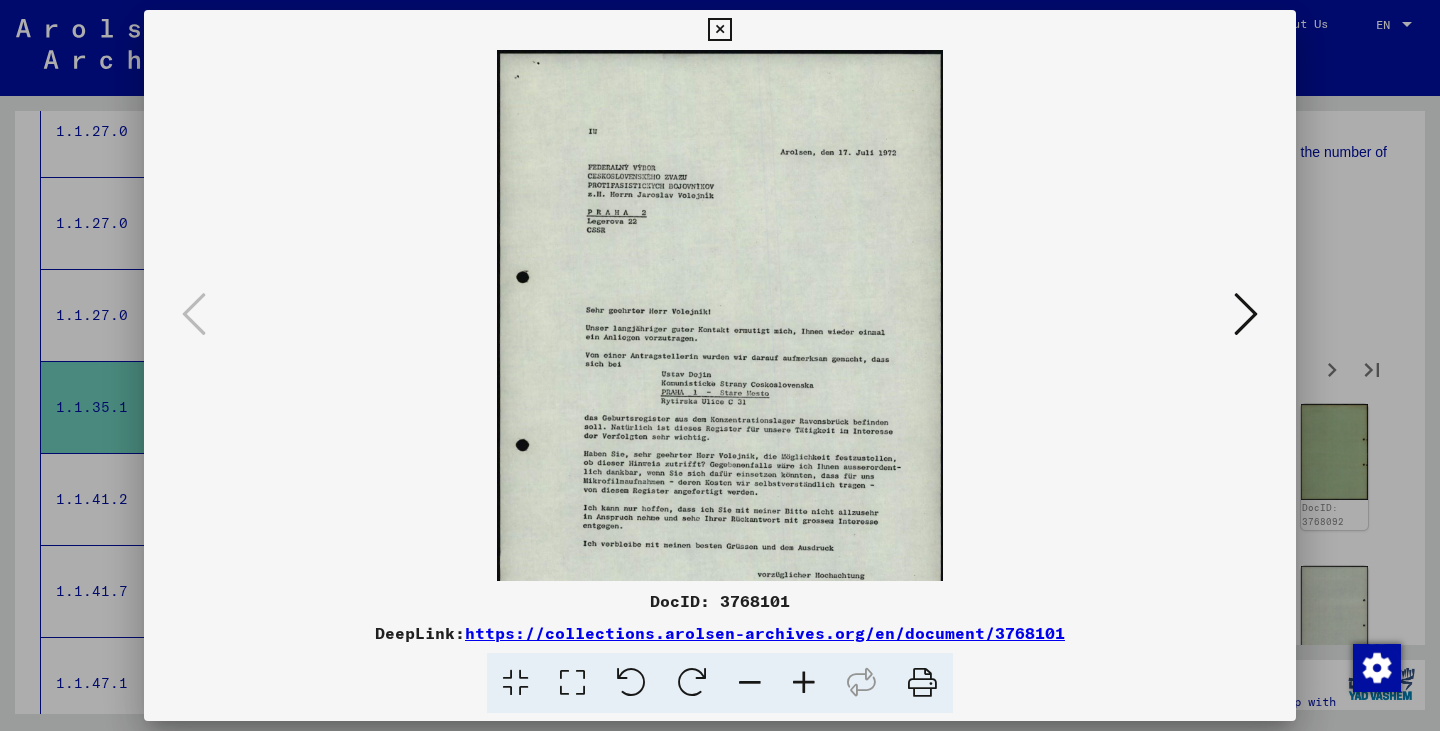click at bounding box center [1246, 314] 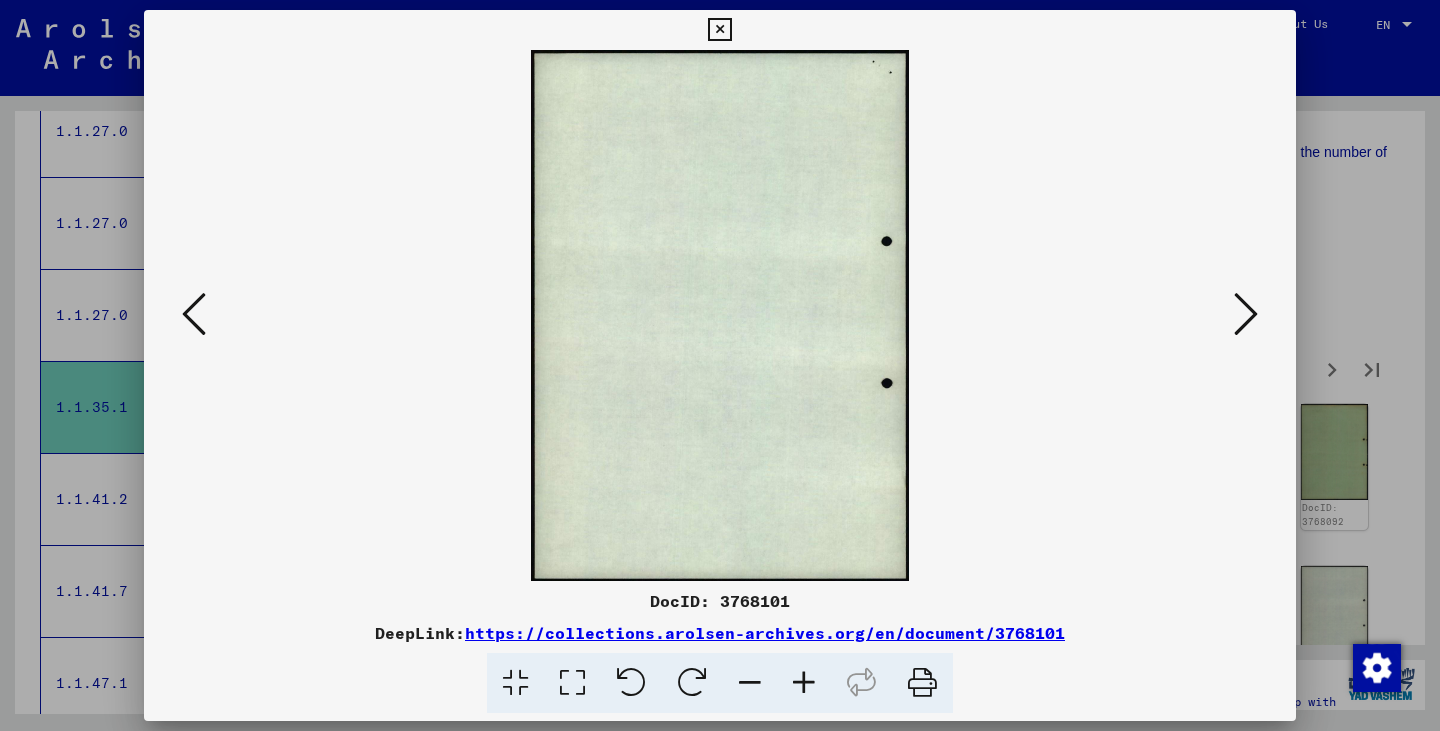 click at bounding box center (1246, 314) 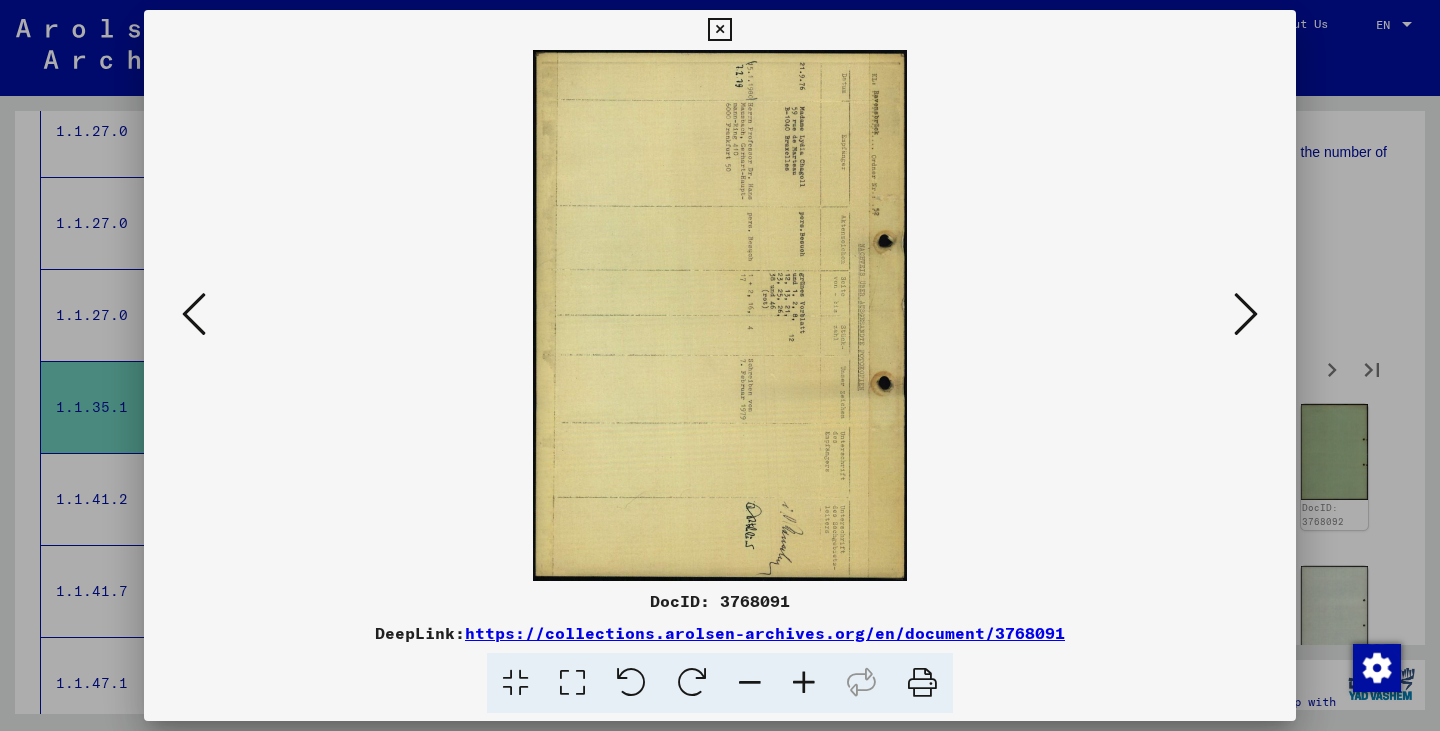 click at bounding box center [1246, 314] 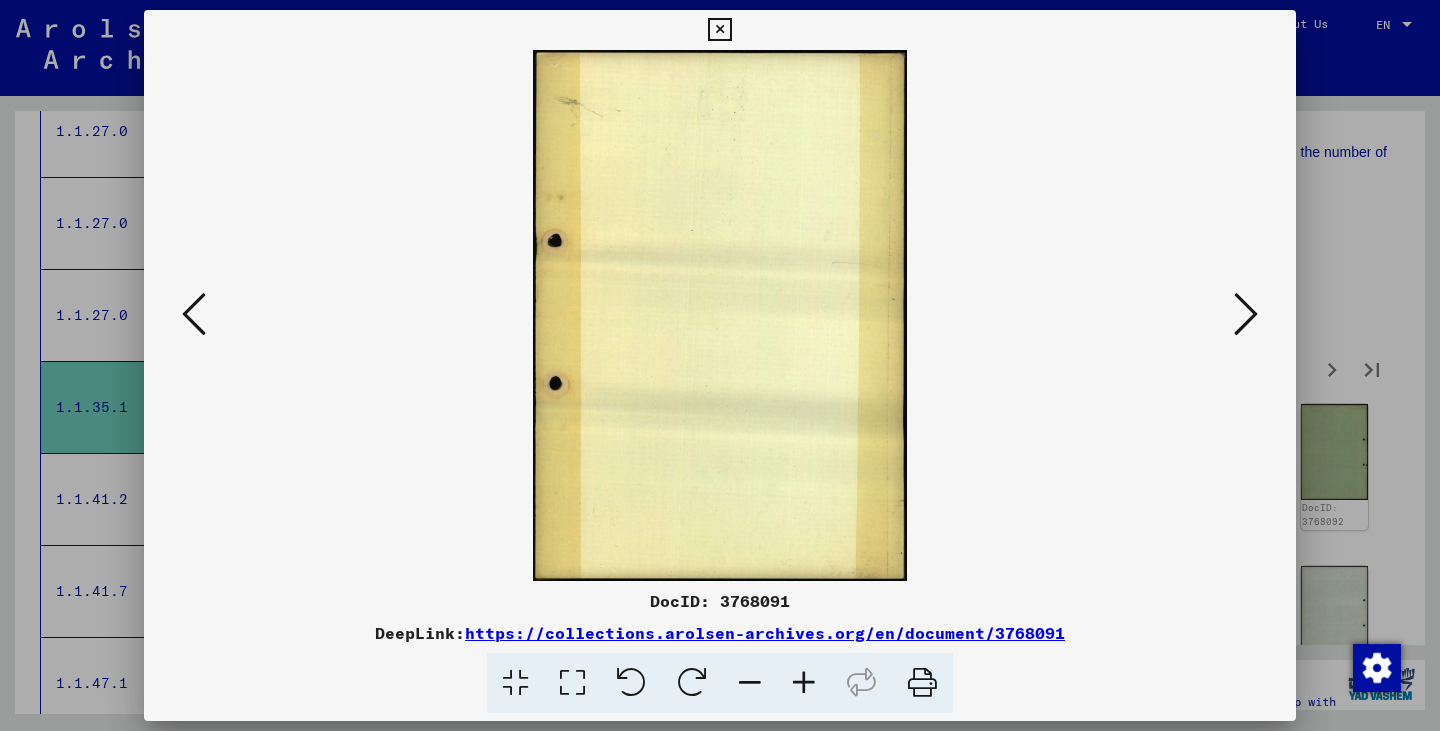 click at bounding box center [1246, 314] 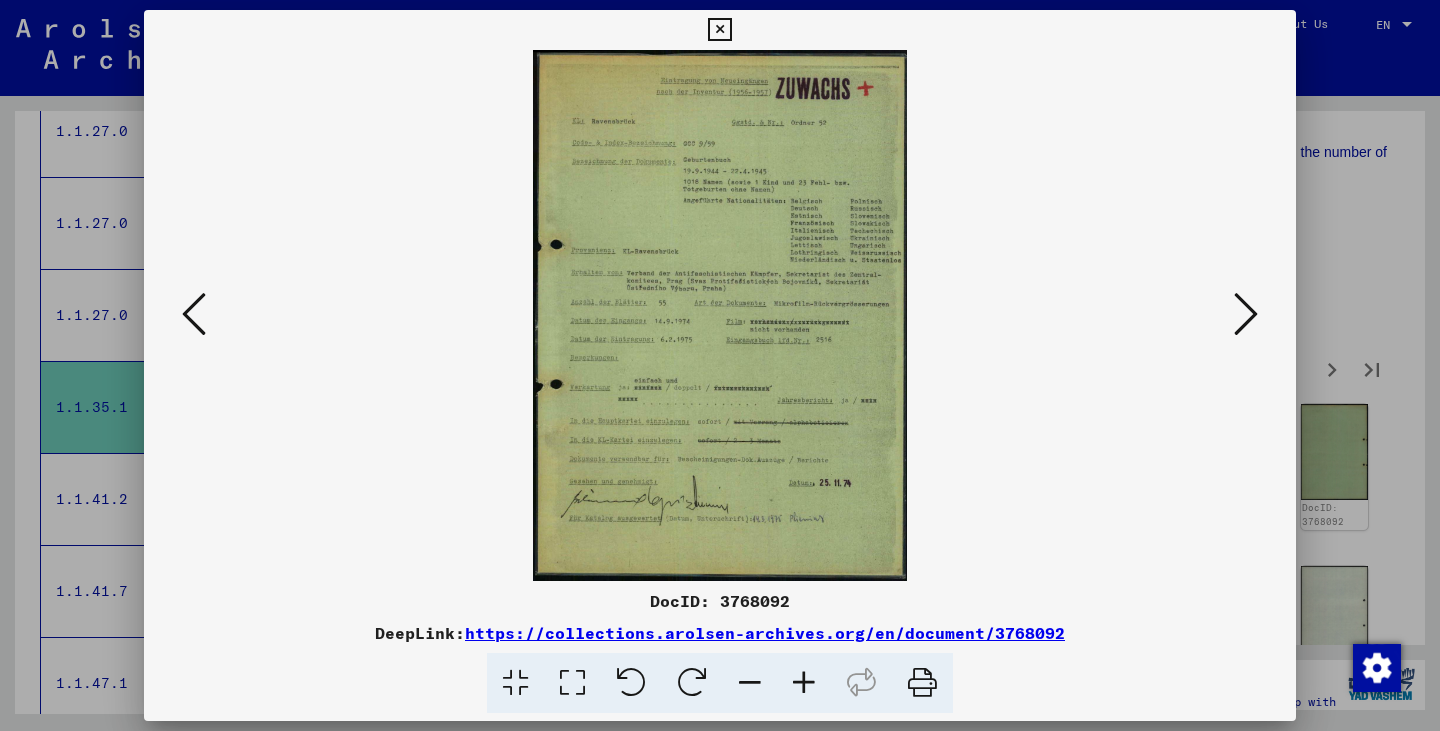 click at bounding box center [1246, 314] 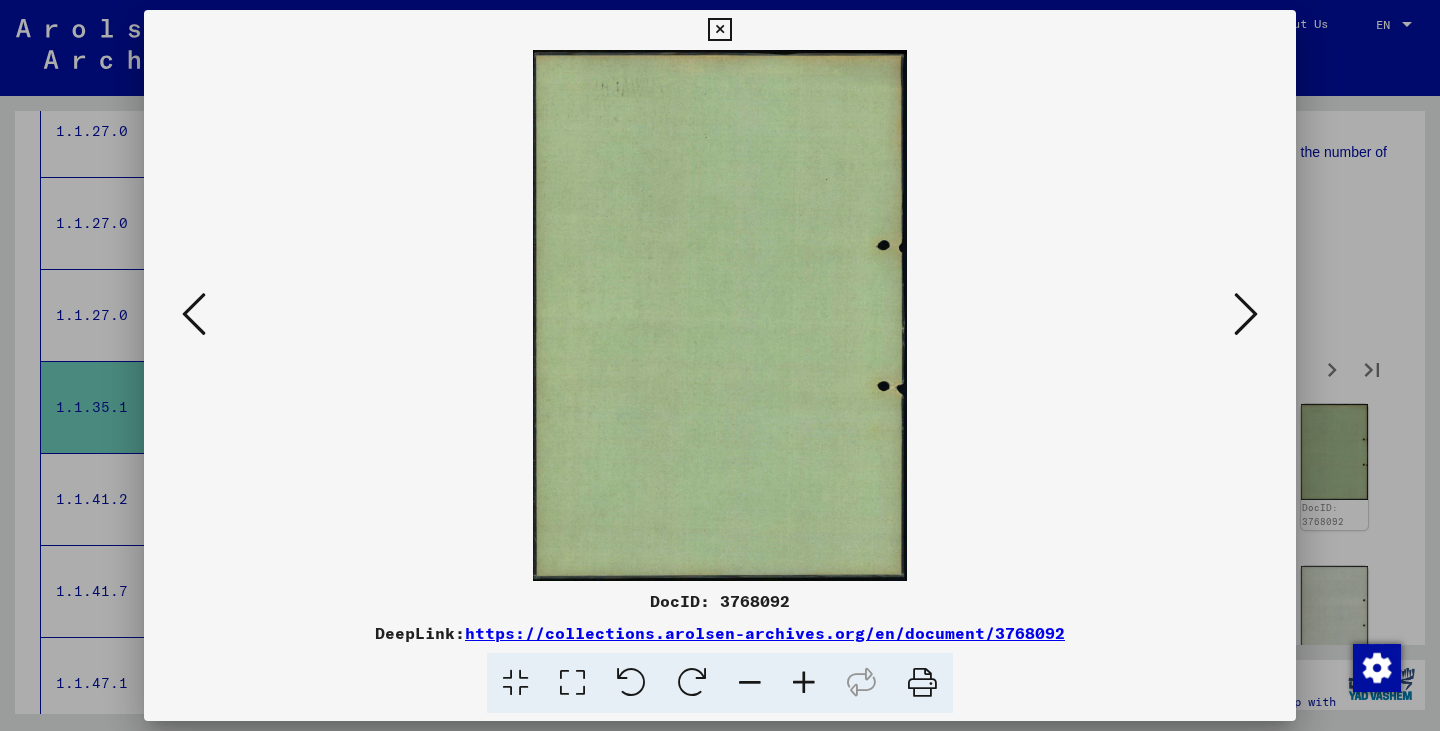 click at bounding box center [1246, 314] 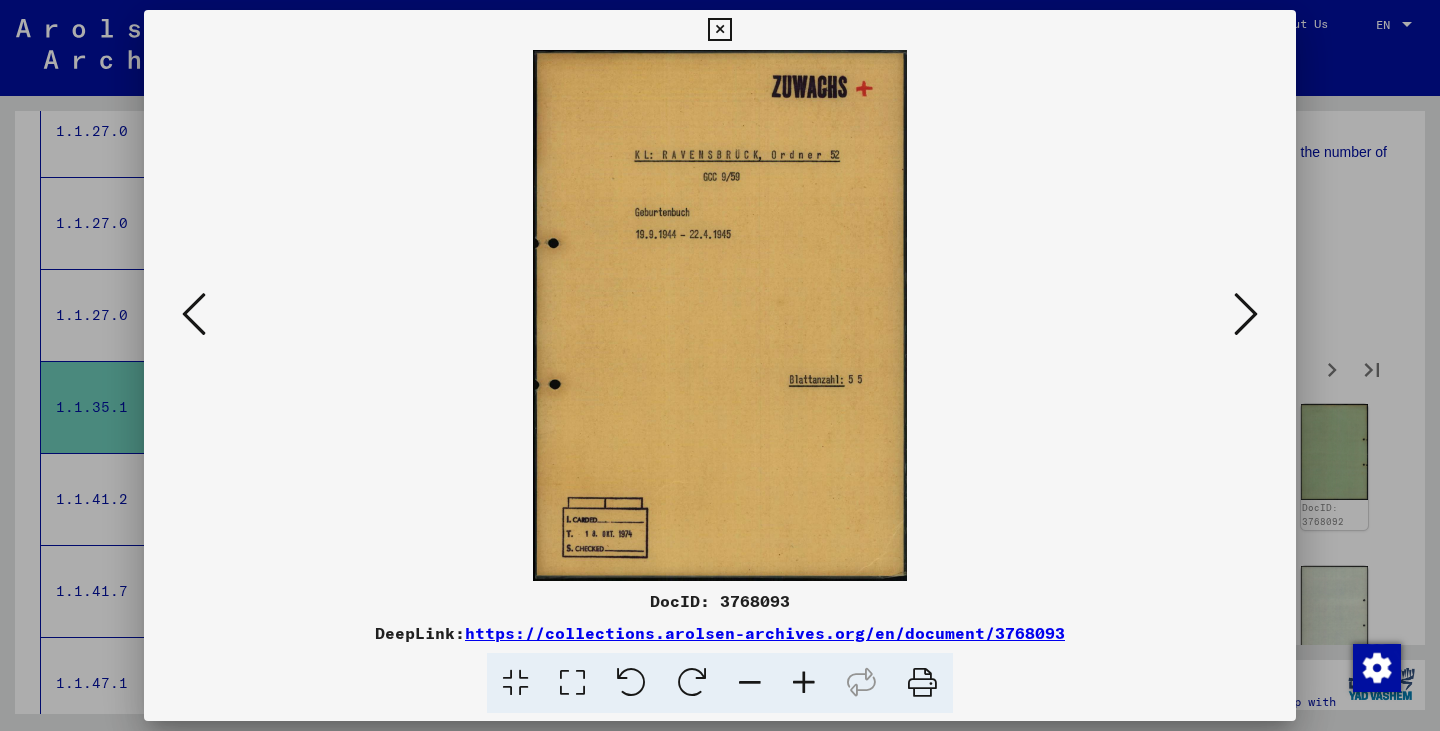 click at bounding box center [1246, 314] 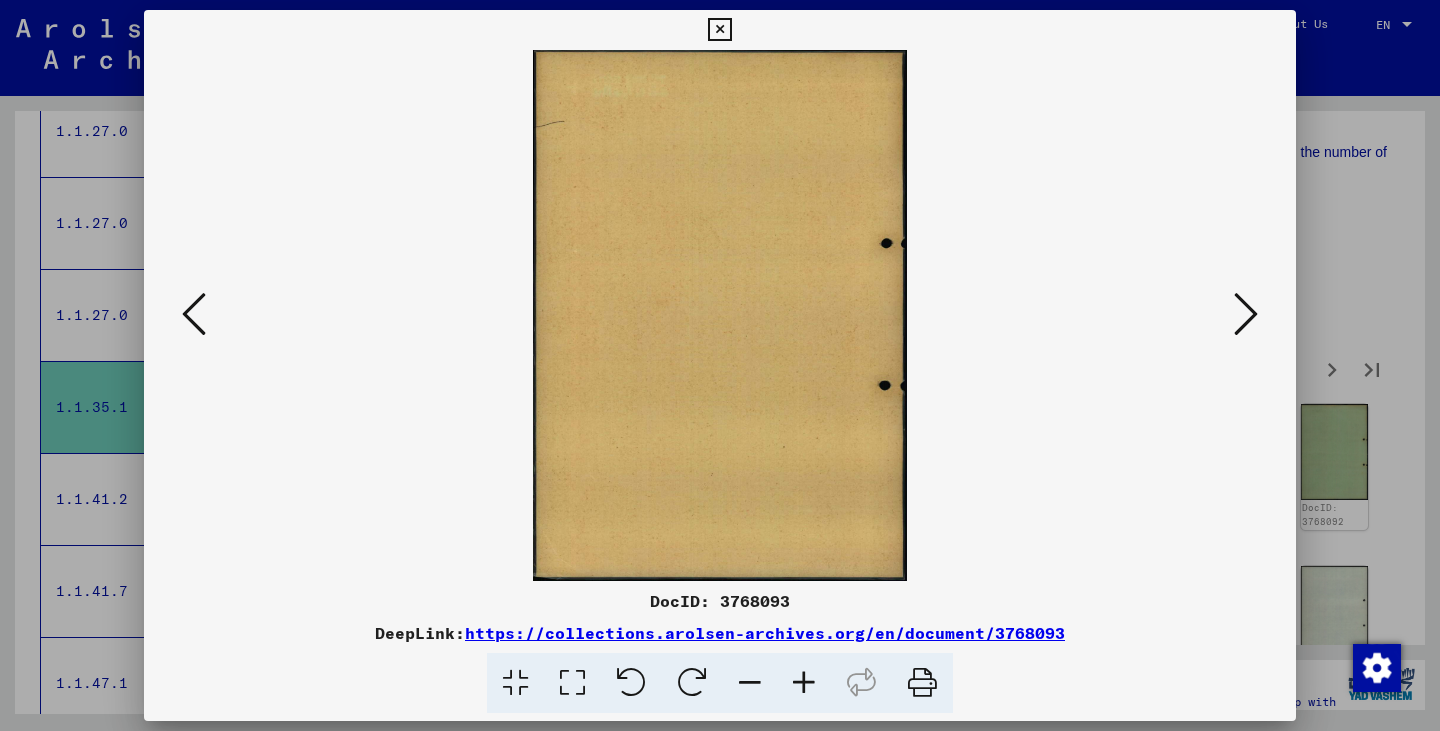 click at bounding box center [1246, 314] 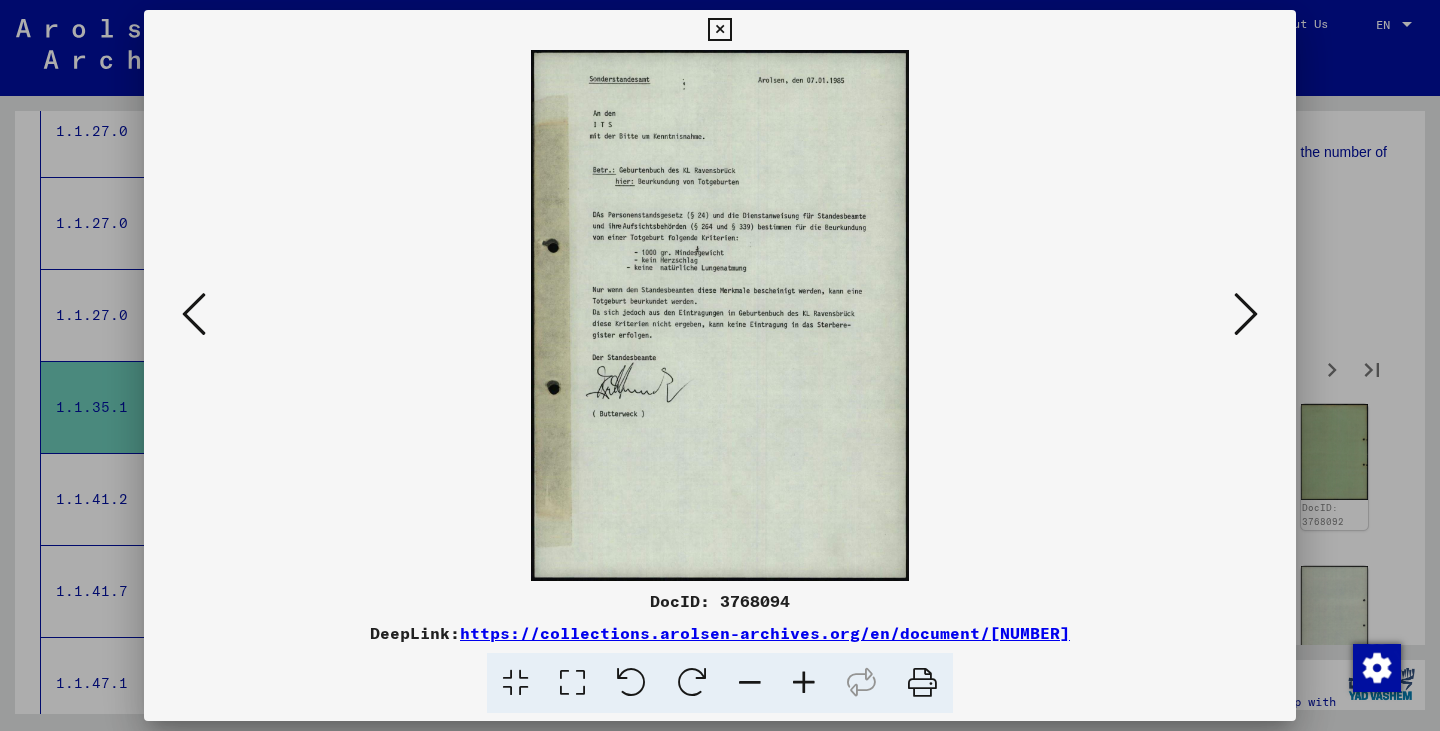 click at bounding box center (1246, 314) 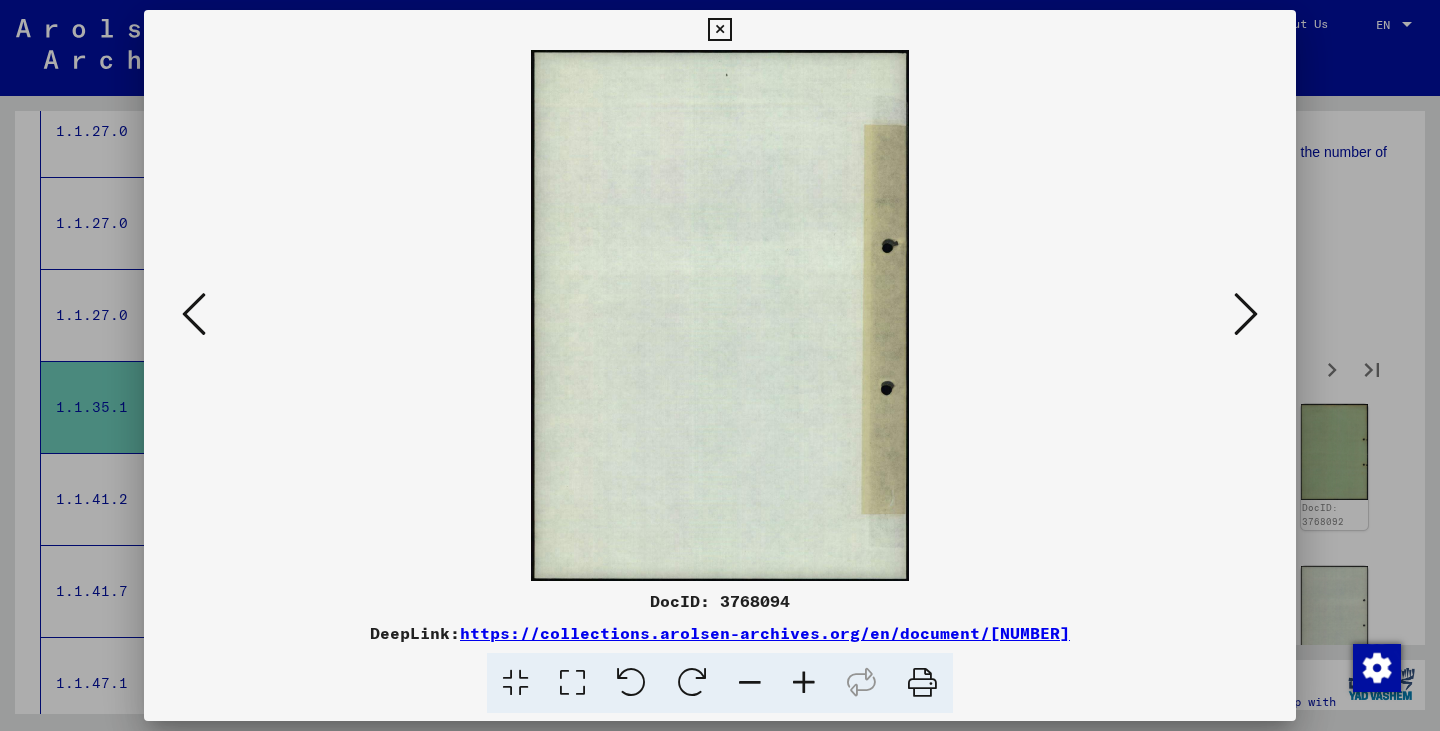 click at bounding box center [1246, 314] 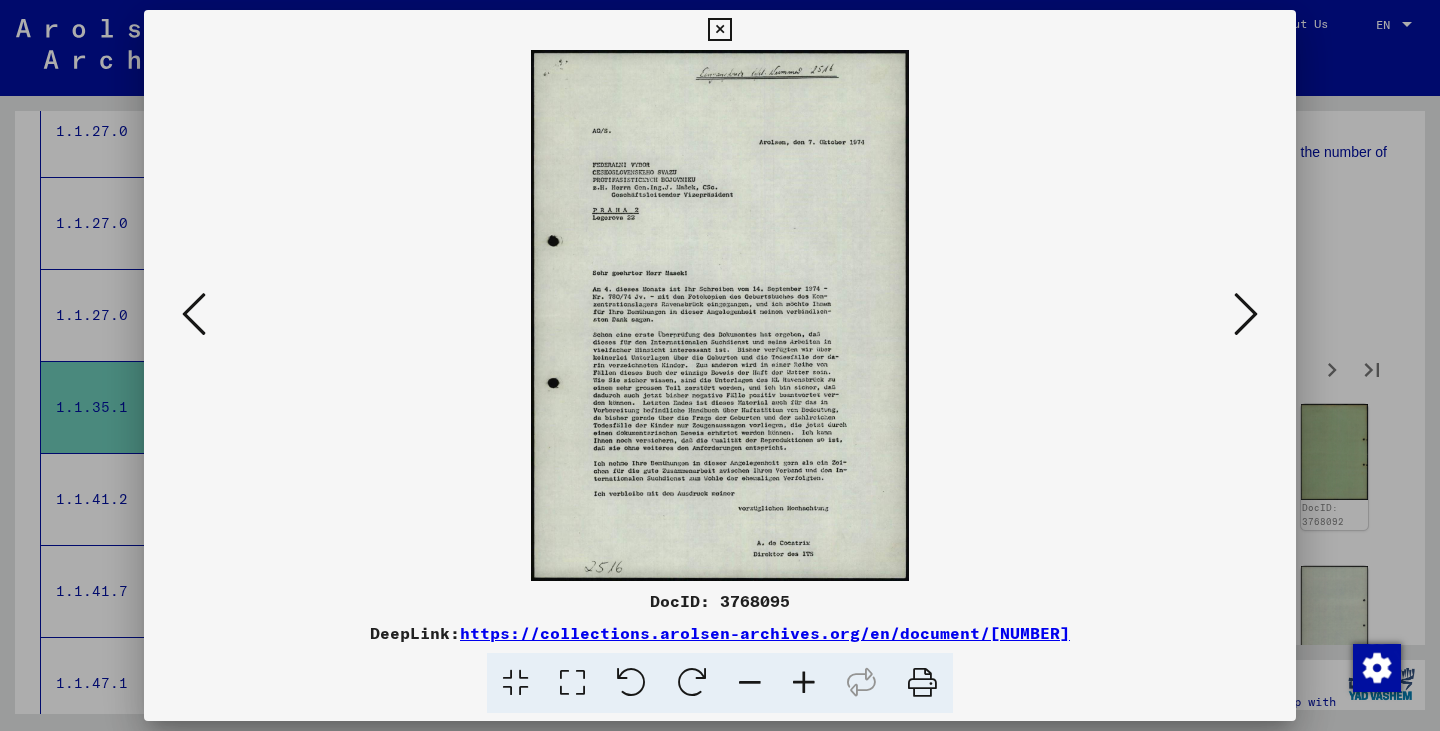 click at bounding box center (1246, 314) 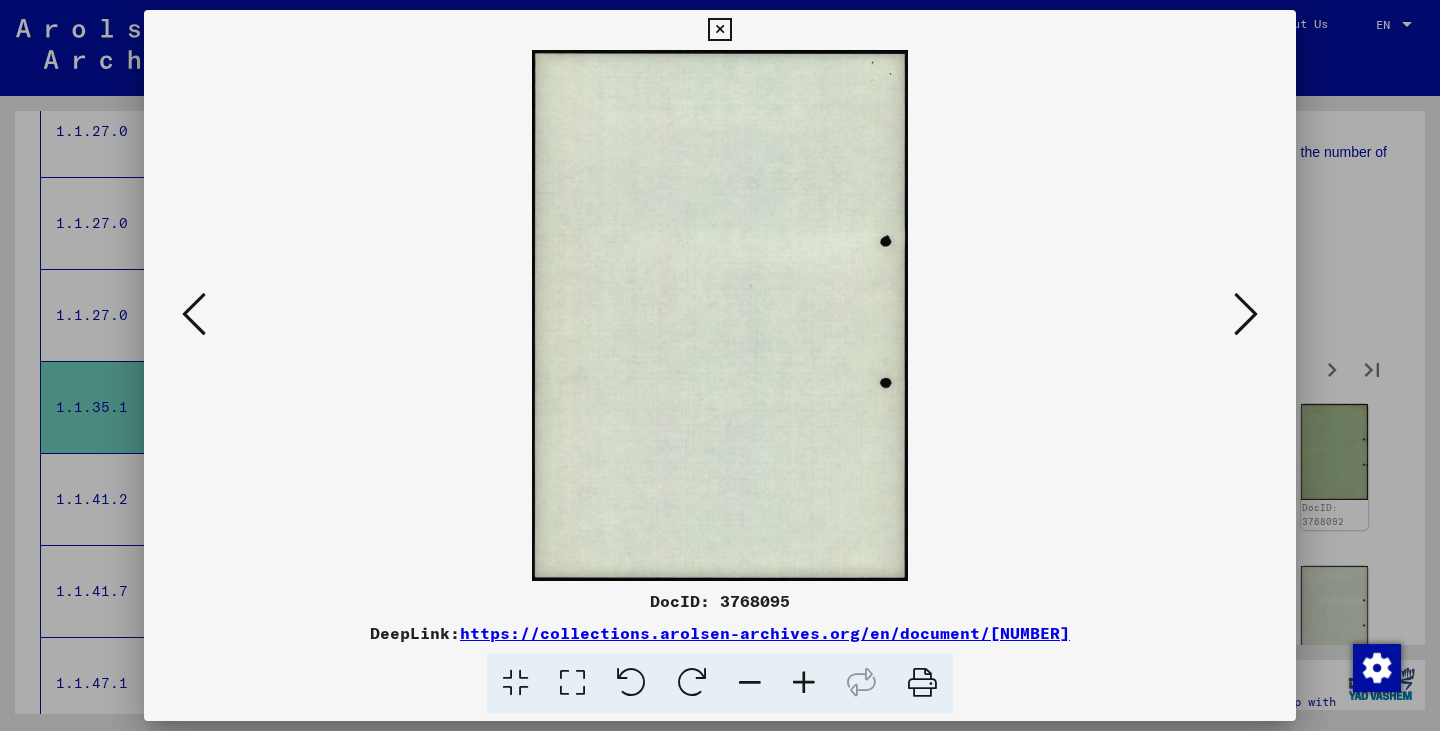 click at bounding box center (1246, 314) 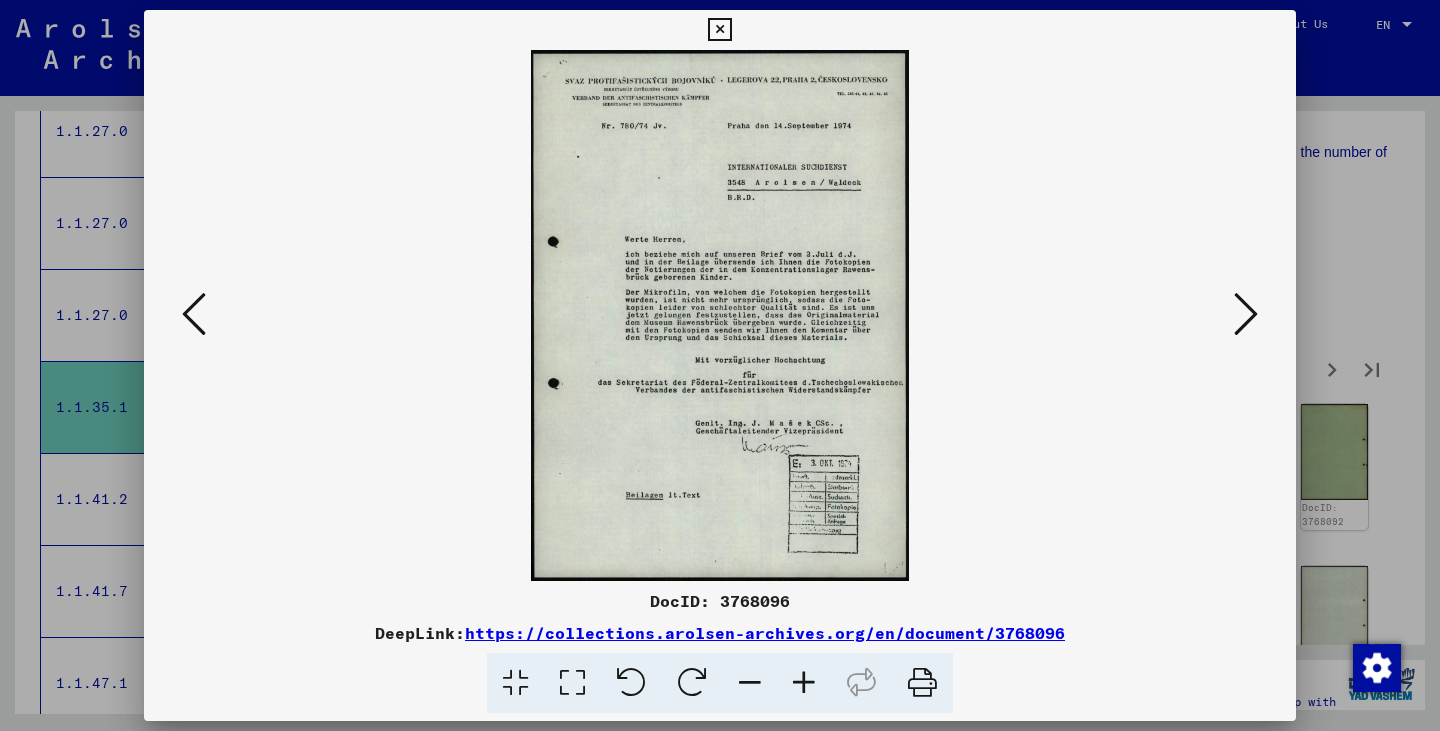 click at bounding box center (1246, 314) 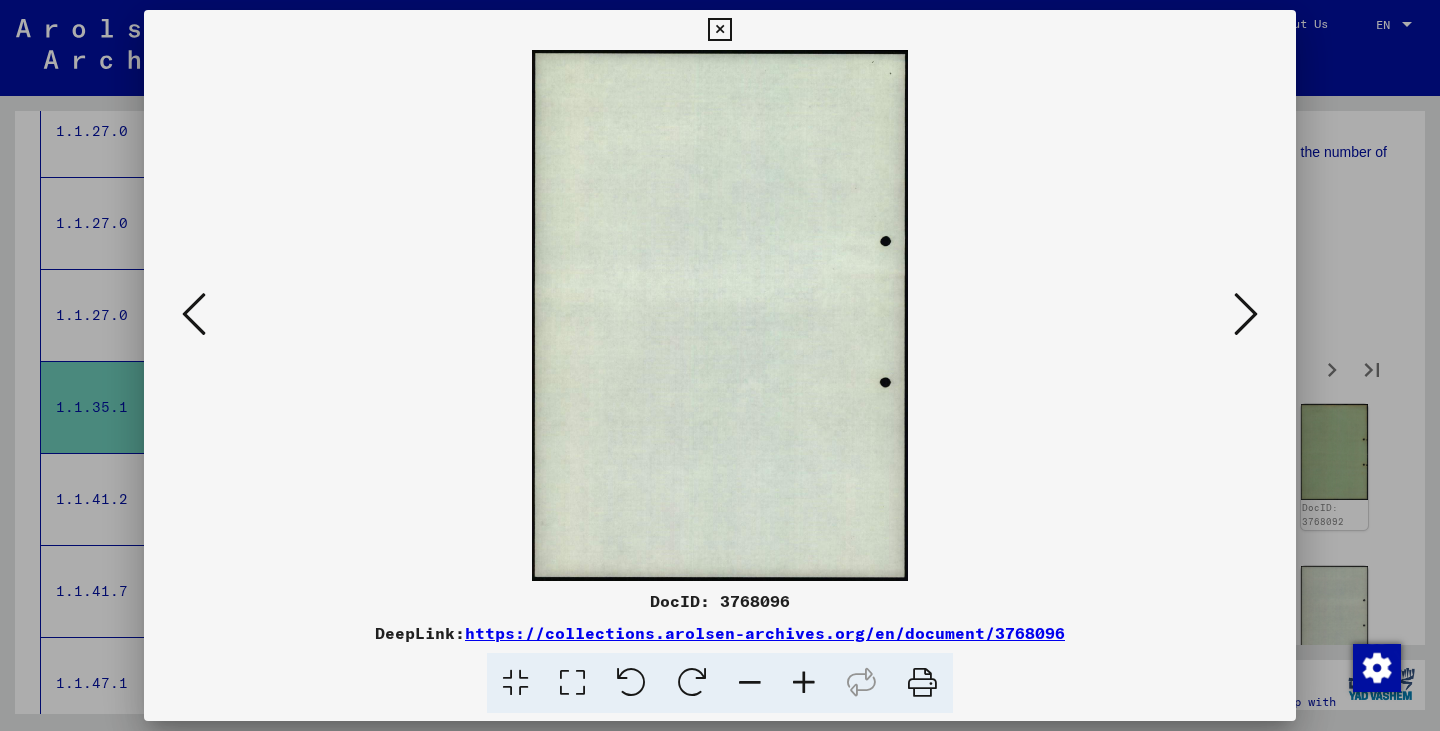 click at bounding box center [1246, 314] 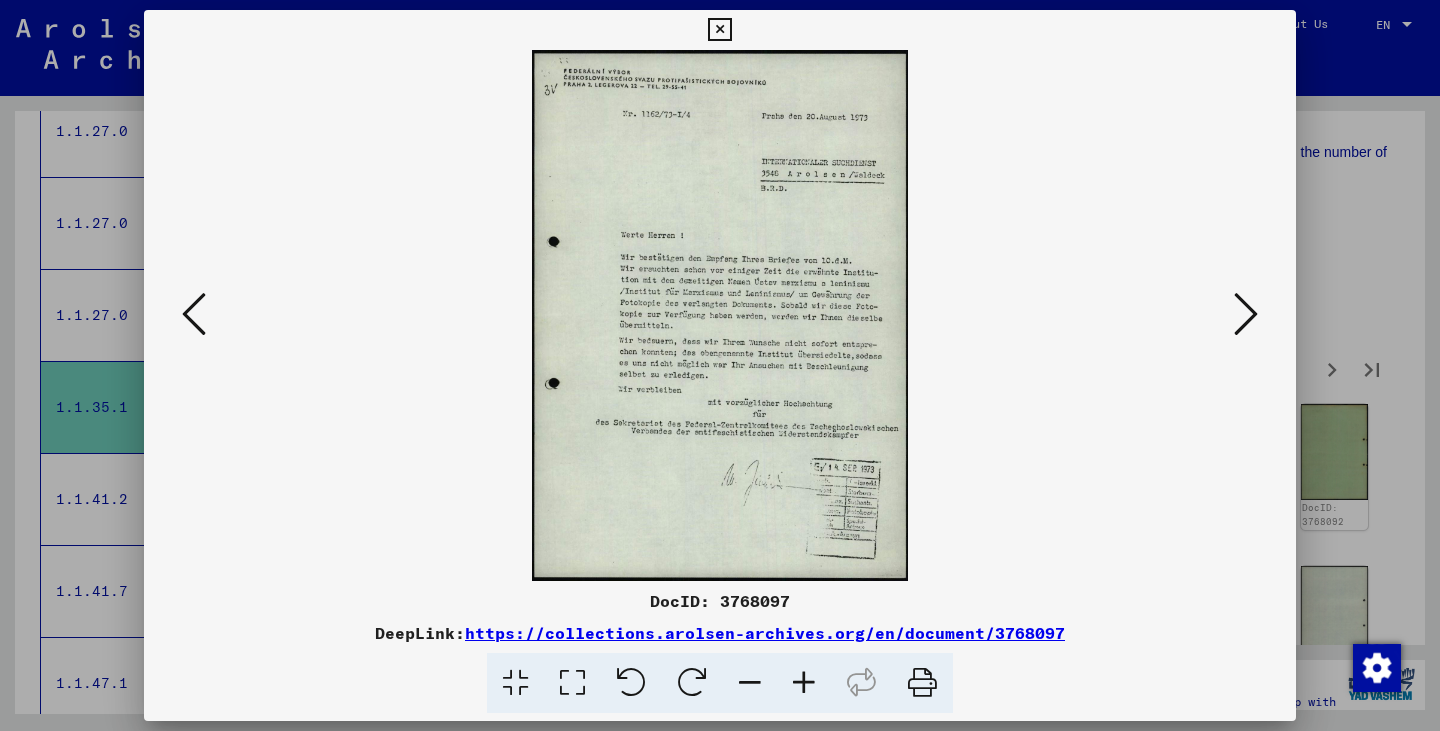 click at bounding box center (1246, 314) 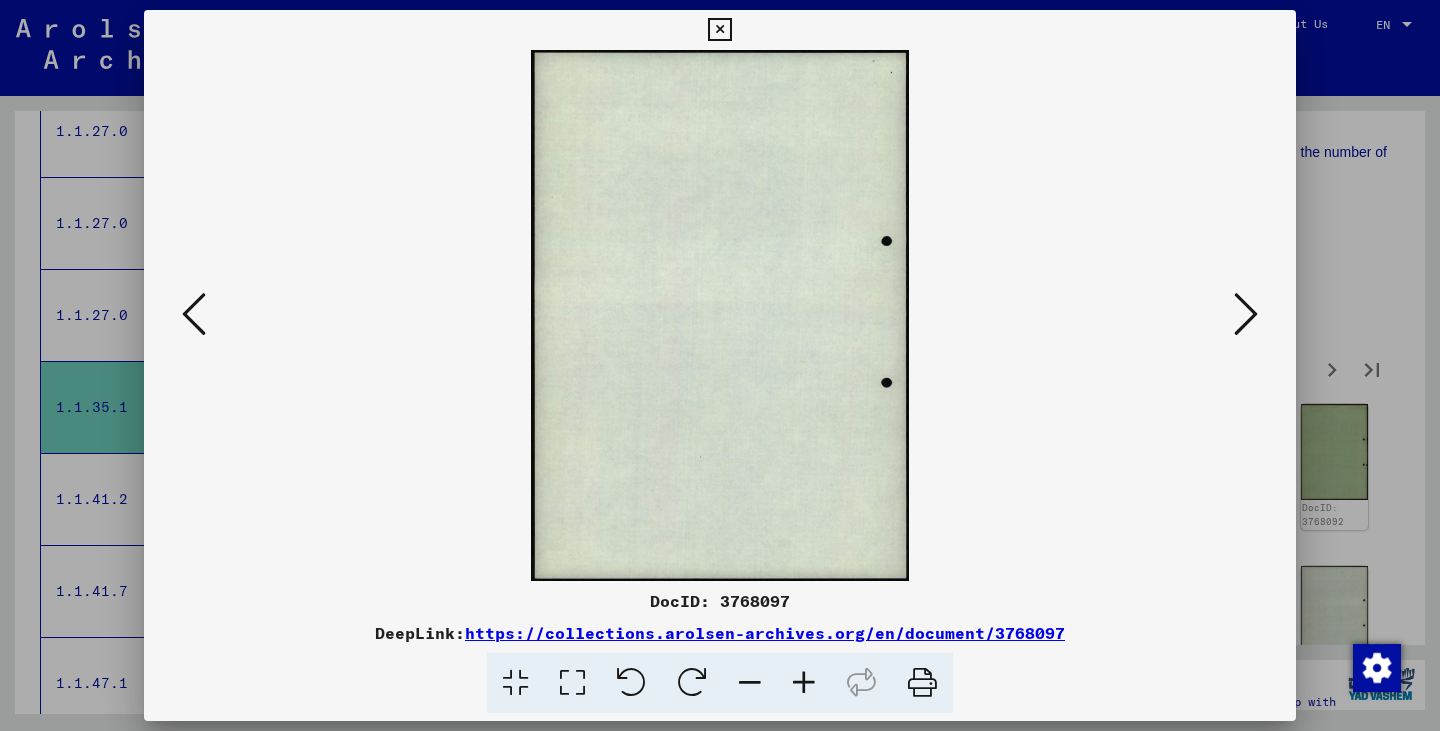click at bounding box center [1246, 314] 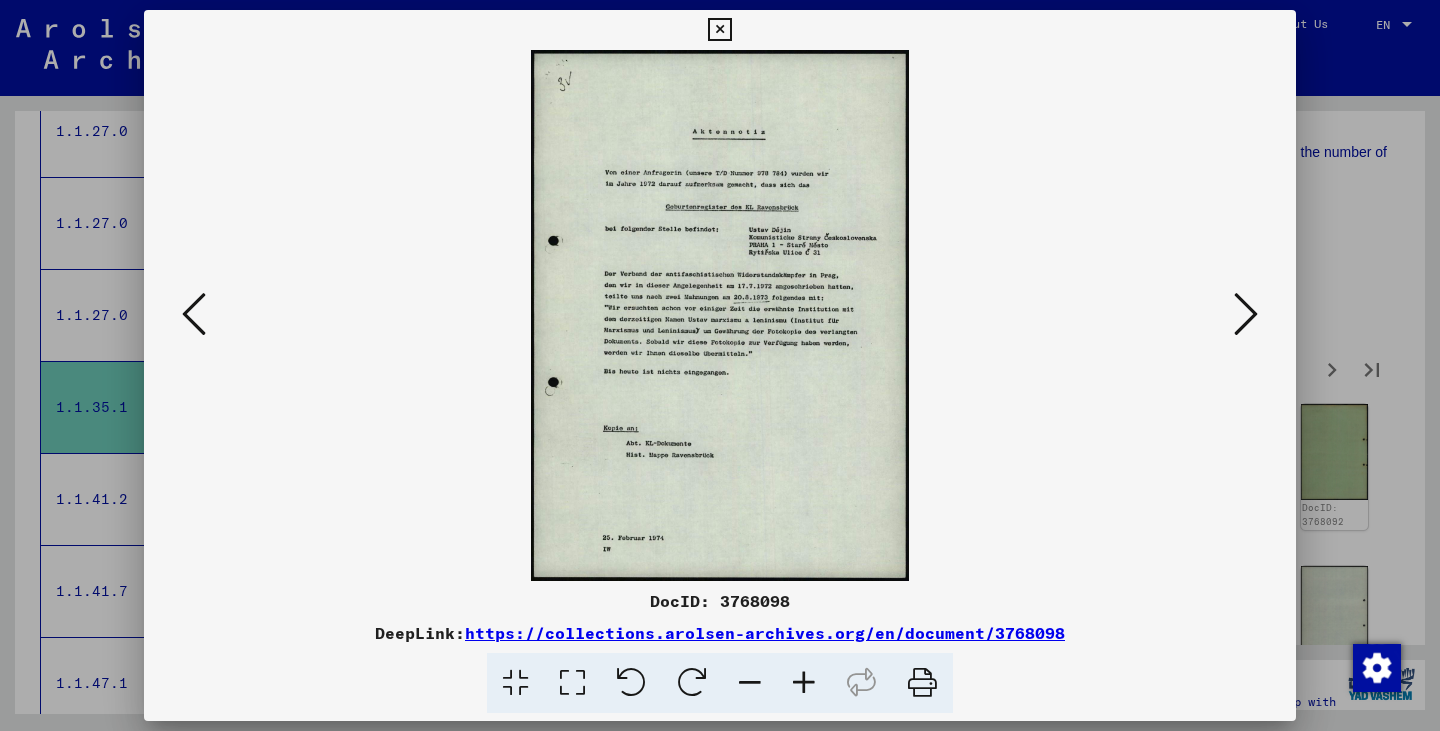 click at bounding box center (1246, 314) 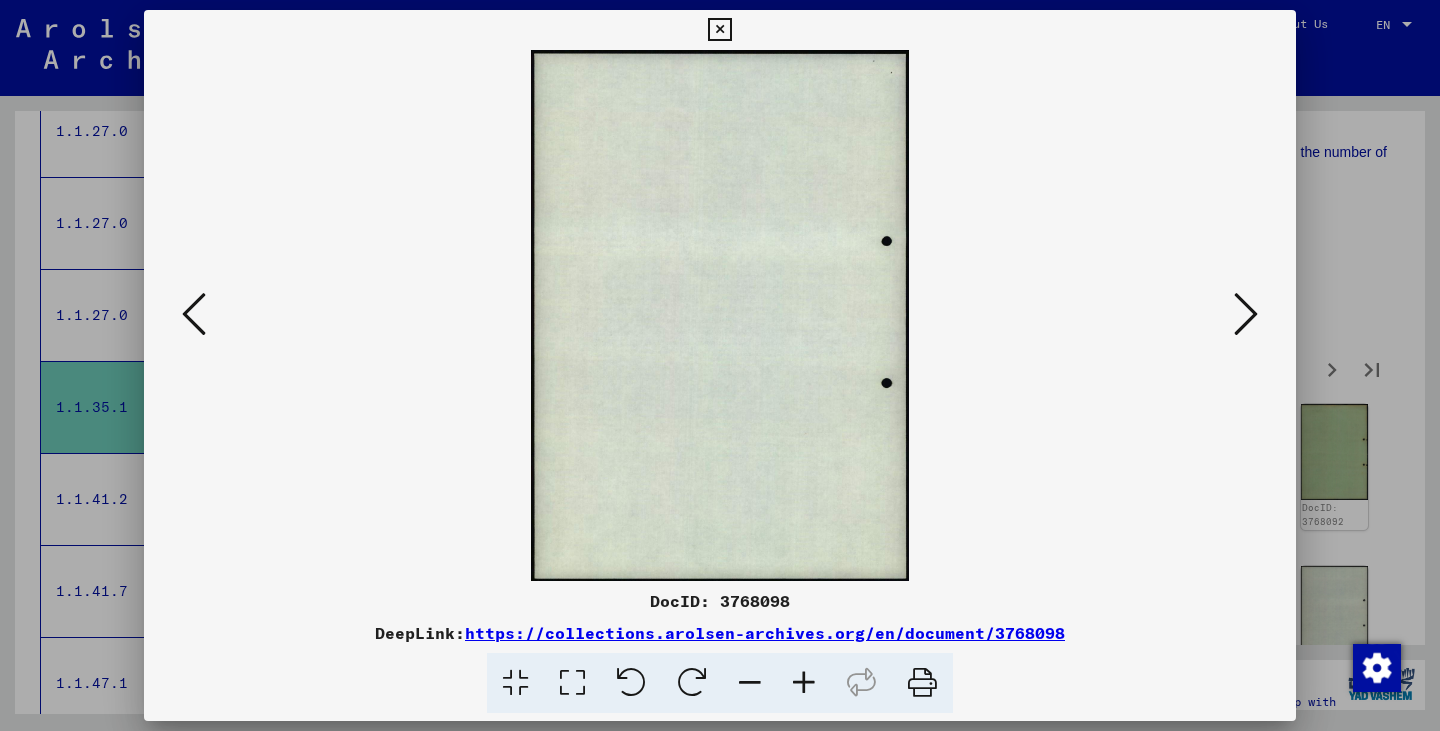 click at bounding box center (1246, 314) 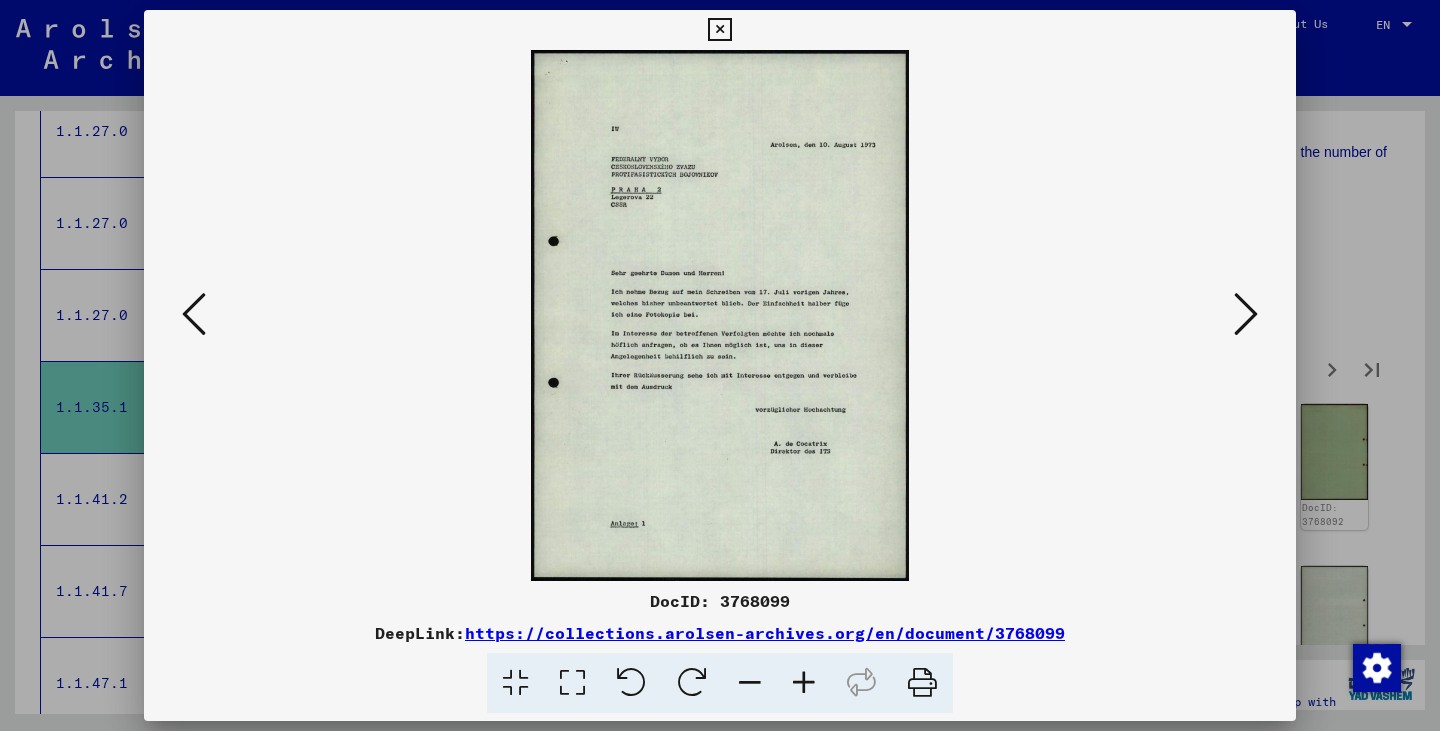 click at bounding box center [720, 365] 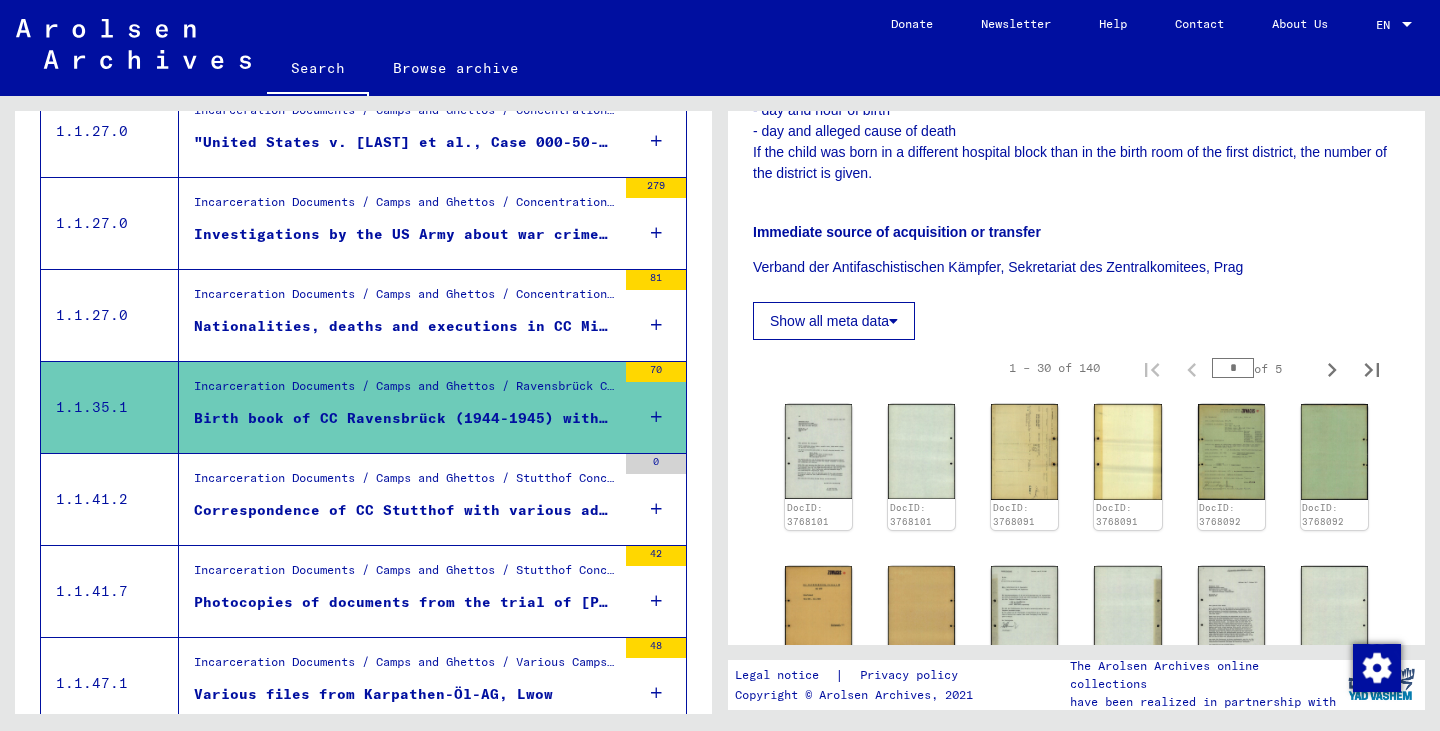 scroll, scrollTop: 700, scrollLeft: 0, axis: vertical 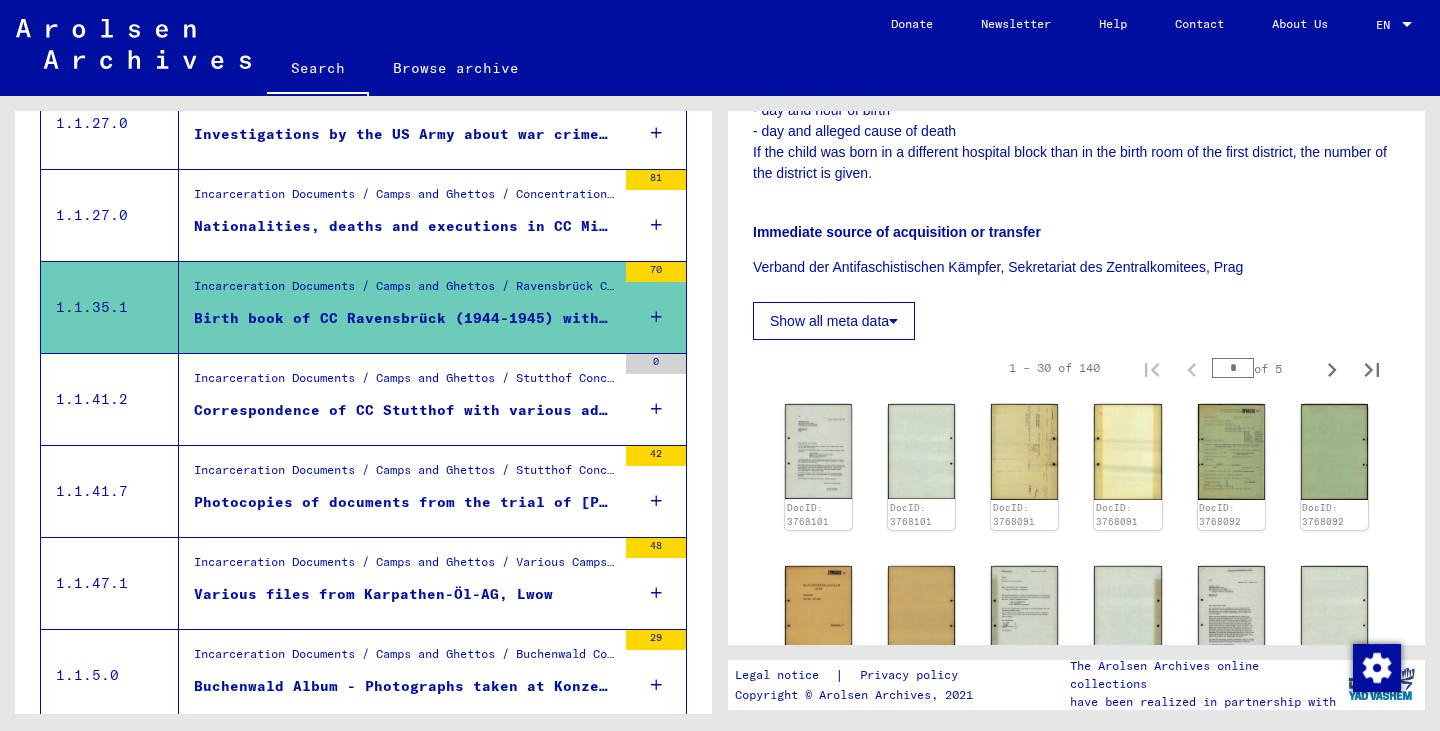 click on "Correspondence of CC Stutthof with various administrations; various reports" at bounding box center [405, 410] 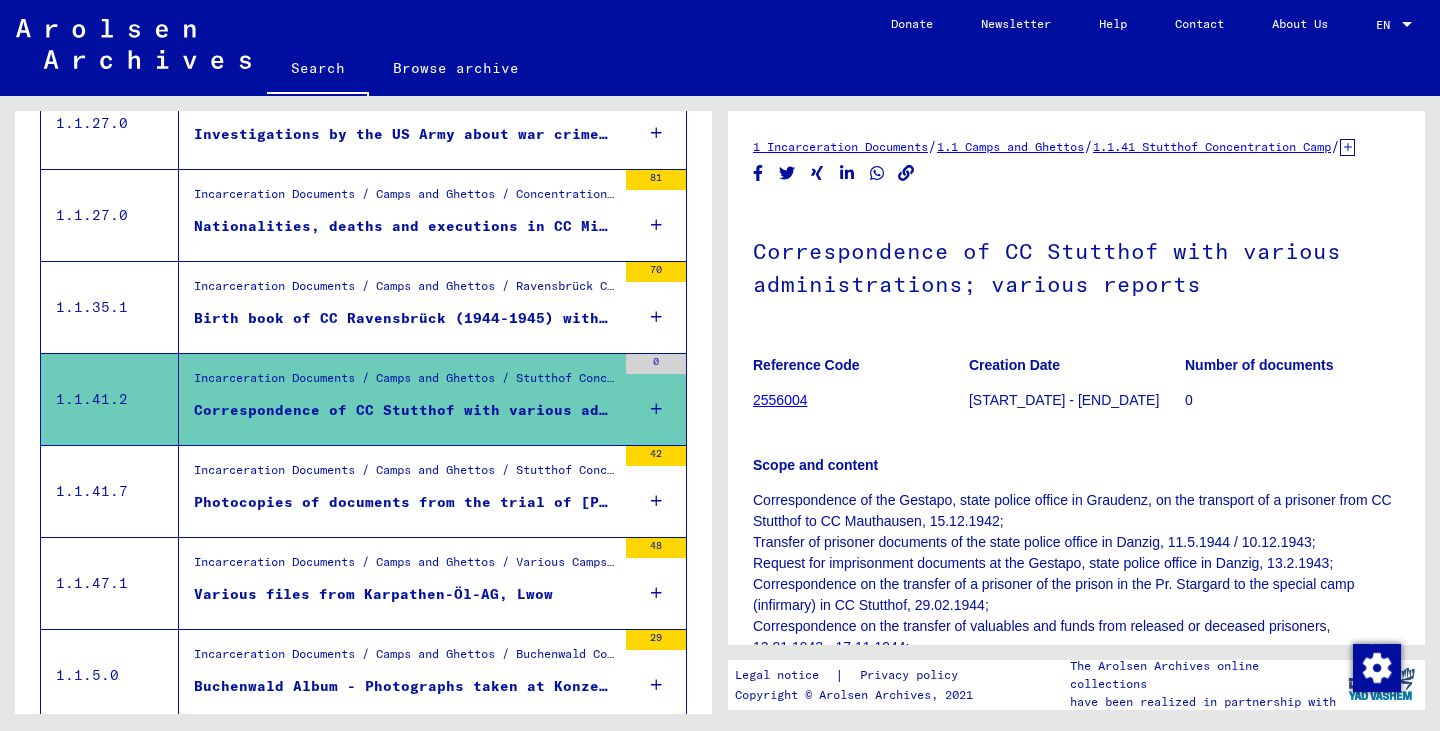 scroll, scrollTop: 0, scrollLeft: 0, axis: both 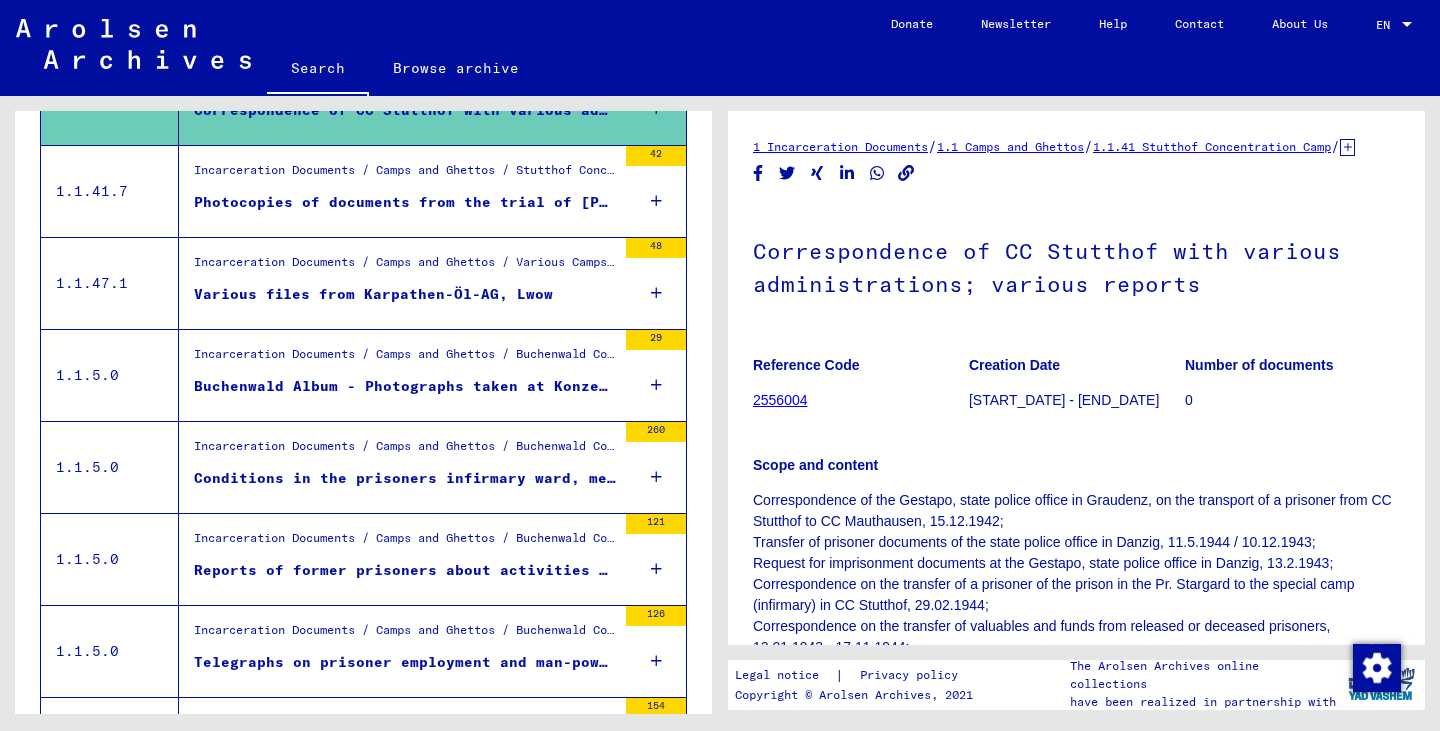 click on "Buchenwald Album - Photographs taken at Konzentration Lager Buchenwald      Weimar, Germany, [DATE]" at bounding box center [405, 386] 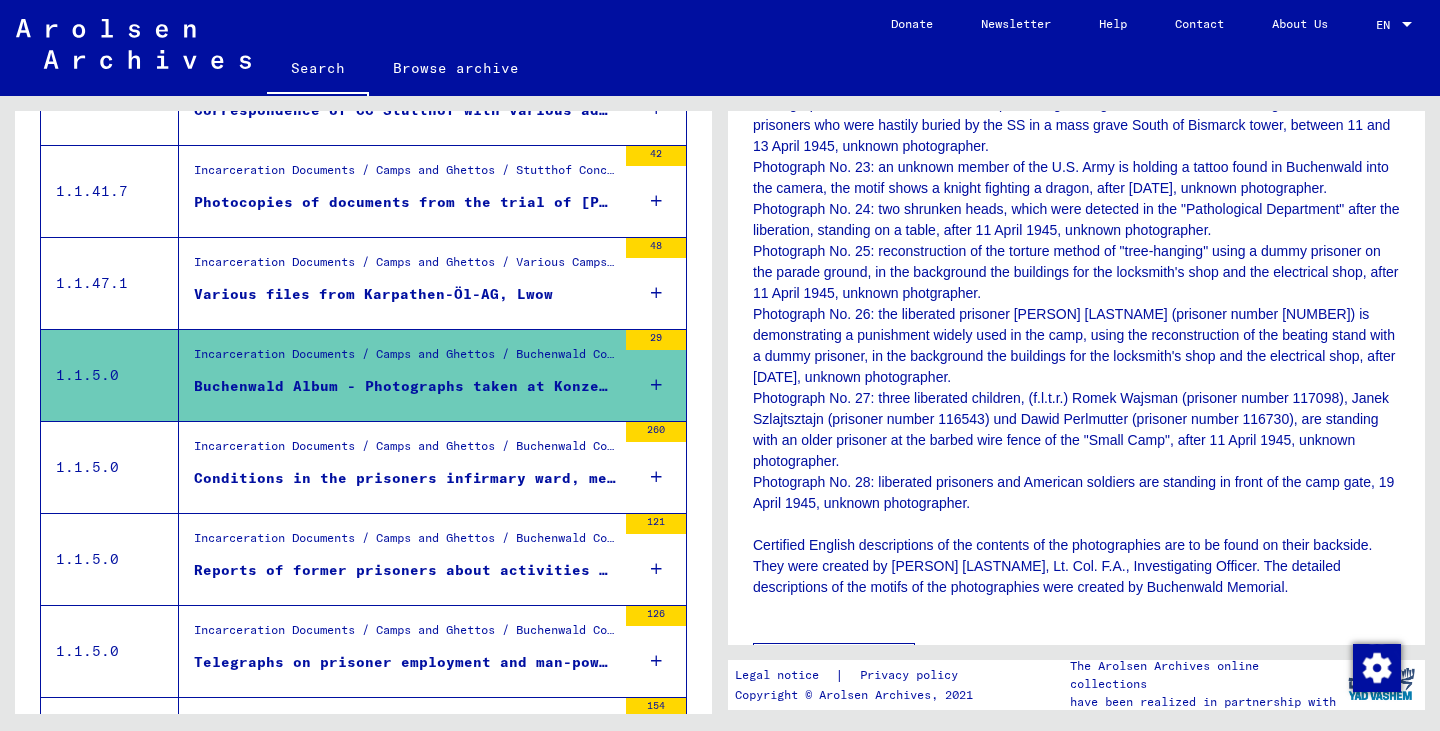 scroll, scrollTop: 2100, scrollLeft: 0, axis: vertical 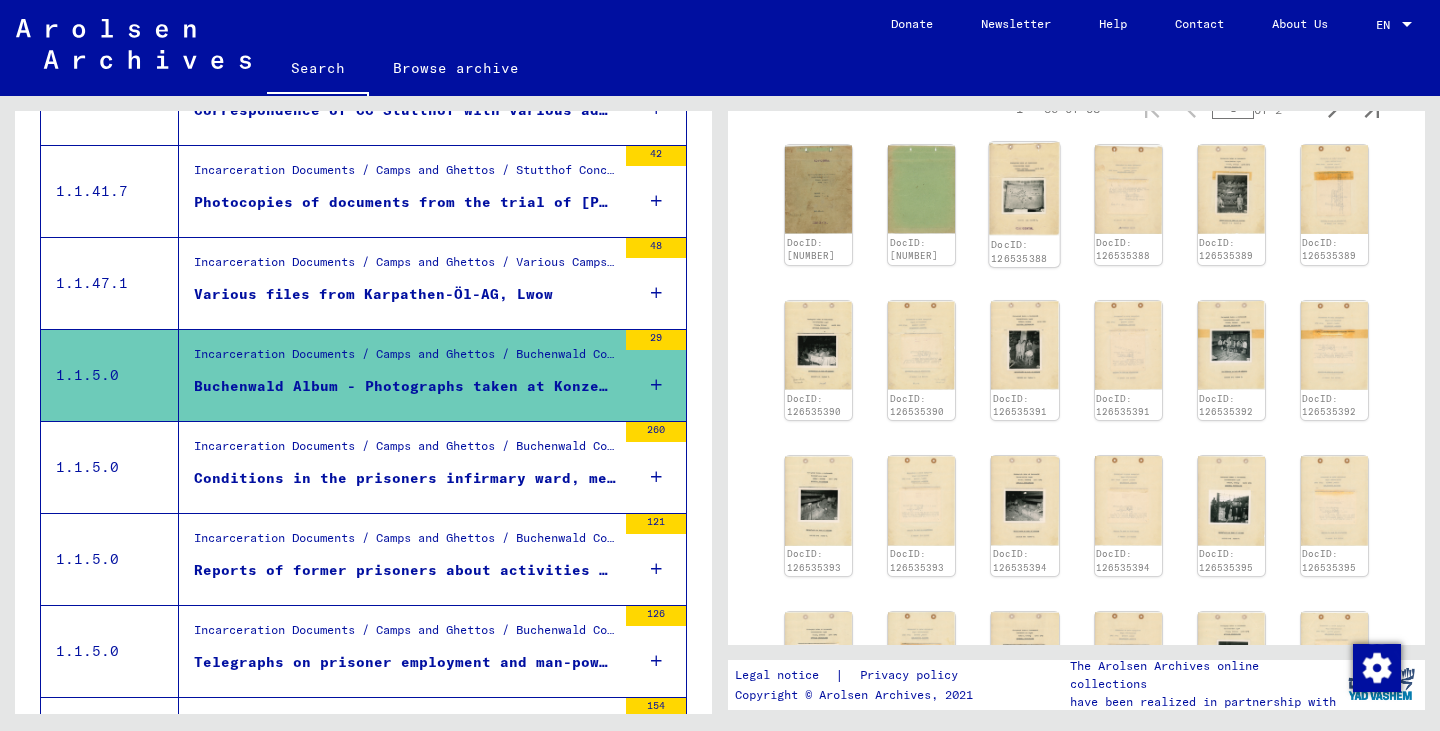 click 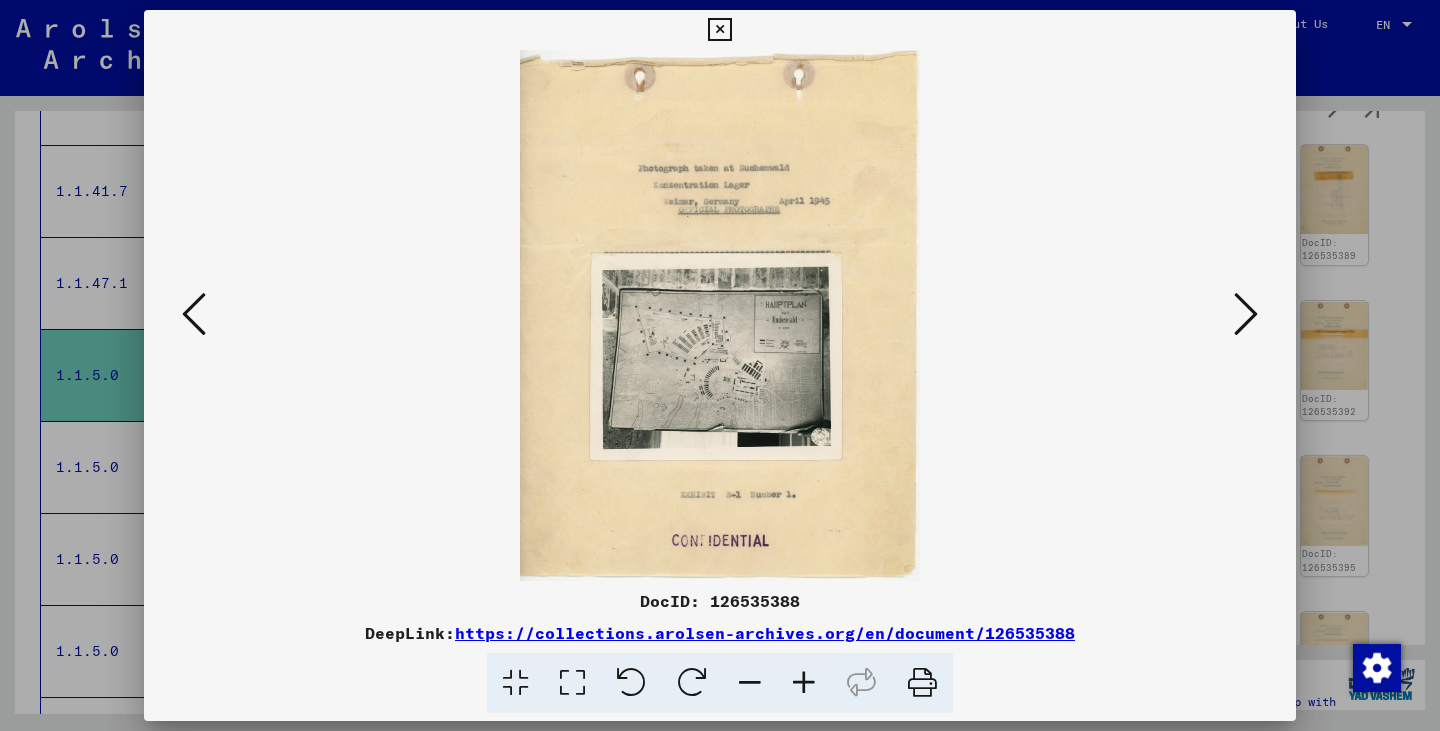 click at bounding box center (1246, 314) 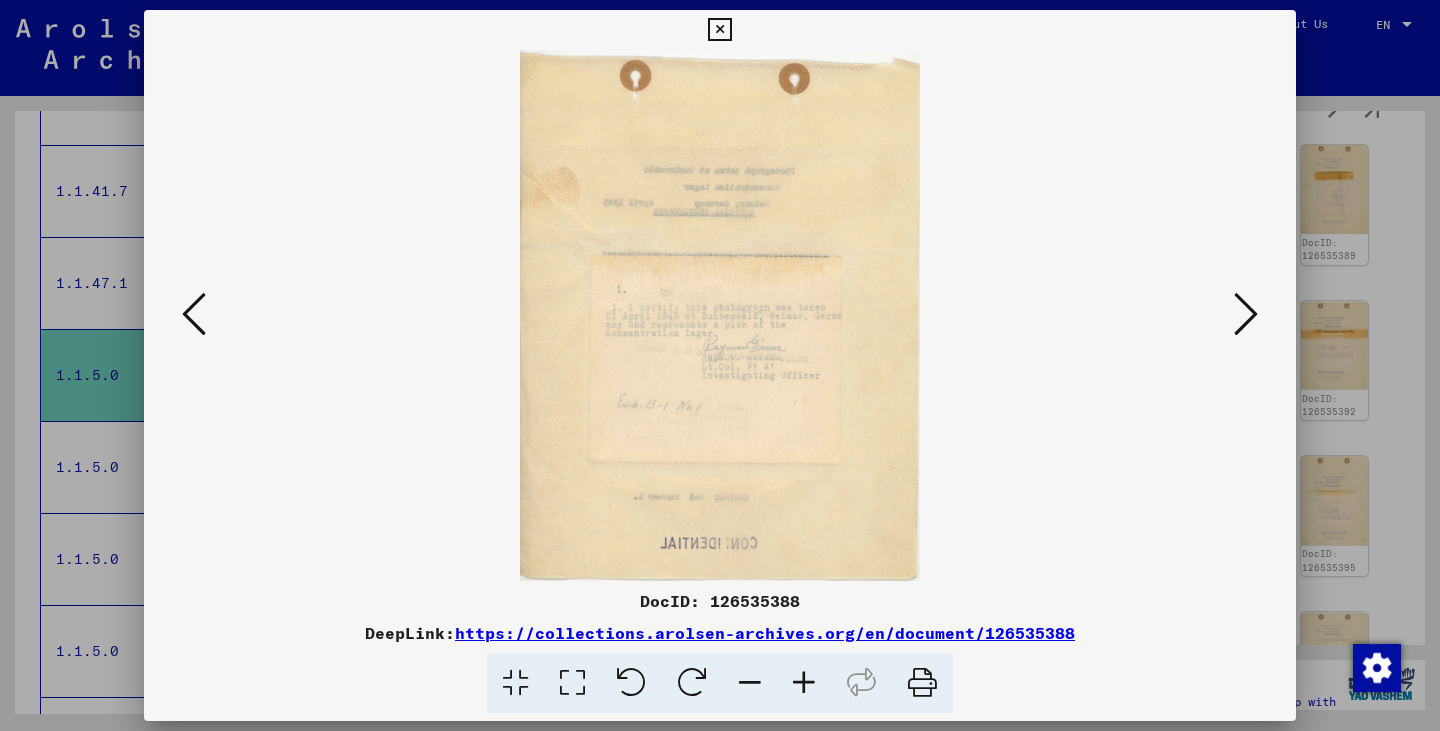 click at bounding box center [1246, 314] 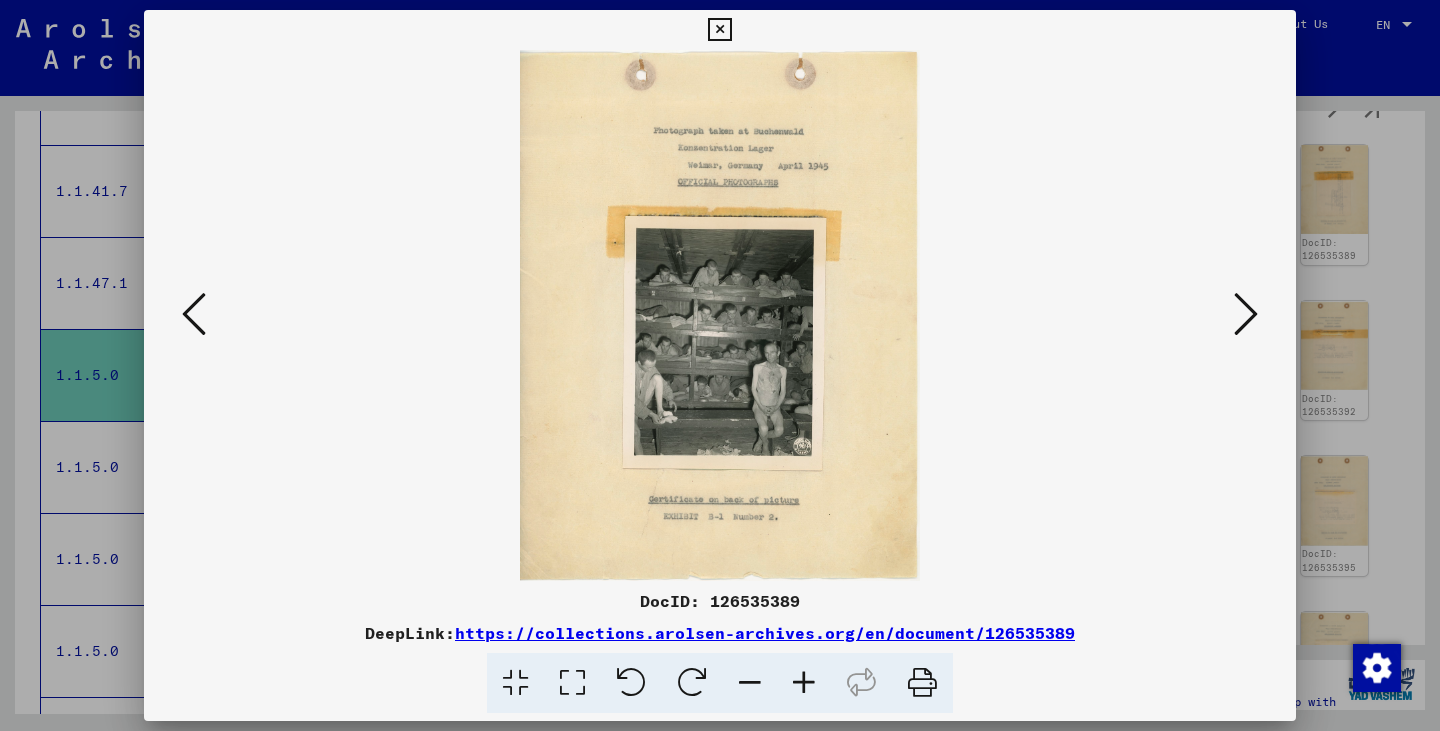 click at bounding box center [804, 683] 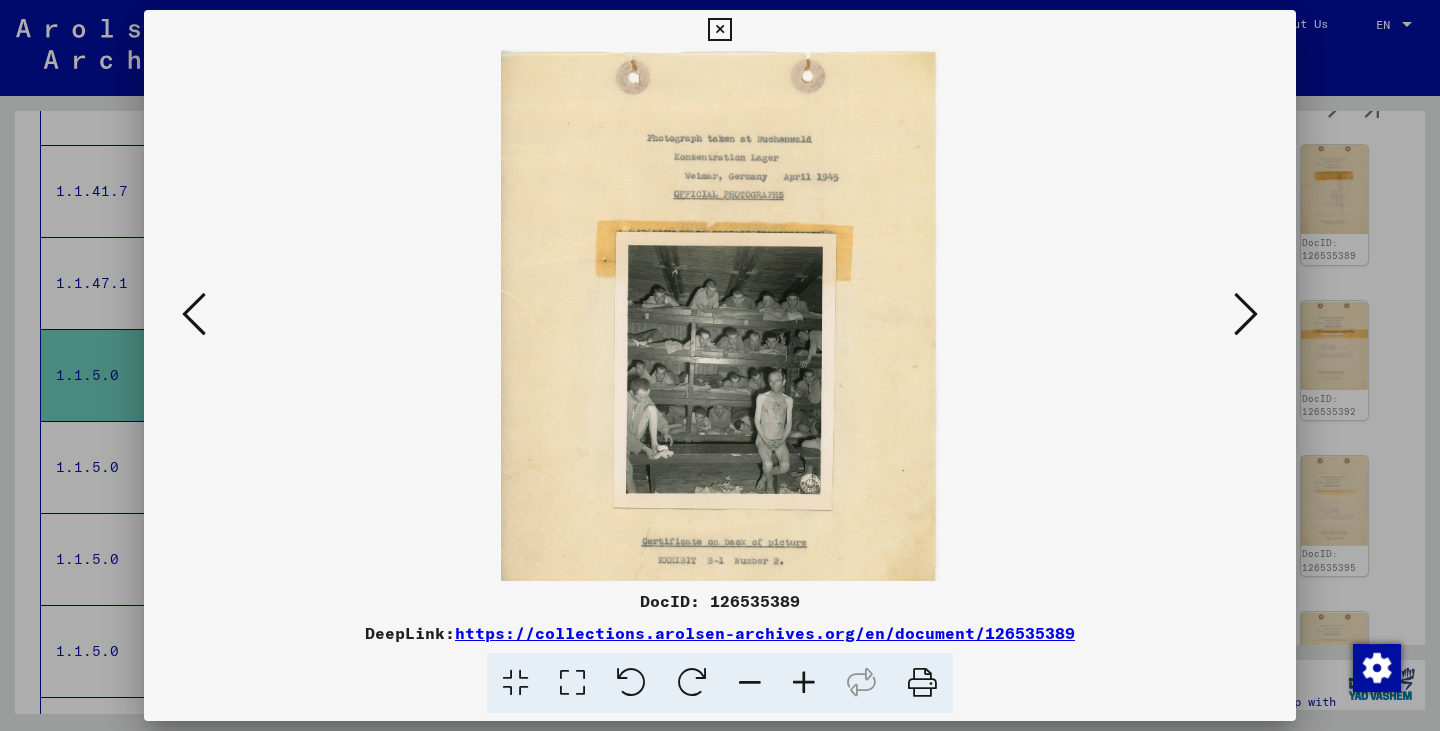 click at bounding box center (804, 683) 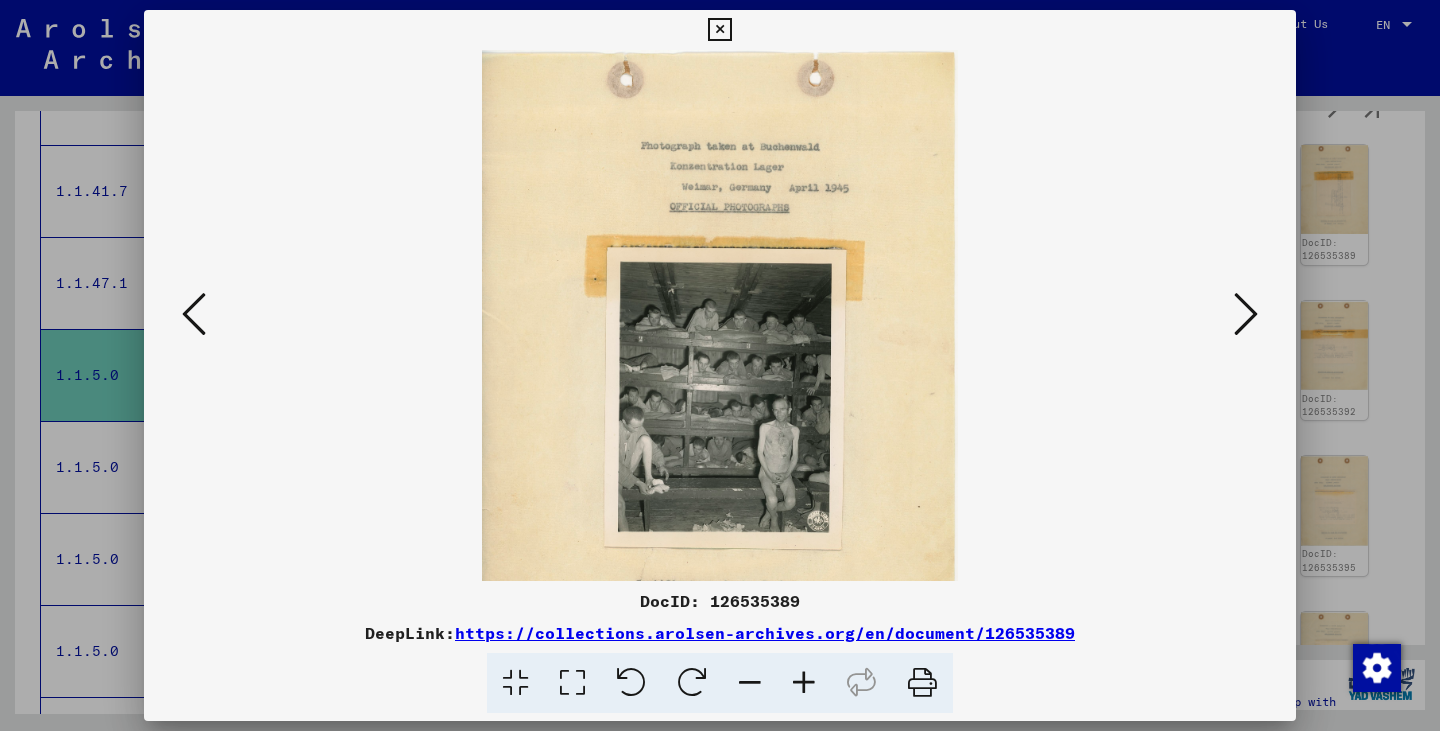 click at bounding box center (804, 683) 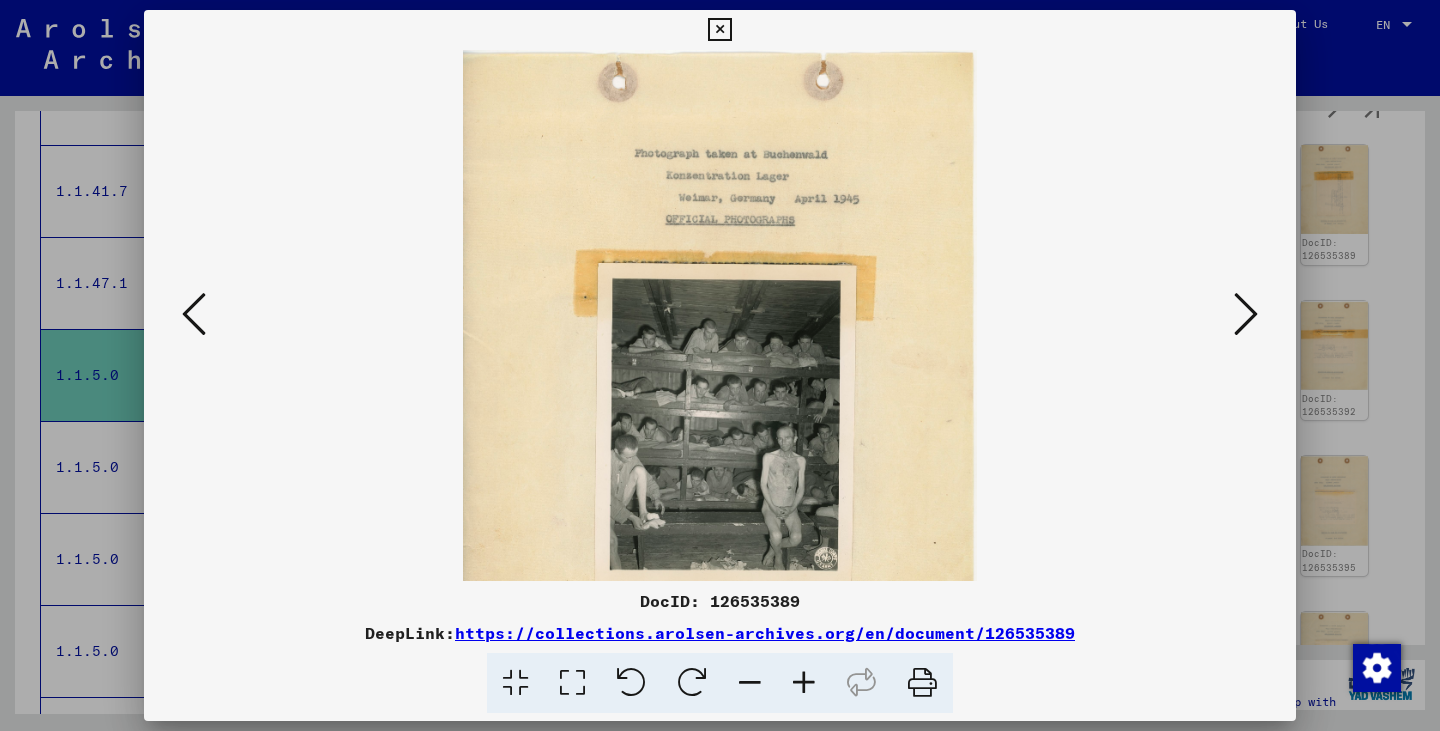 click at bounding box center (804, 683) 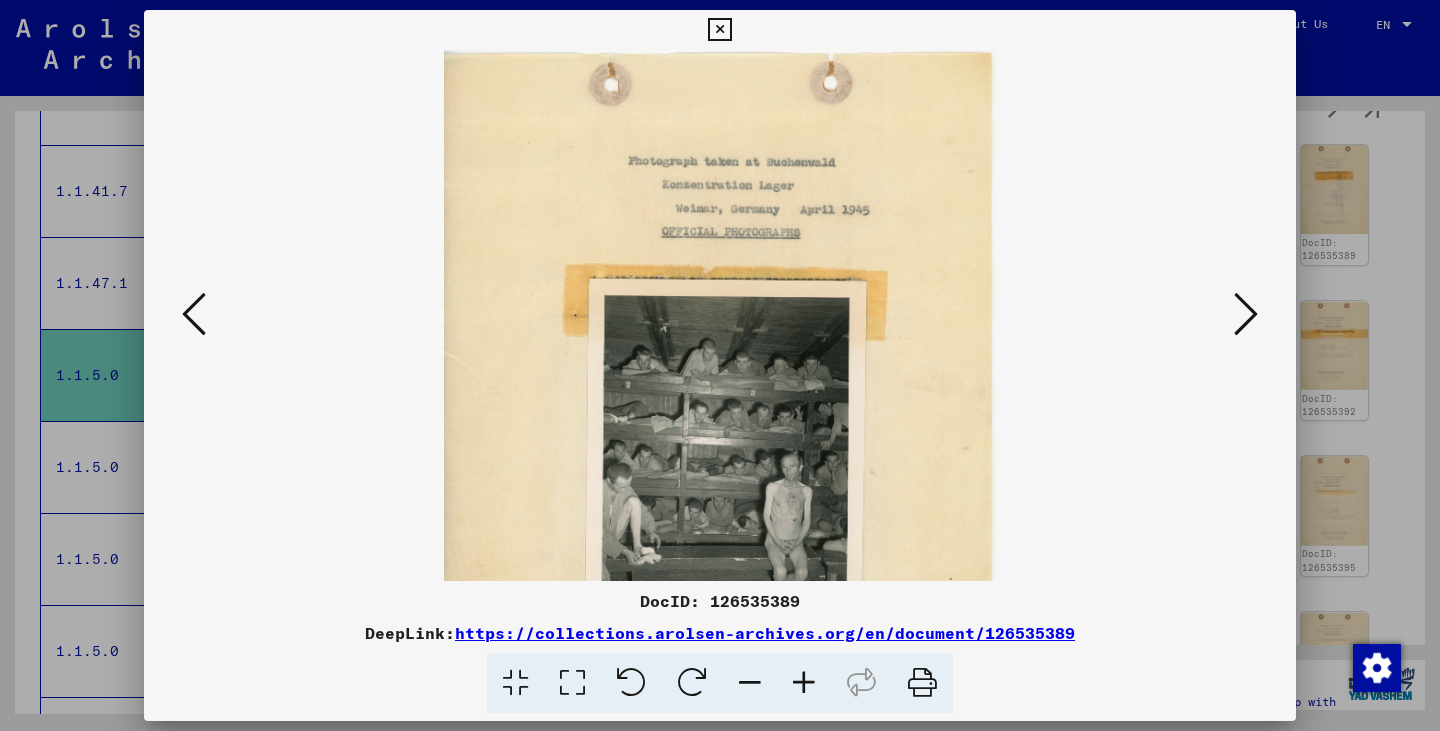 click at bounding box center (804, 683) 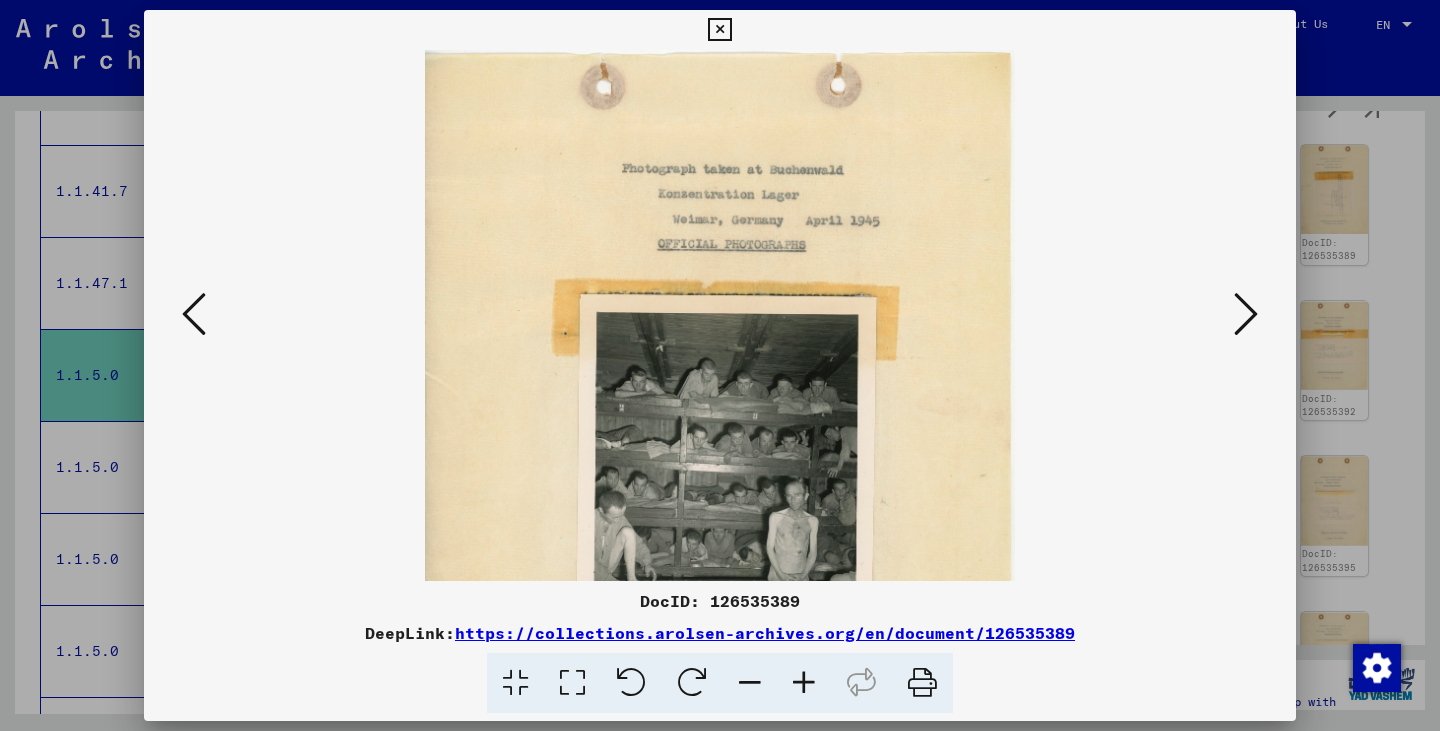 click at bounding box center [804, 683] 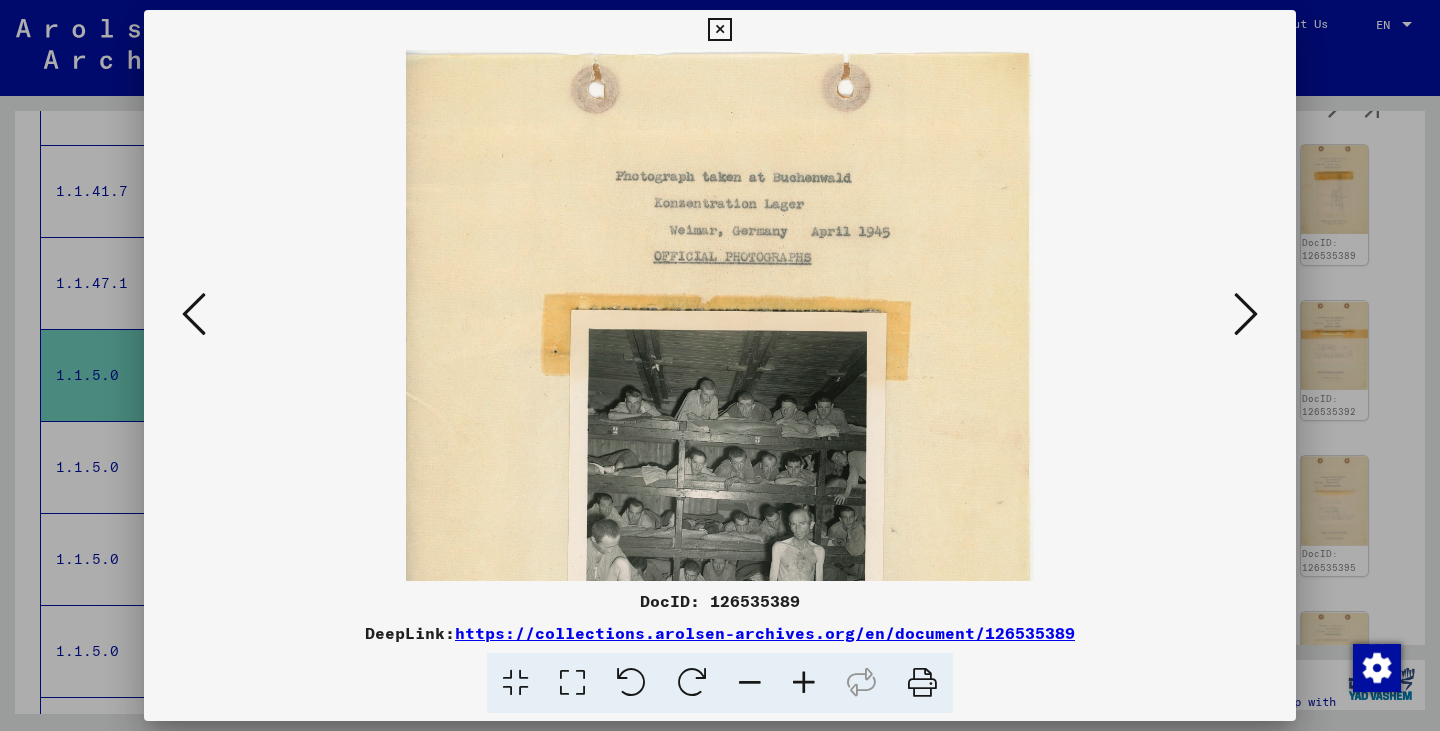 click at bounding box center [804, 683] 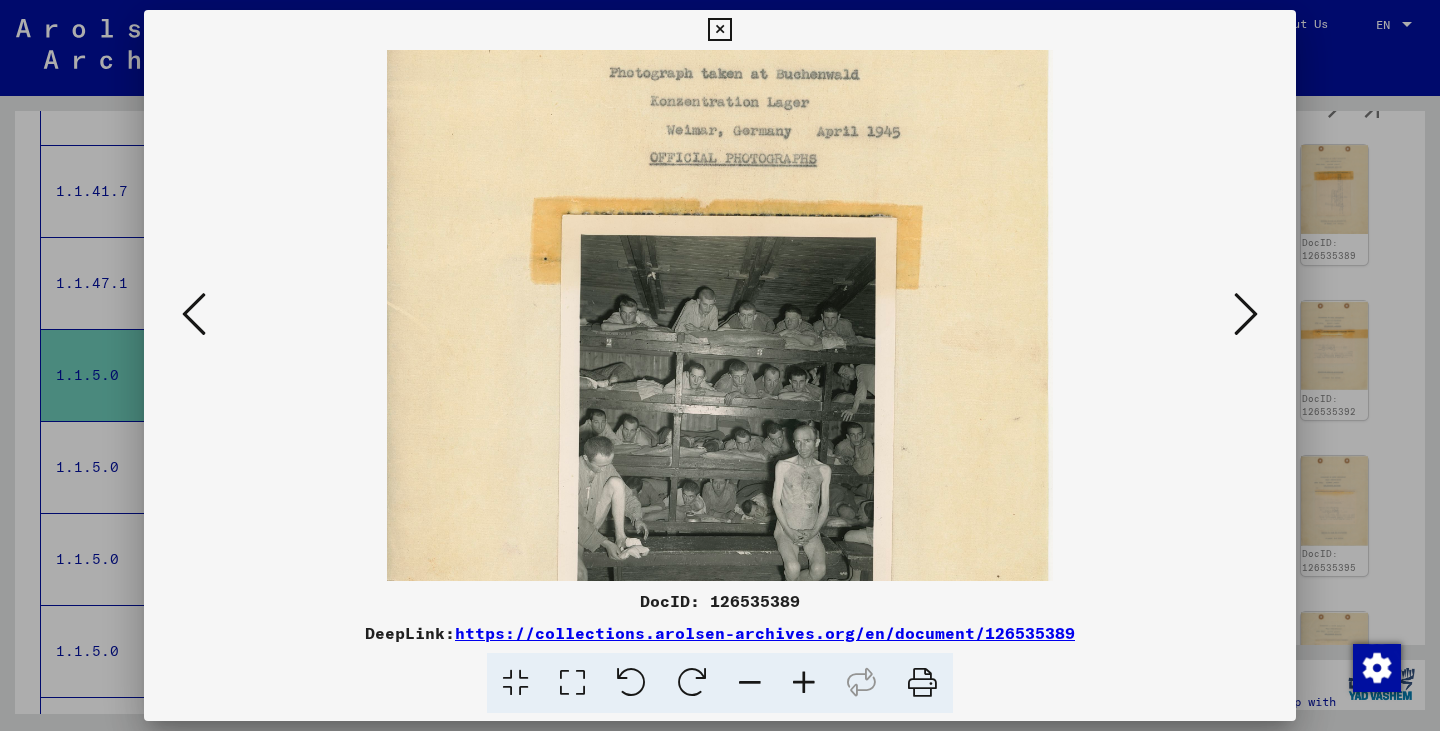 drag, startPoint x: 924, startPoint y: 527, endPoint x: 926, endPoint y: 416, distance: 111.01801 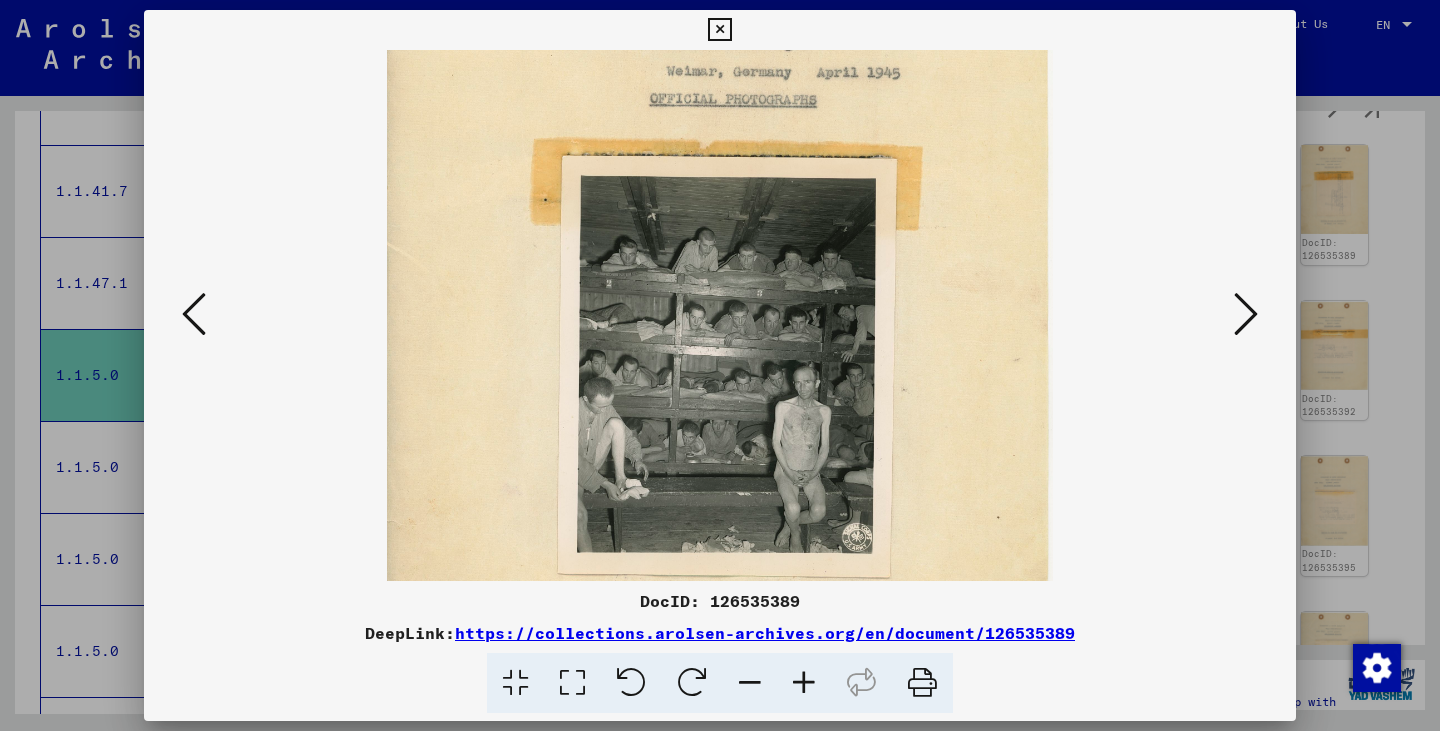 scroll, scrollTop: 190, scrollLeft: 0, axis: vertical 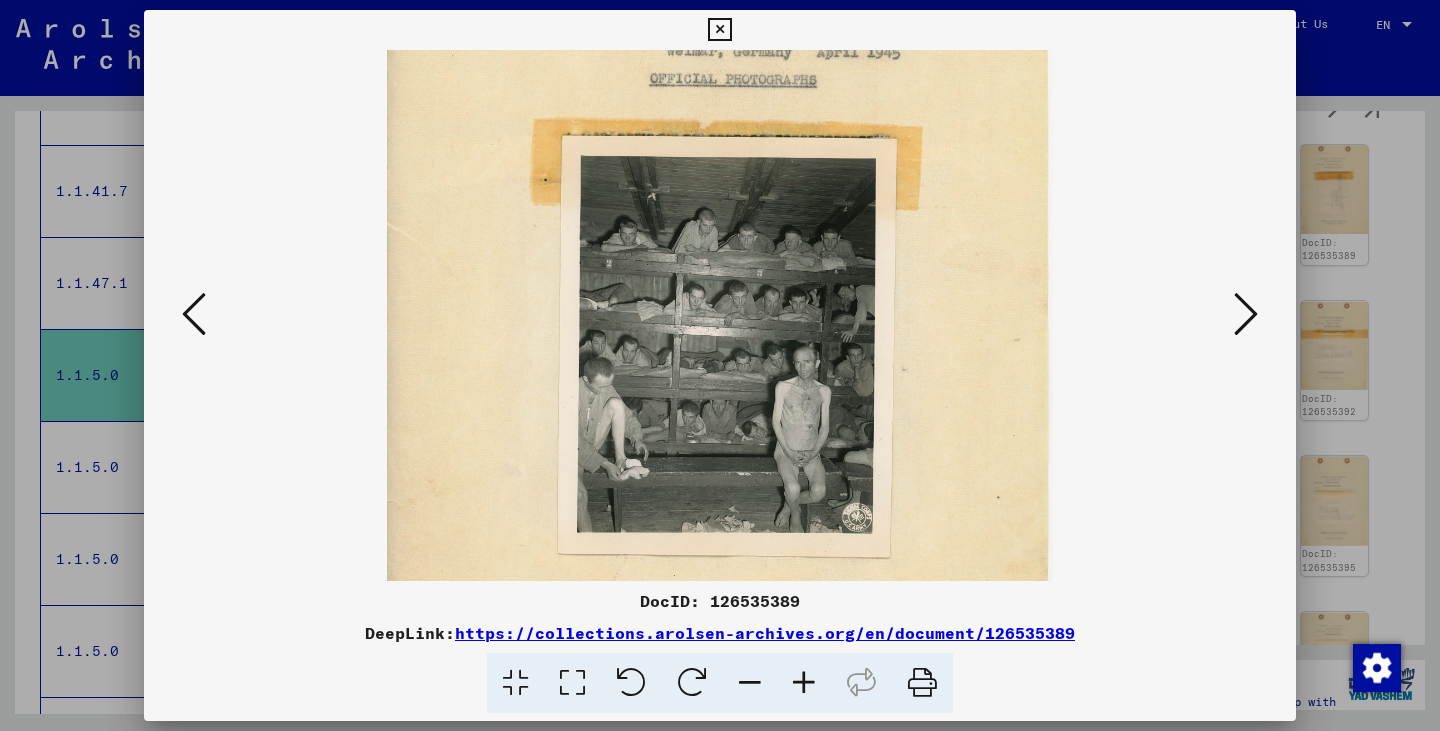 drag, startPoint x: 950, startPoint y: 504, endPoint x: 950, endPoint y: 425, distance: 79 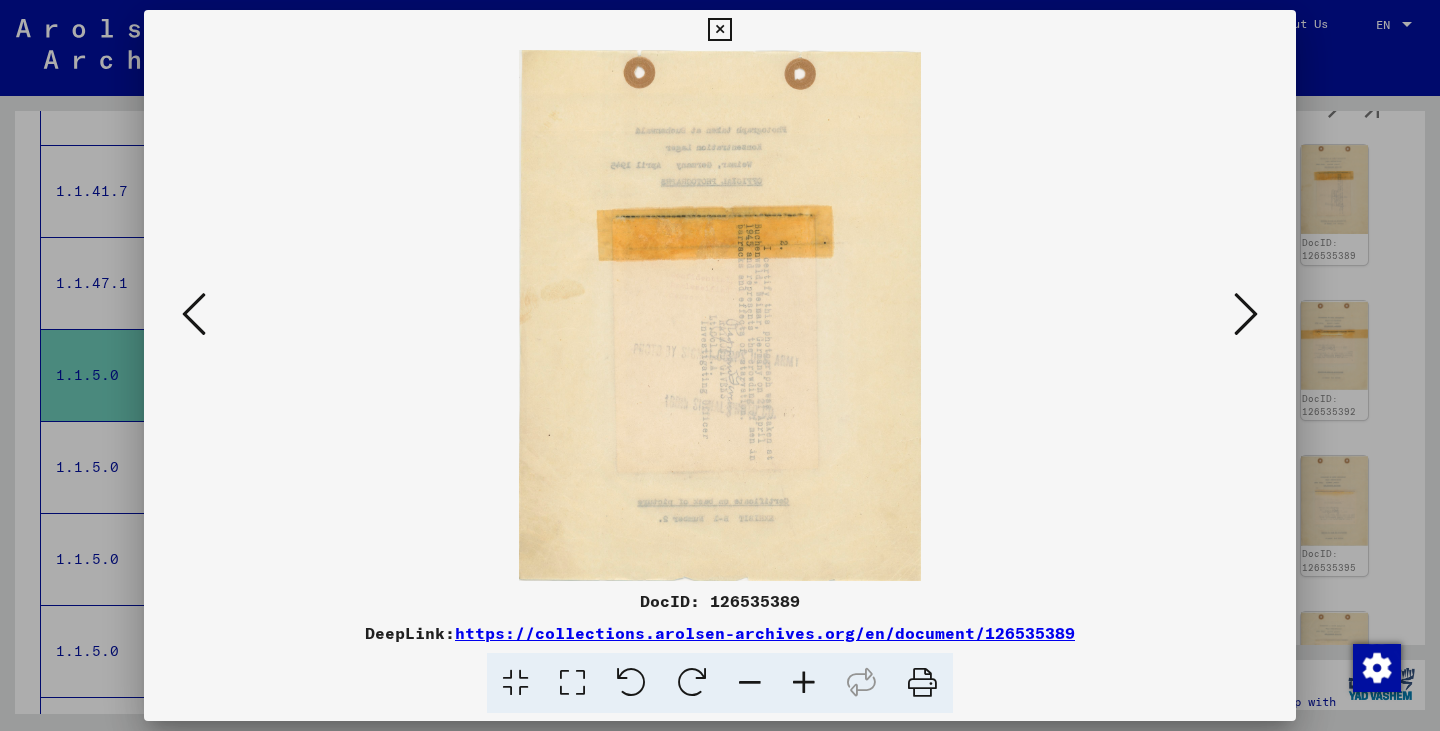 scroll, scrollTop: 0, scrollLeft: 0, axis: both 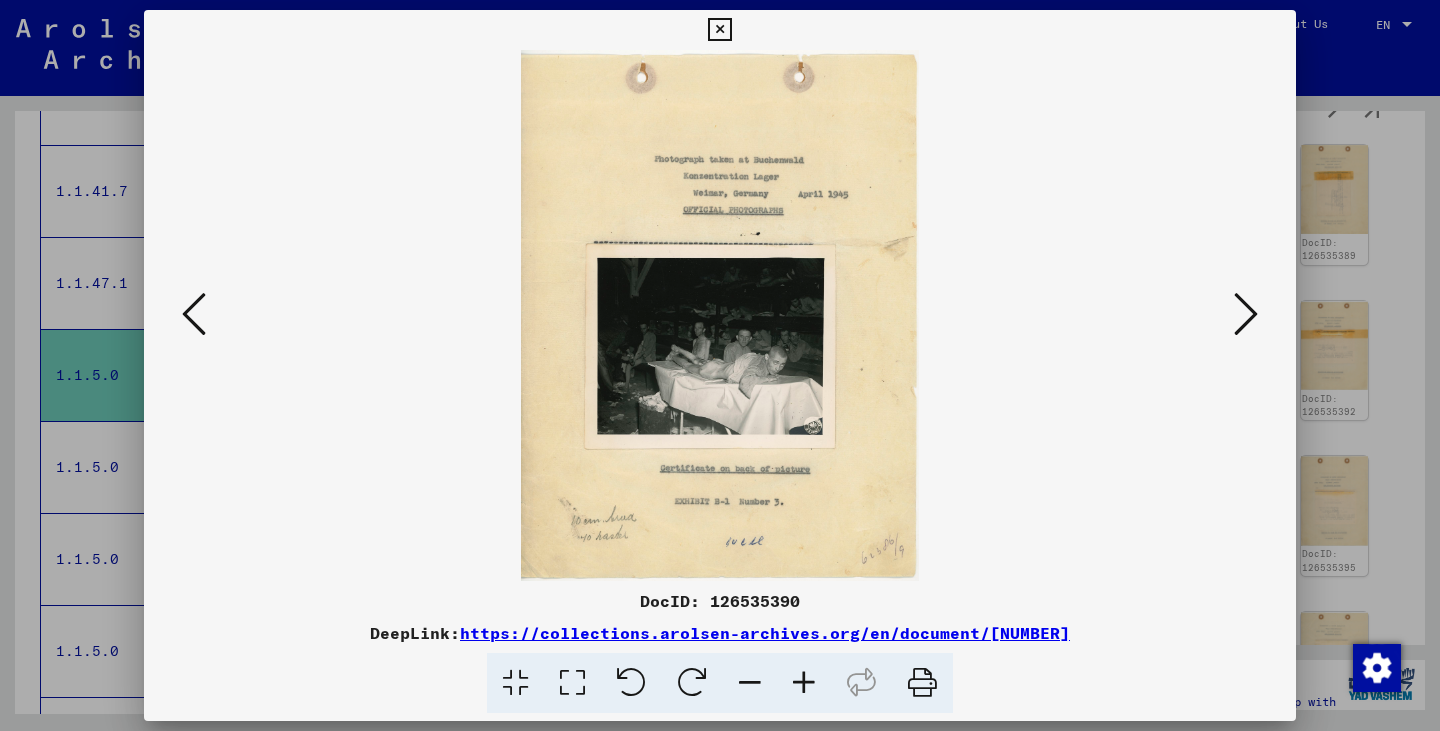 click at bounding box center (804, 683) 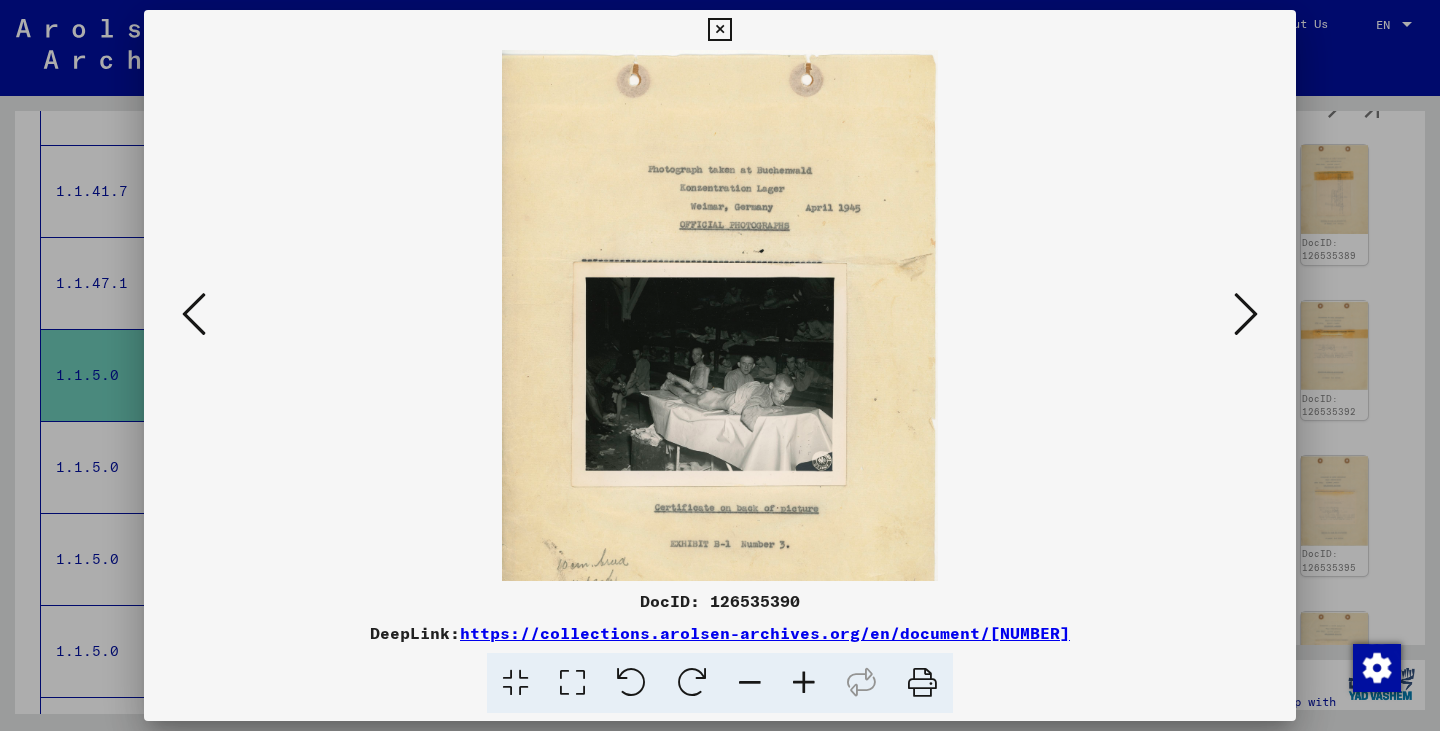 click at bounding box center [804, 683] 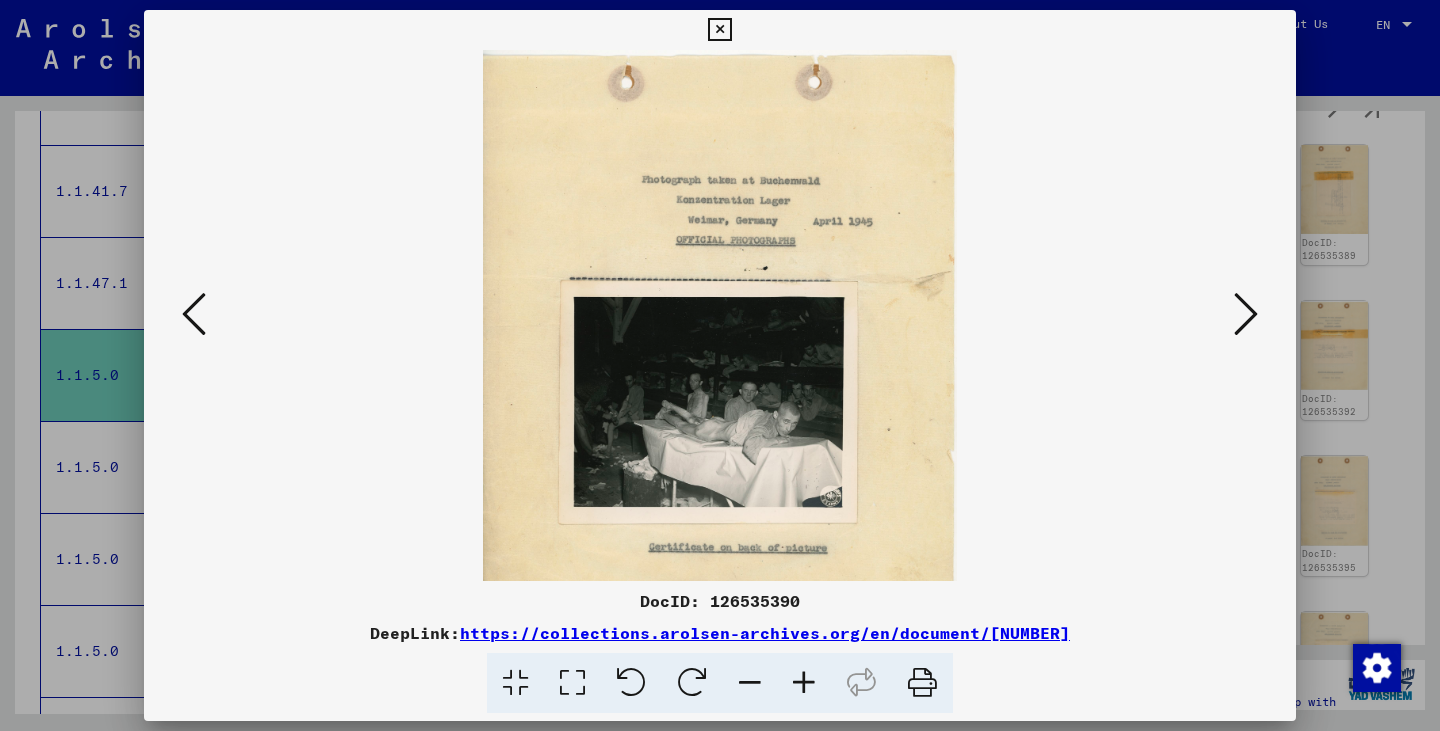 click at bounding box center (804, 683) 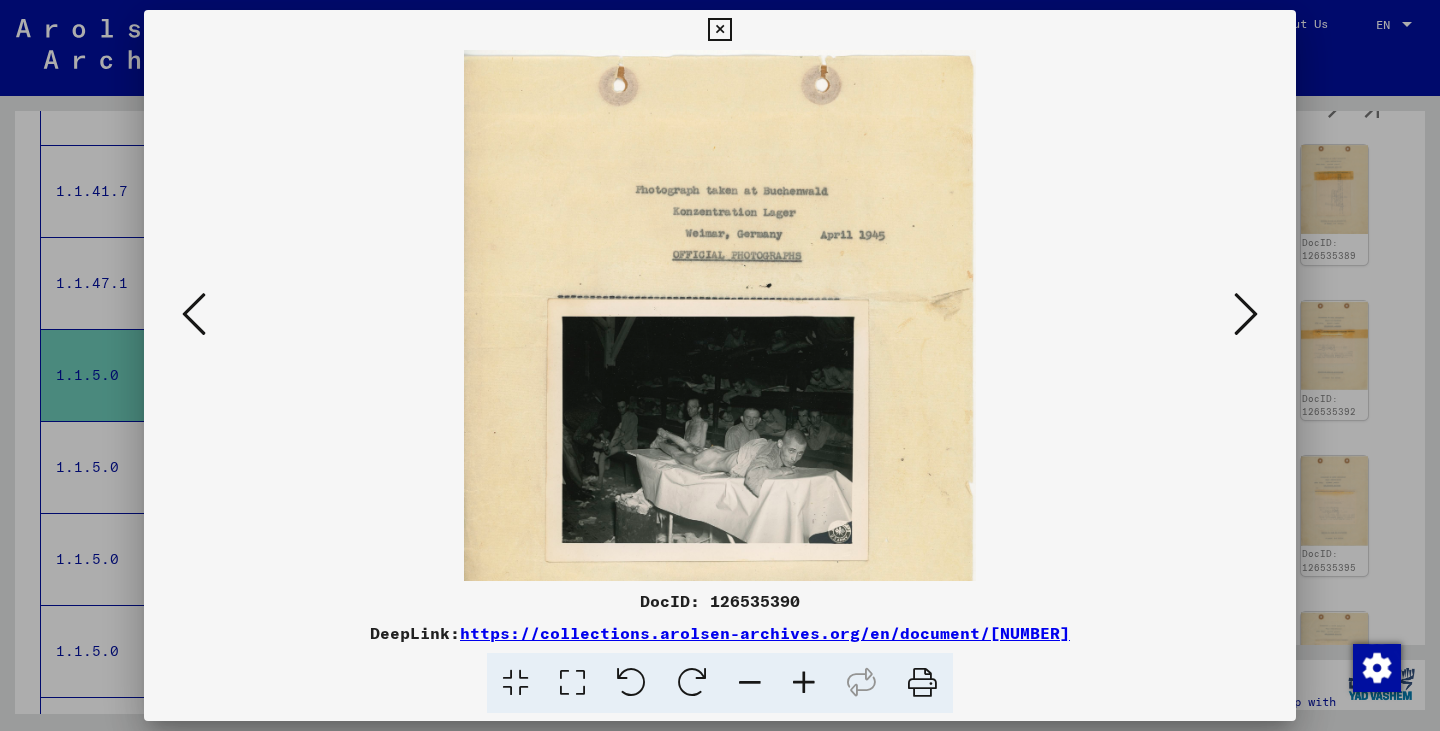 click at bounding box center (804, 683) 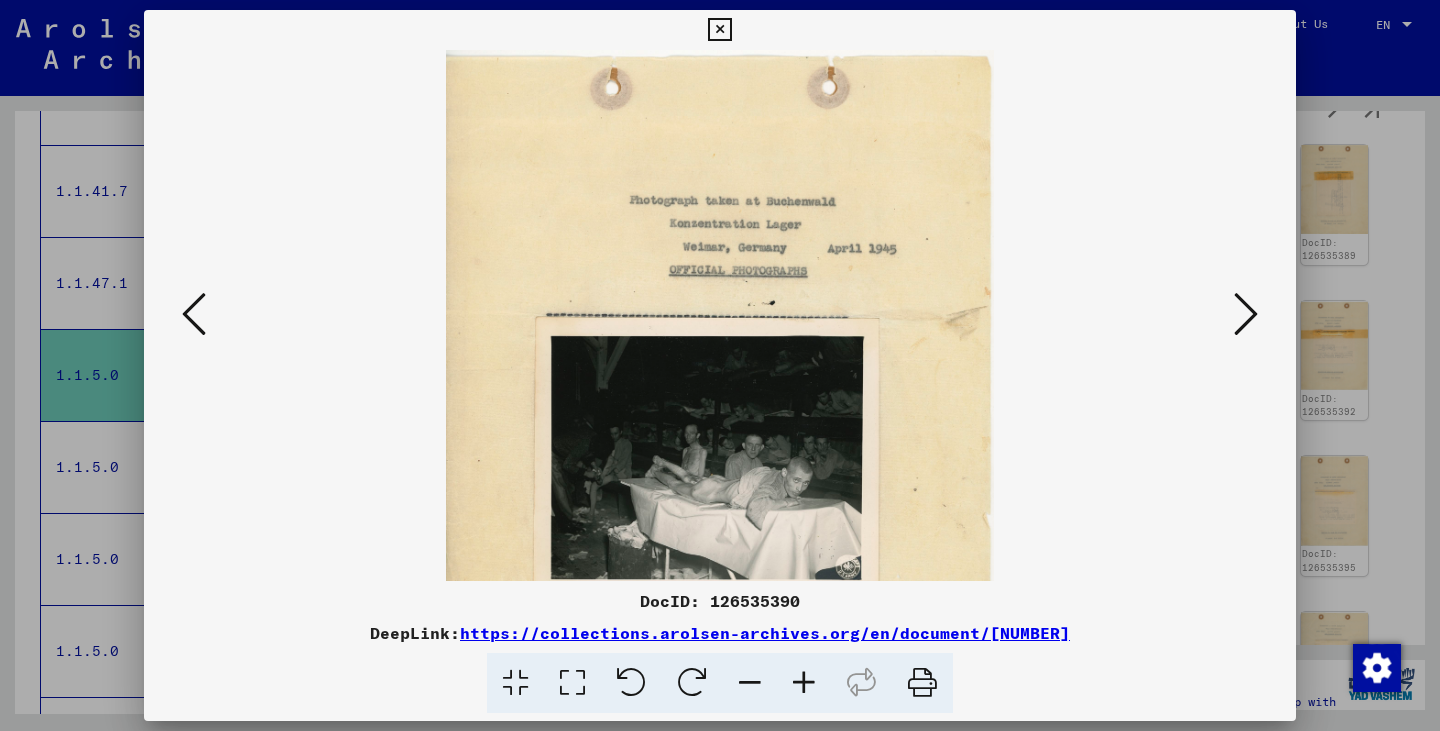 click at bounding box center (804, 683) 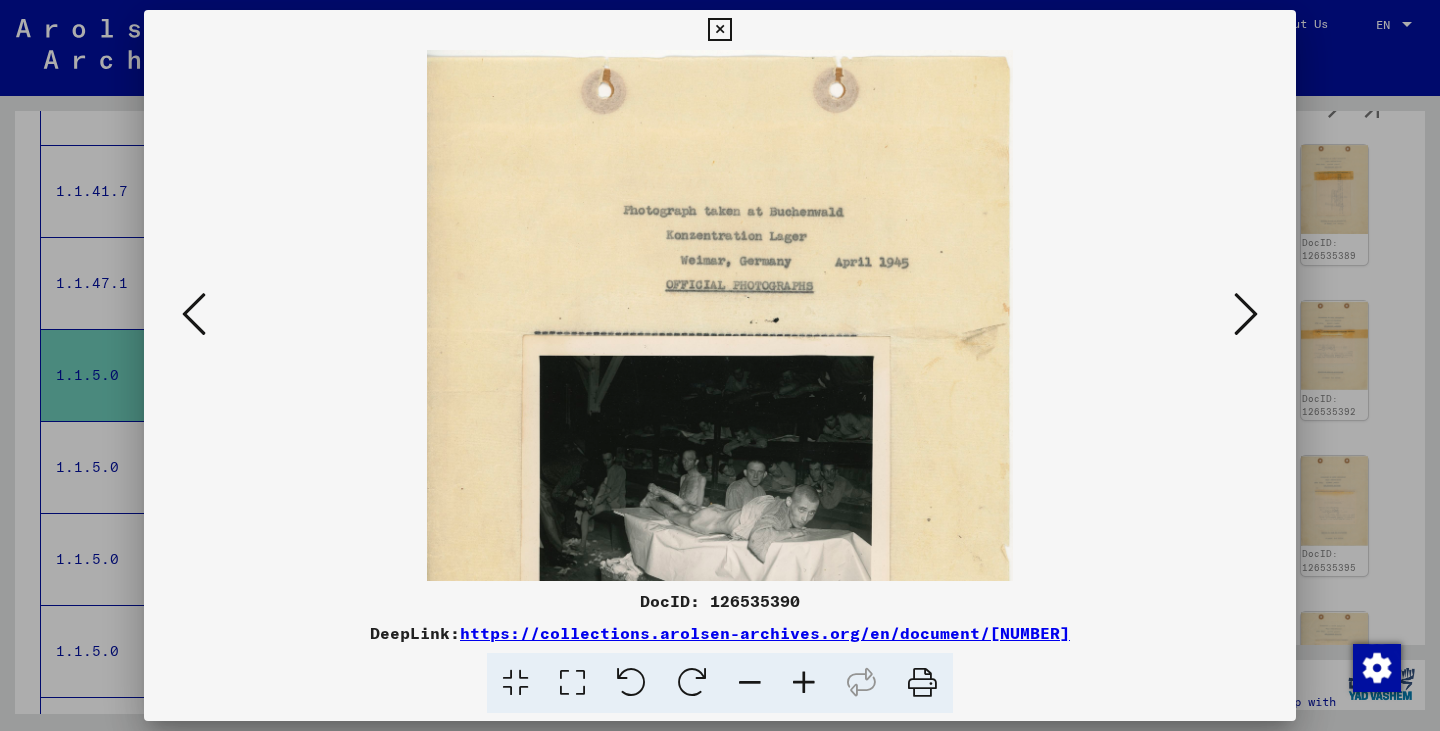 click at bounding box center [804, 683] 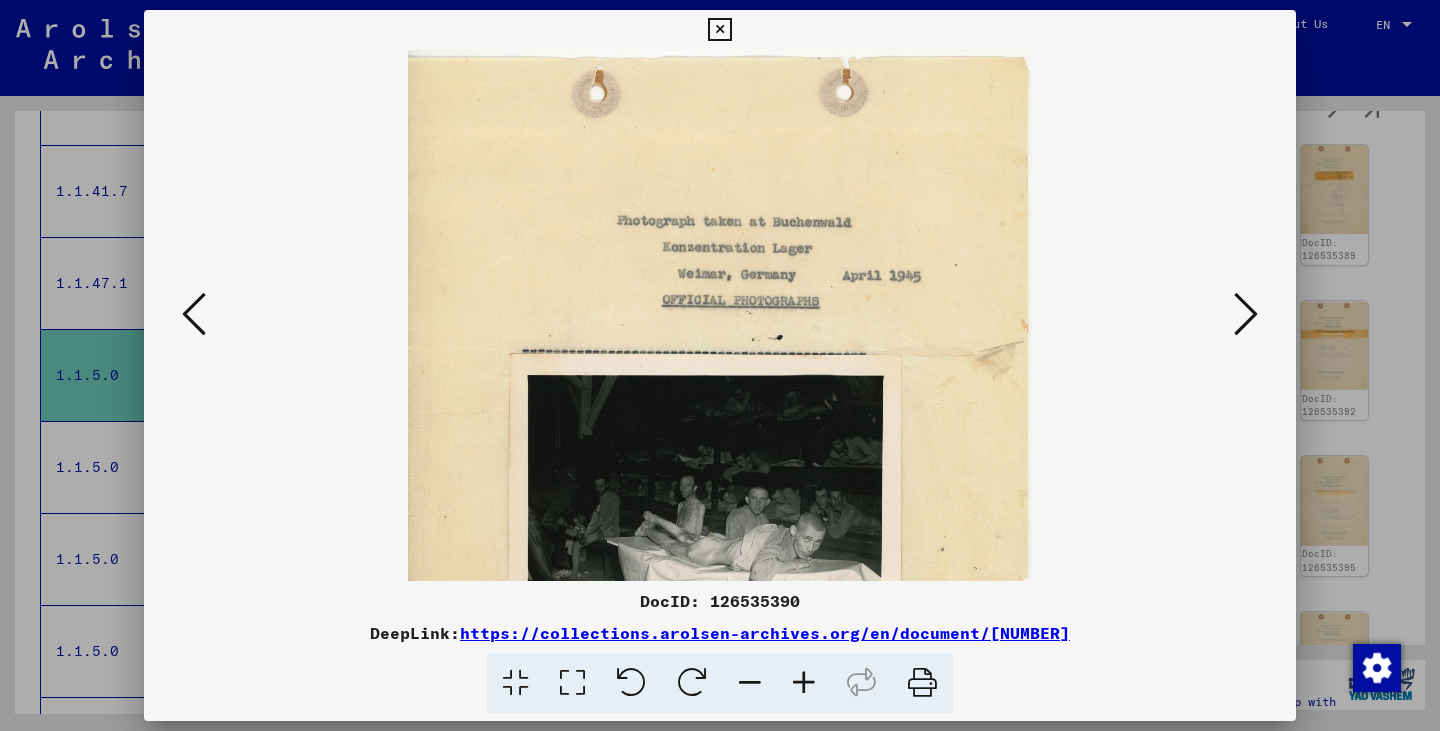 click at bounding box center (804, 683) 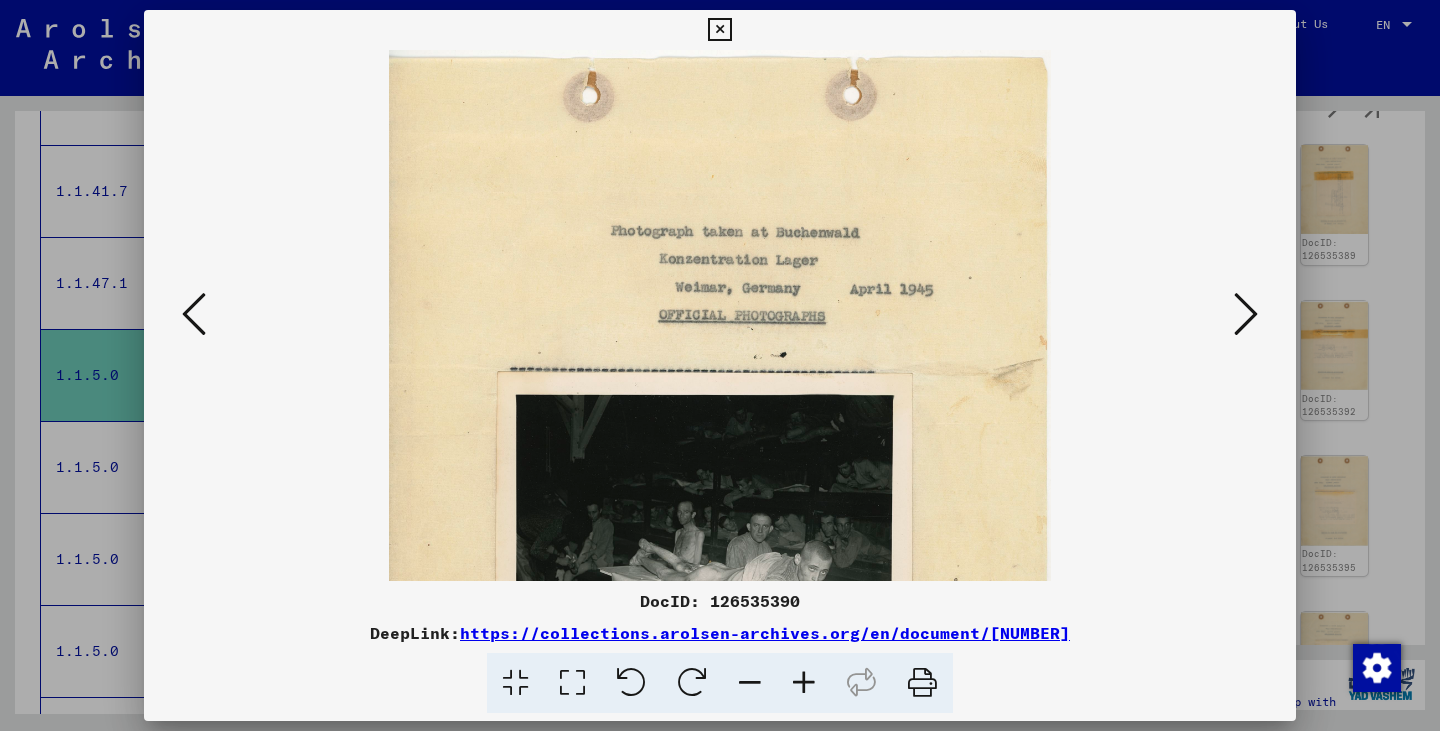 click at bounding box center (804, 683) 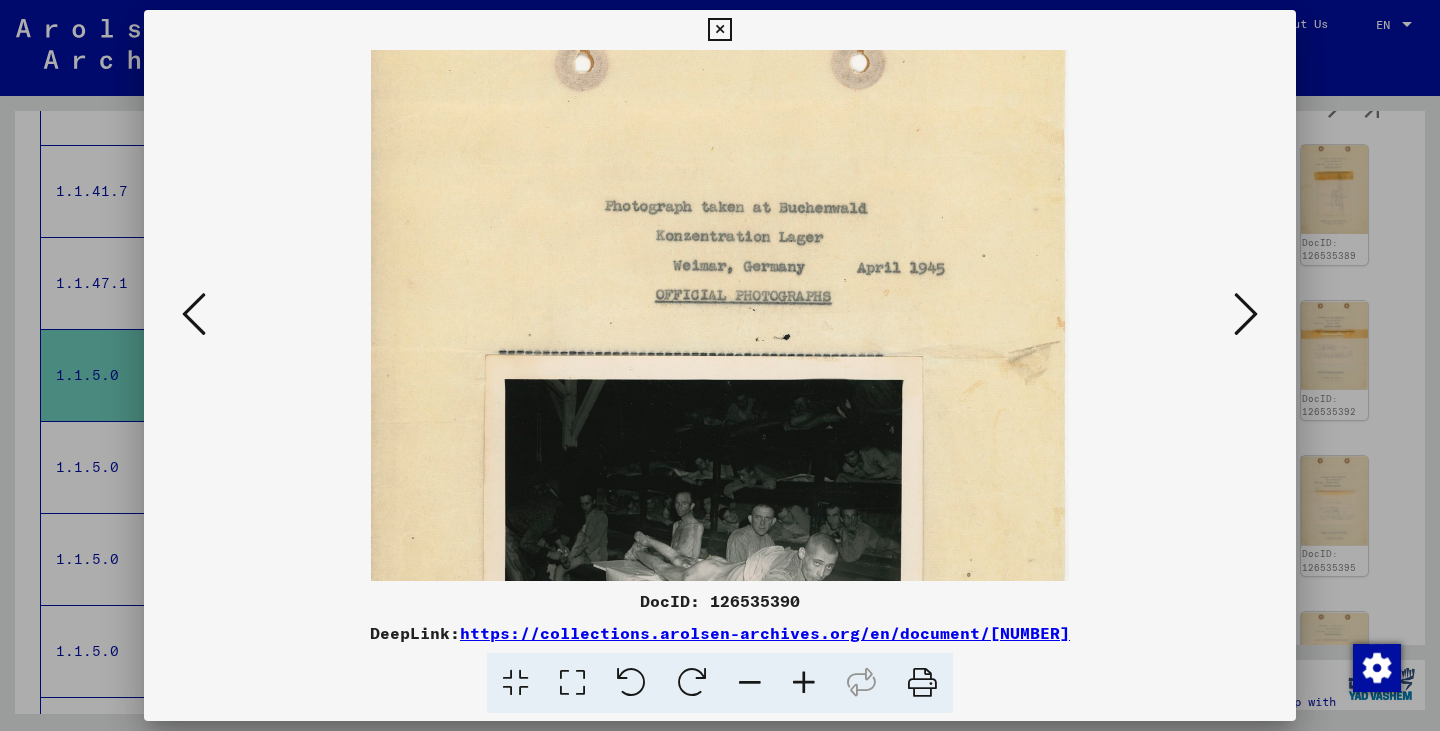 drag, startPoint x: 964, startPoint y: 533, endPoint x: 977, endPoint y: 341, distance: 192.4396 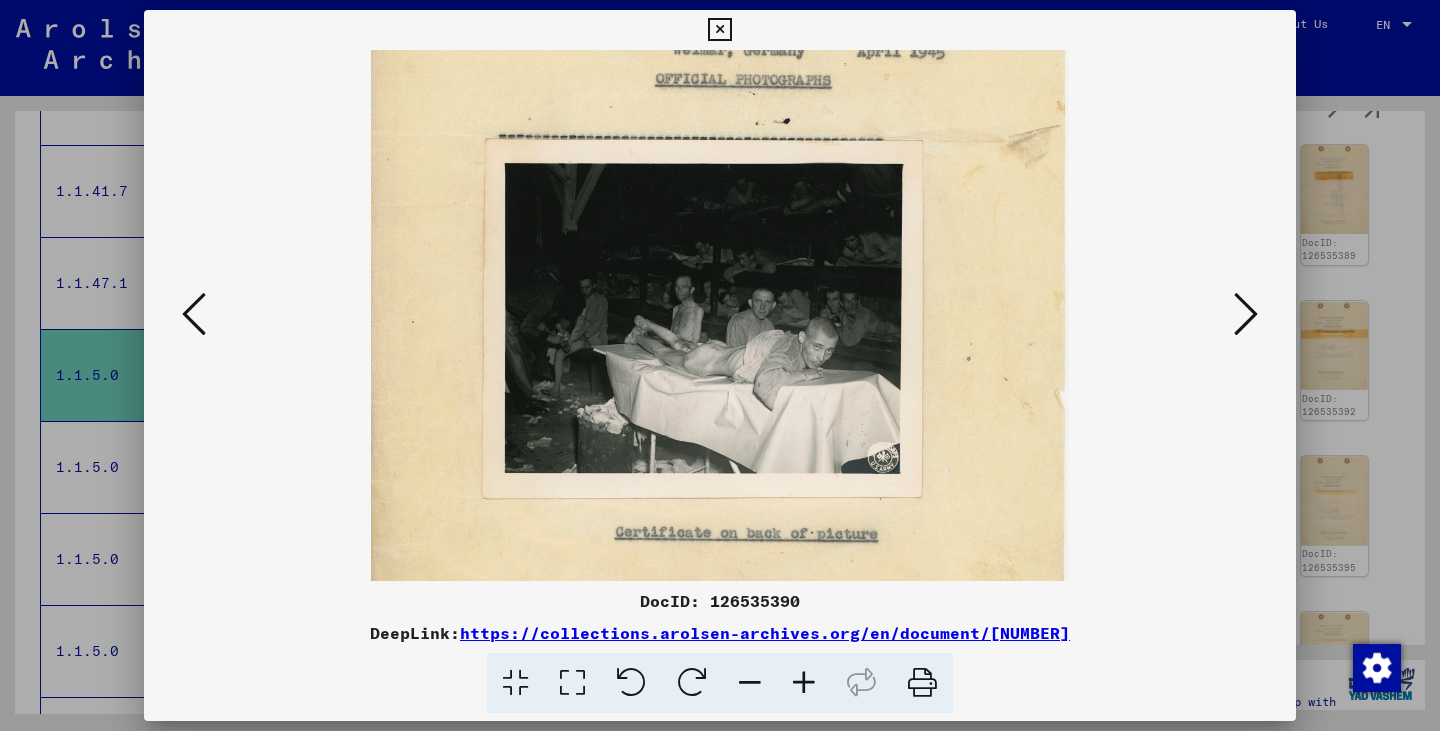 scroll, scrollTop: 259, scrollLeft: 0, axis: vertical 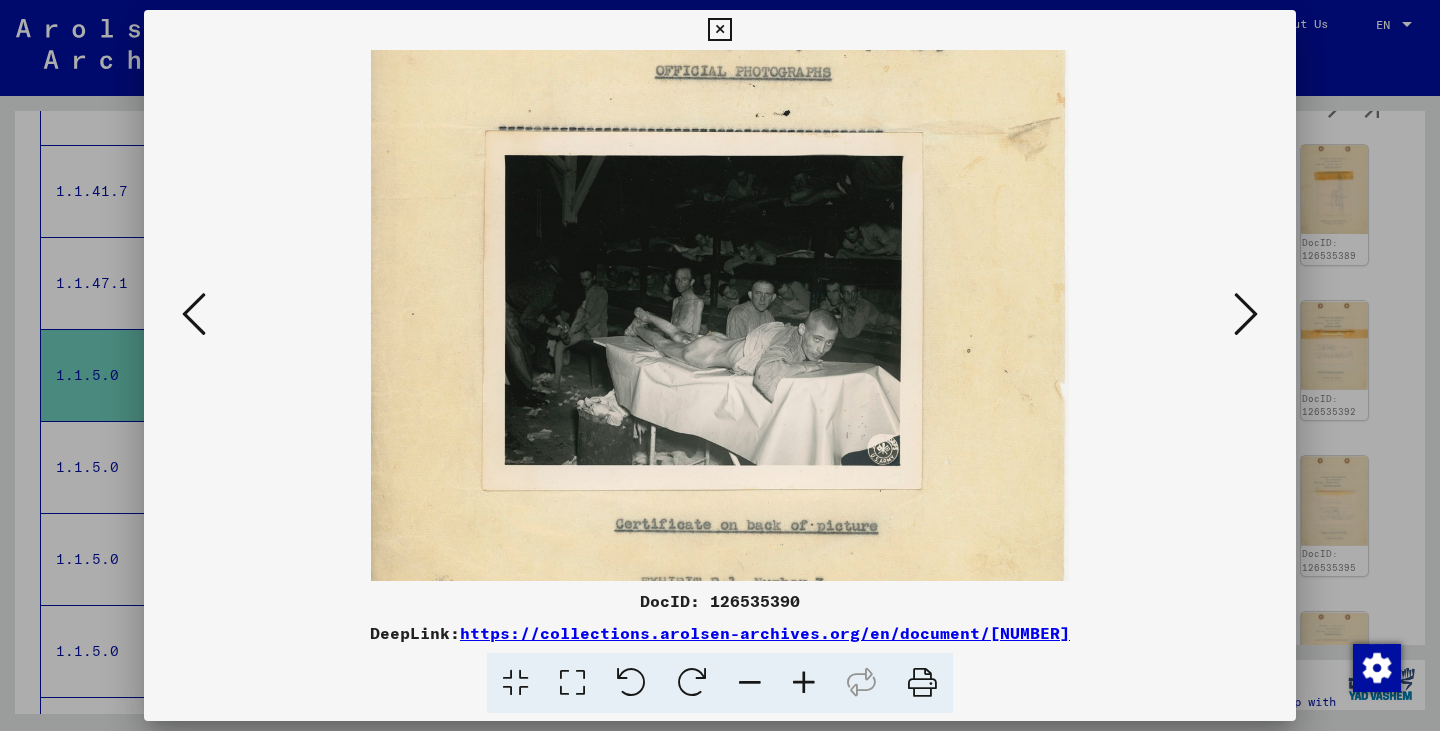drag, startPoint x: 973, startPoint y: 488, endPoint x: 981, endPoint y: 419, distance: 69.46222 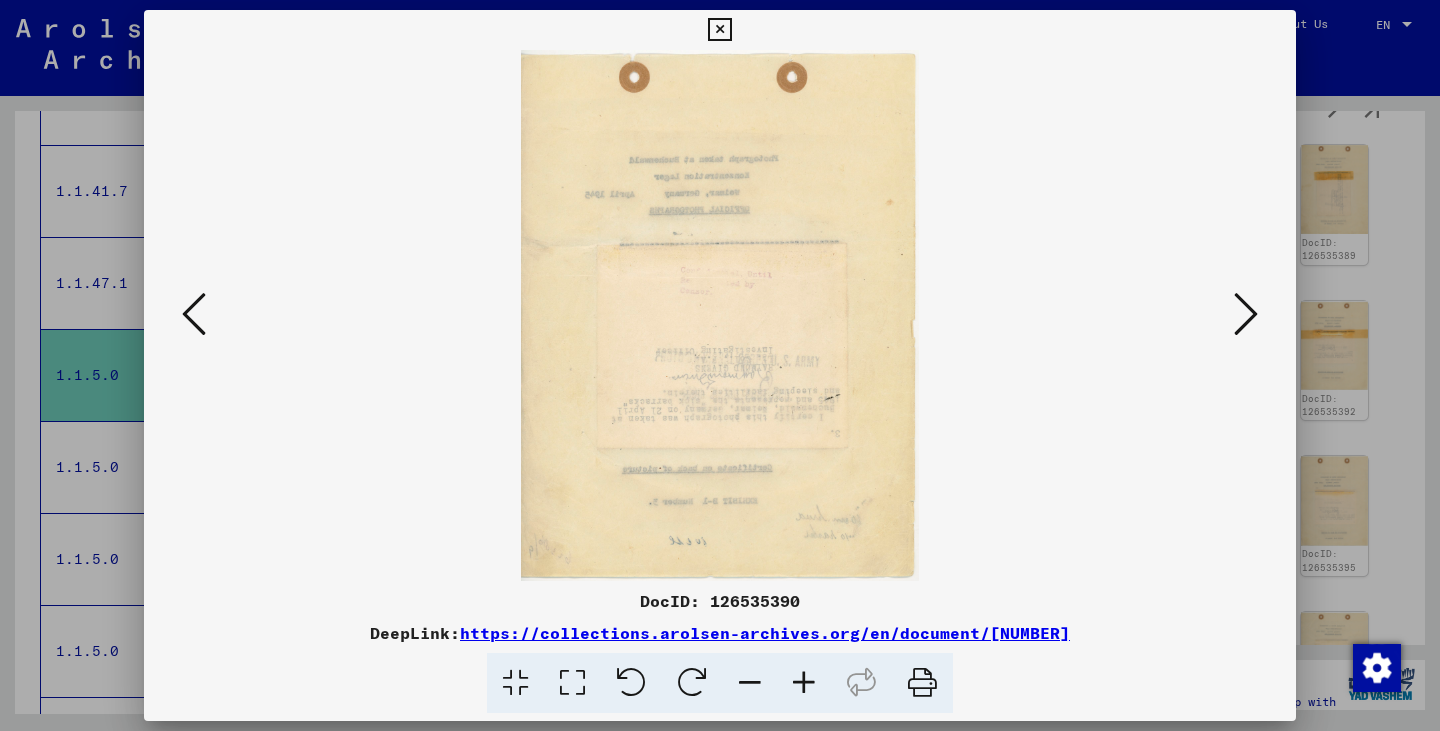 scroll, scrollTop: 0, scrollLeft: 0, axis: both 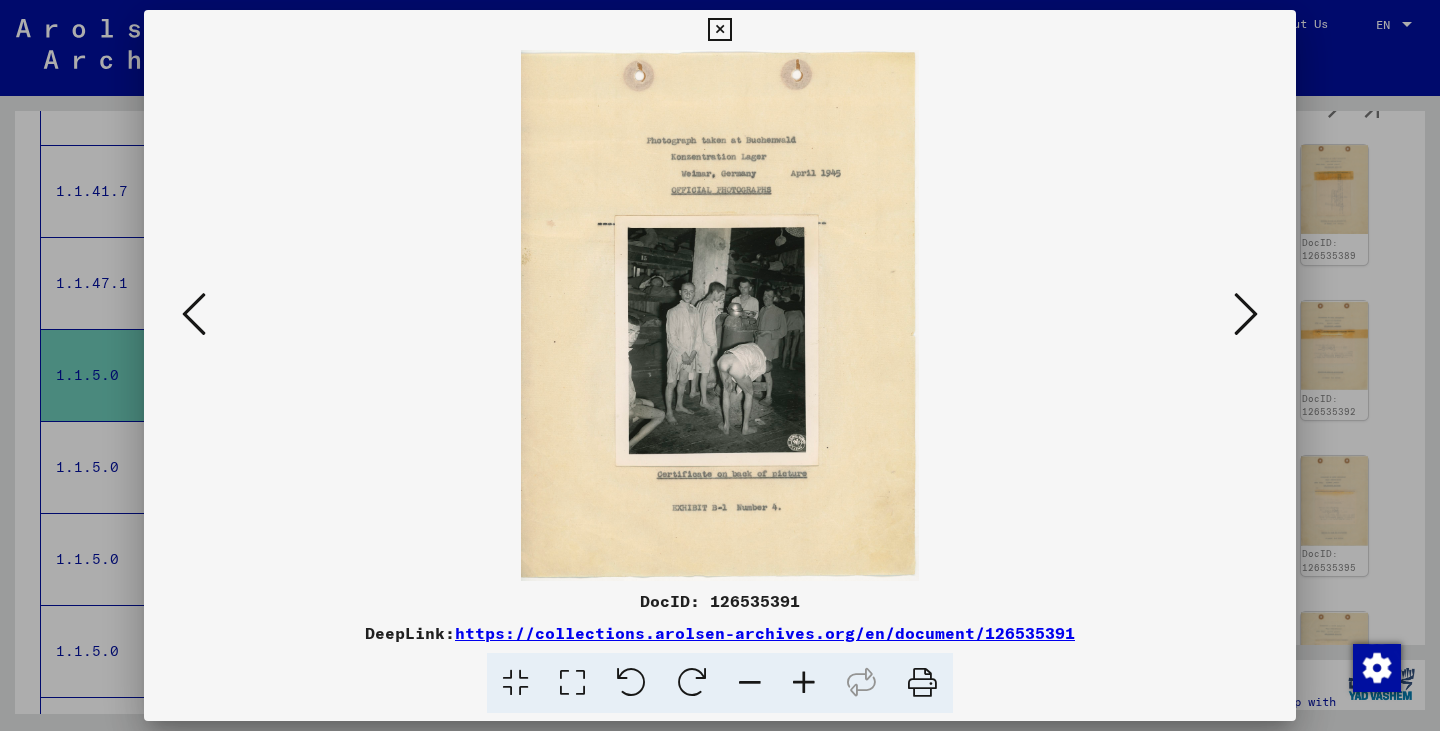click at bounding box center [1246, 314] 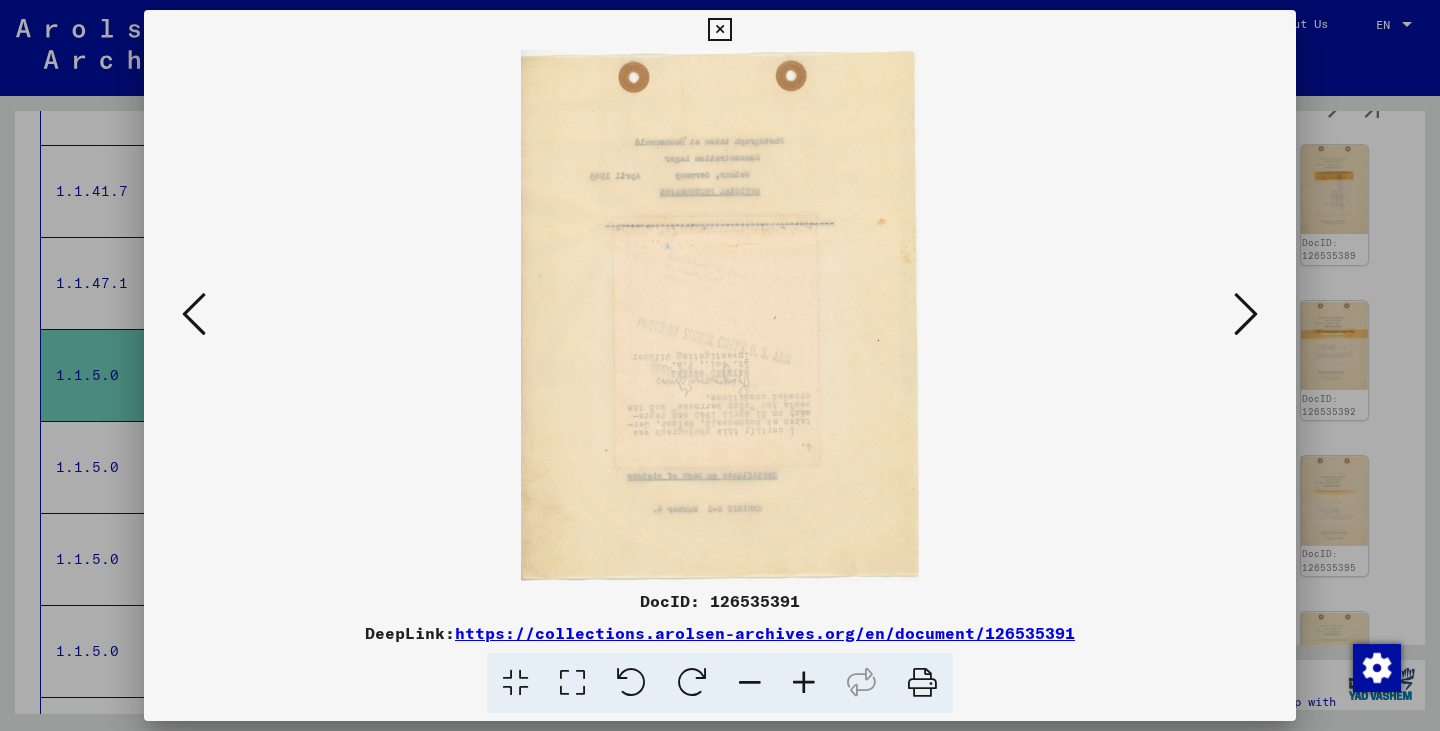 click at bounding box center (1246, 314) 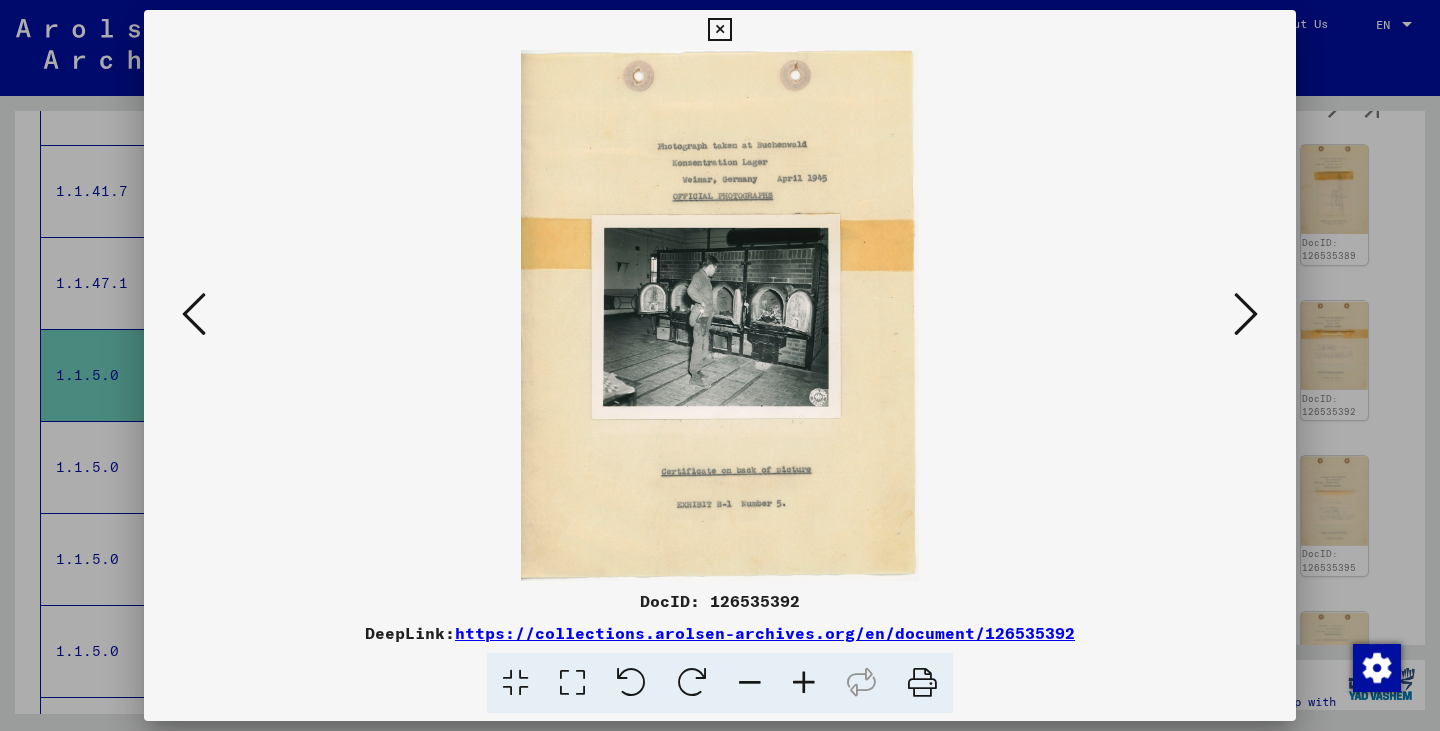 click at bounding box center [1246, 314] 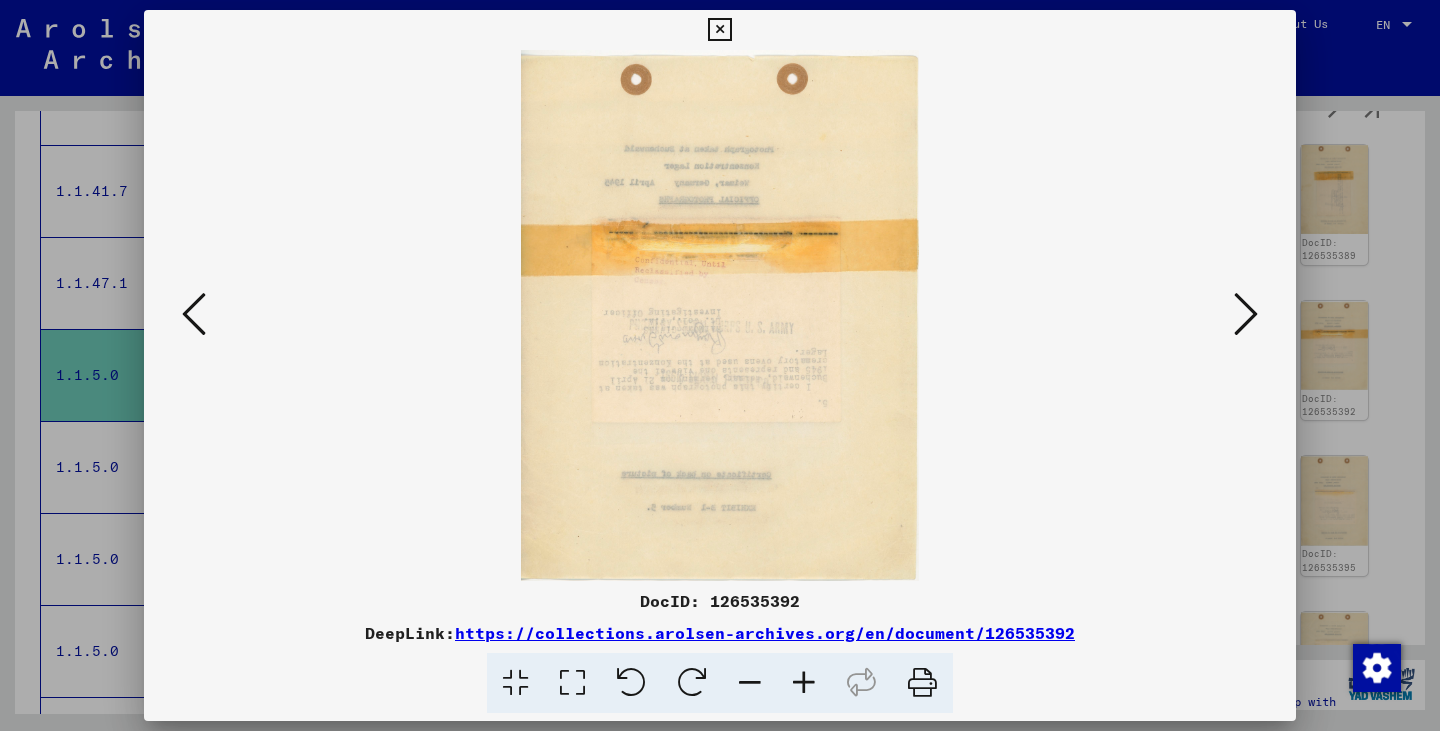 click at bounding box center (1246, 314) 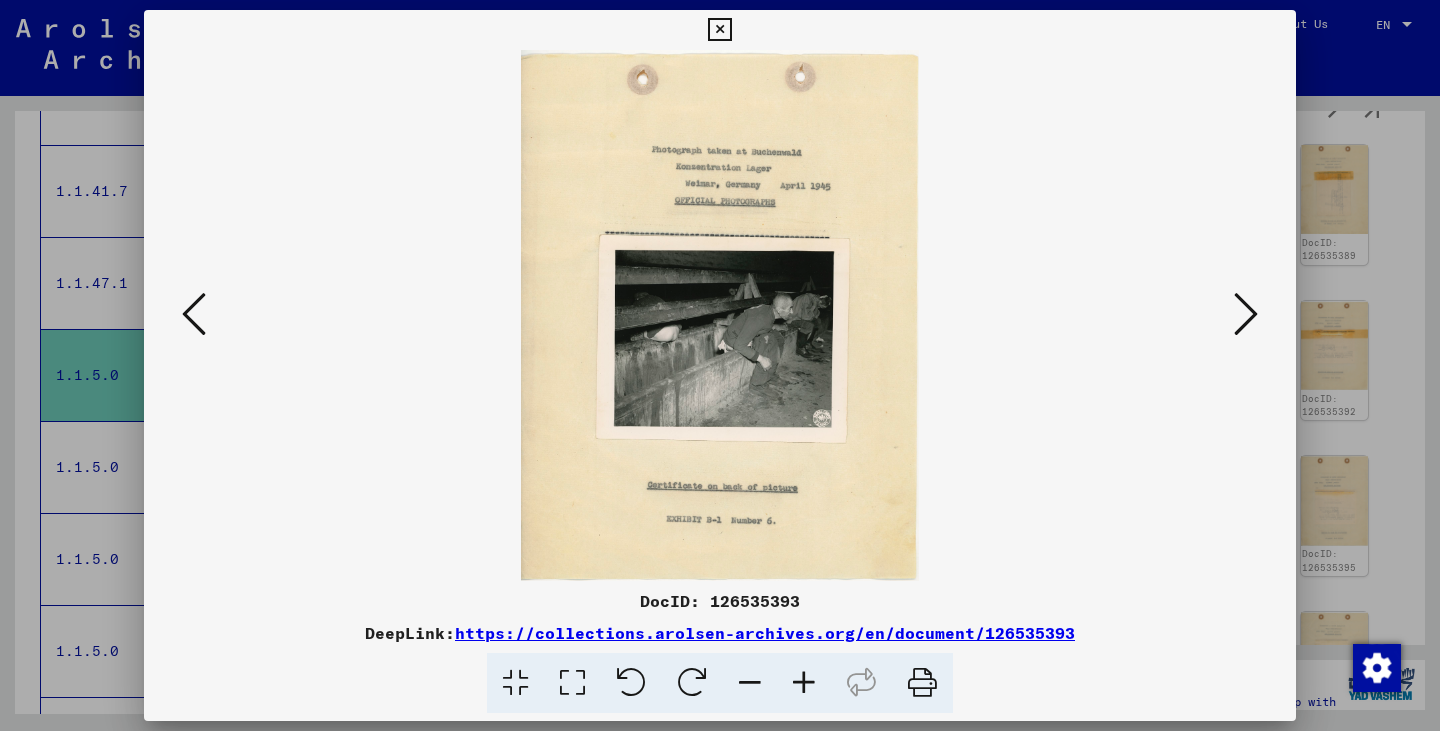 click at bounding box center (1246, 314) 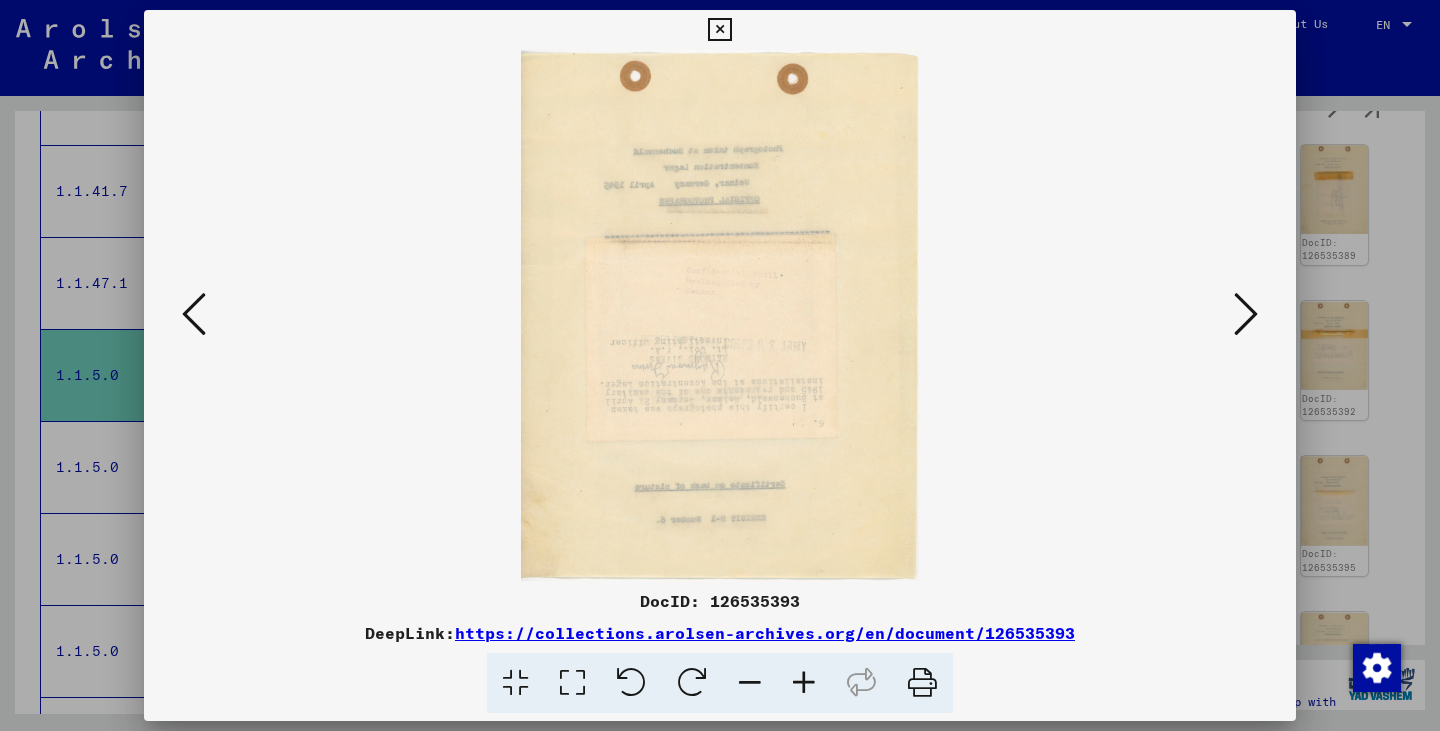 click at bounding box center (1246, 314) 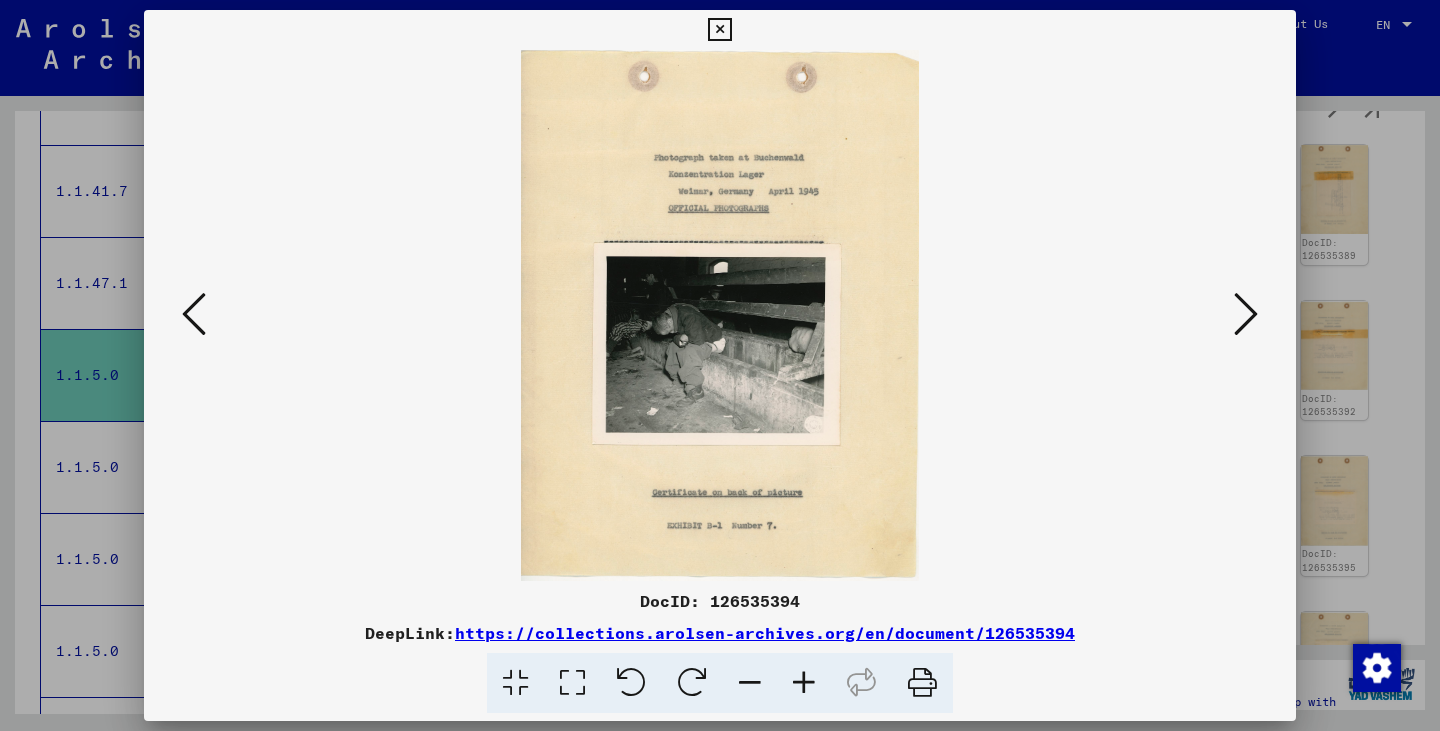 click at bounding box center (1246, 314) 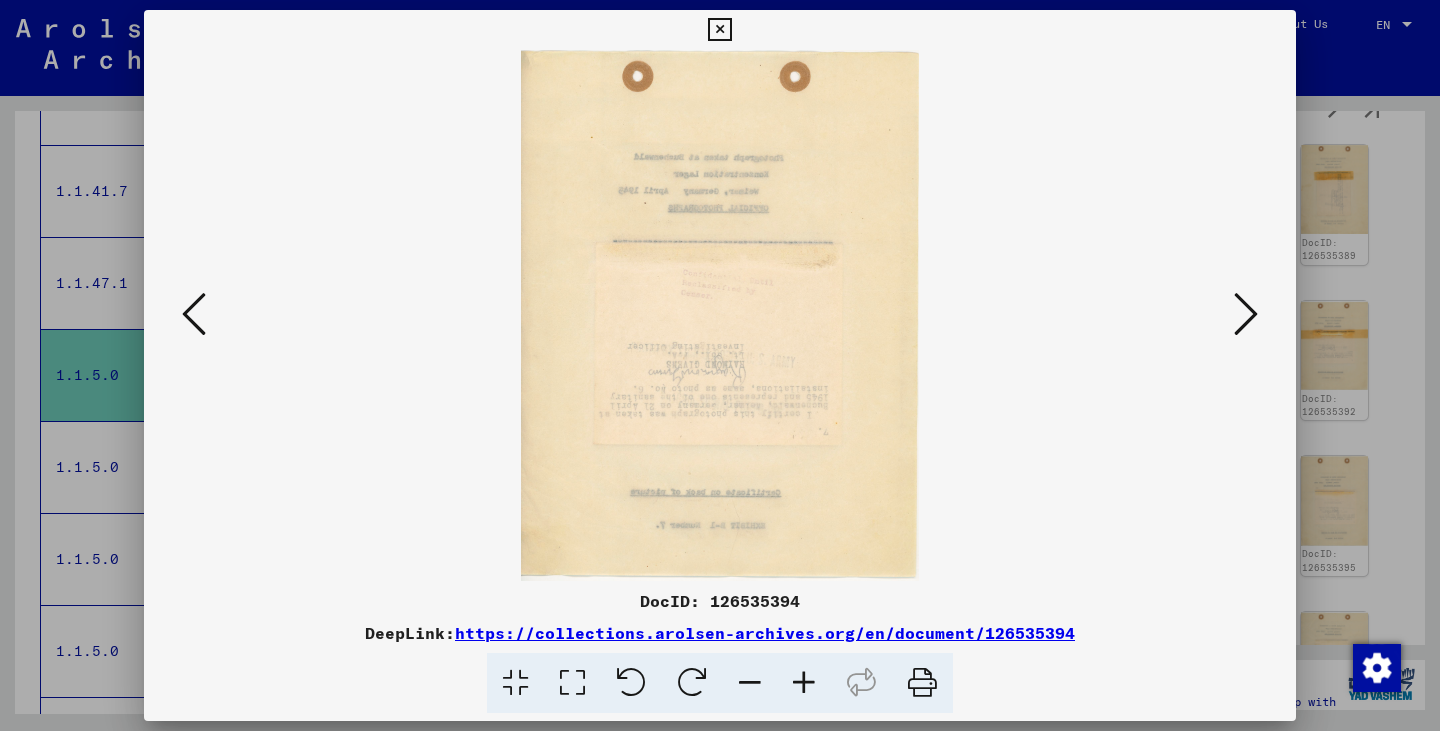 click at bounding box center (1246, 314) 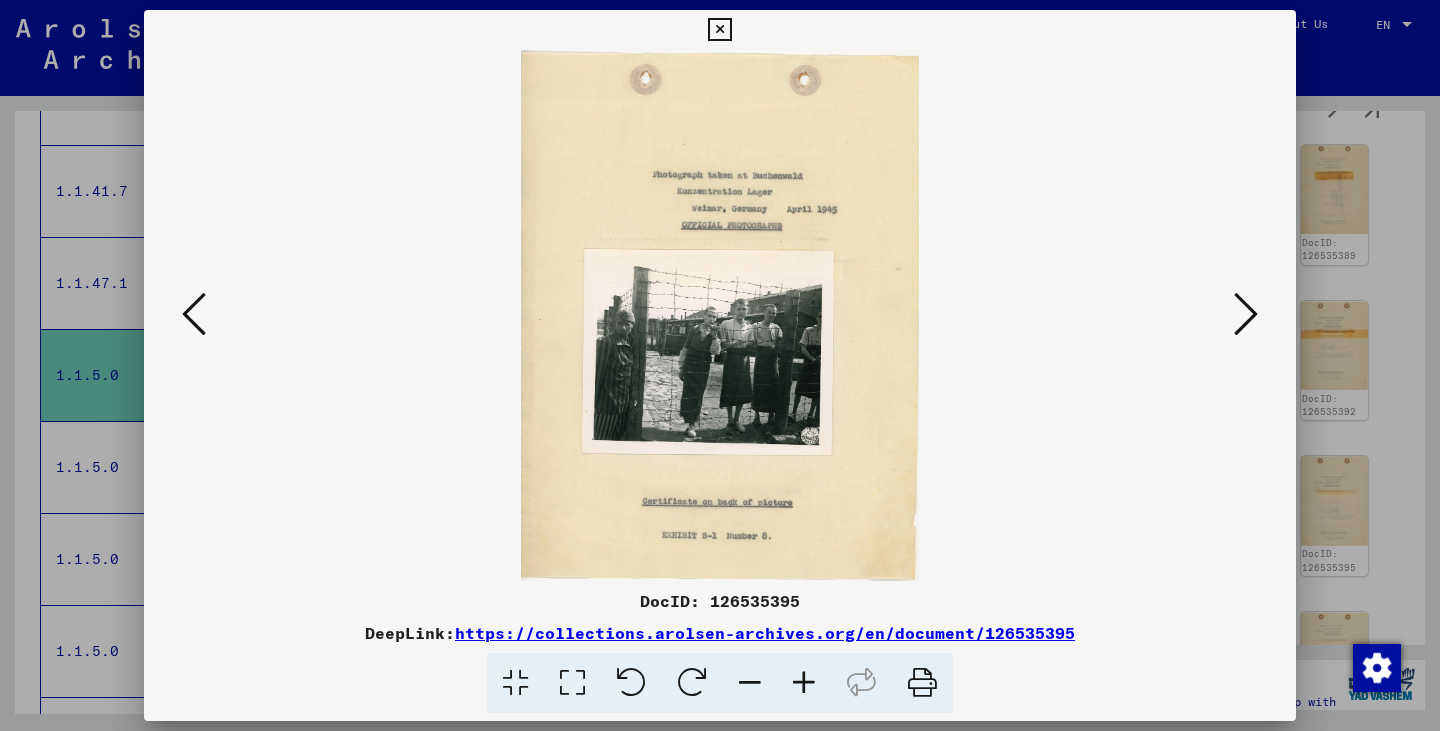 click at bounding box center [804, 683] 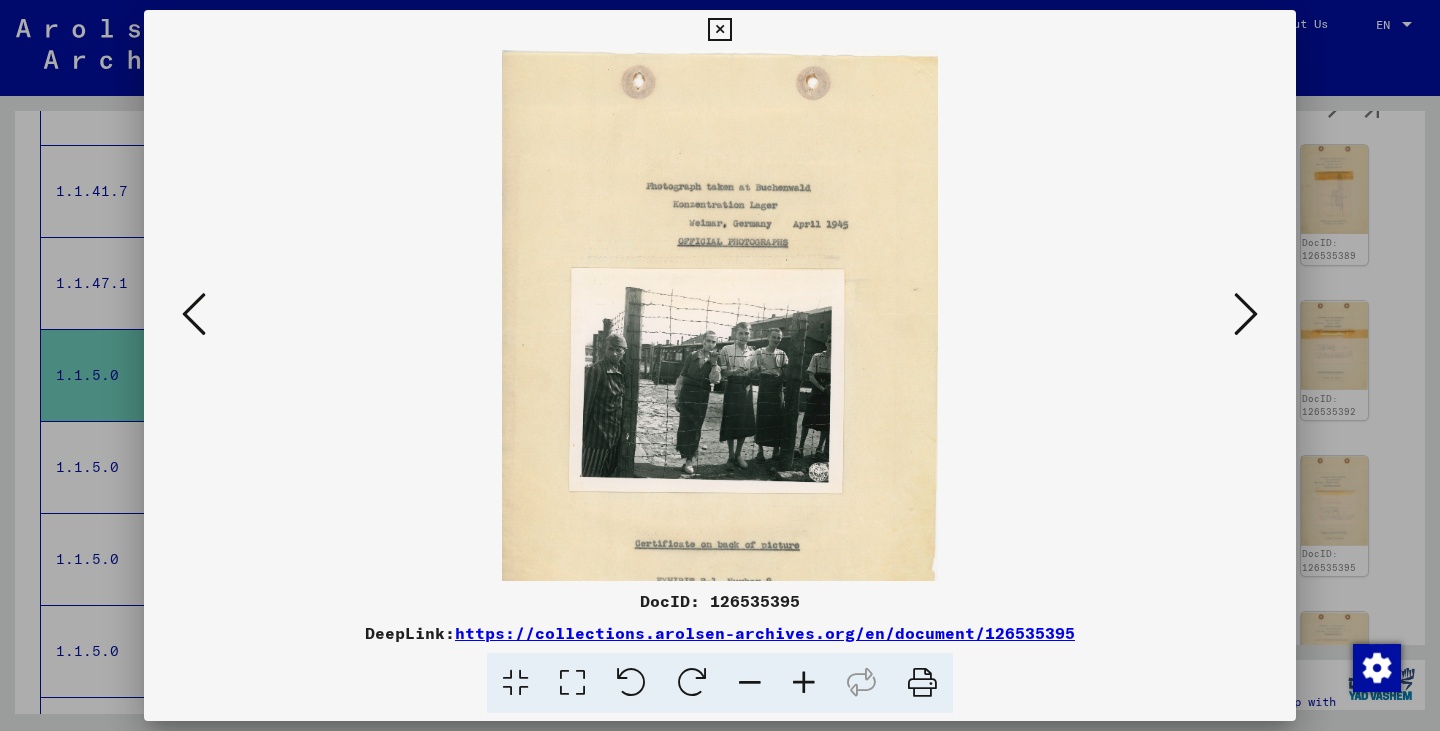click at bounding box center (804, 683) 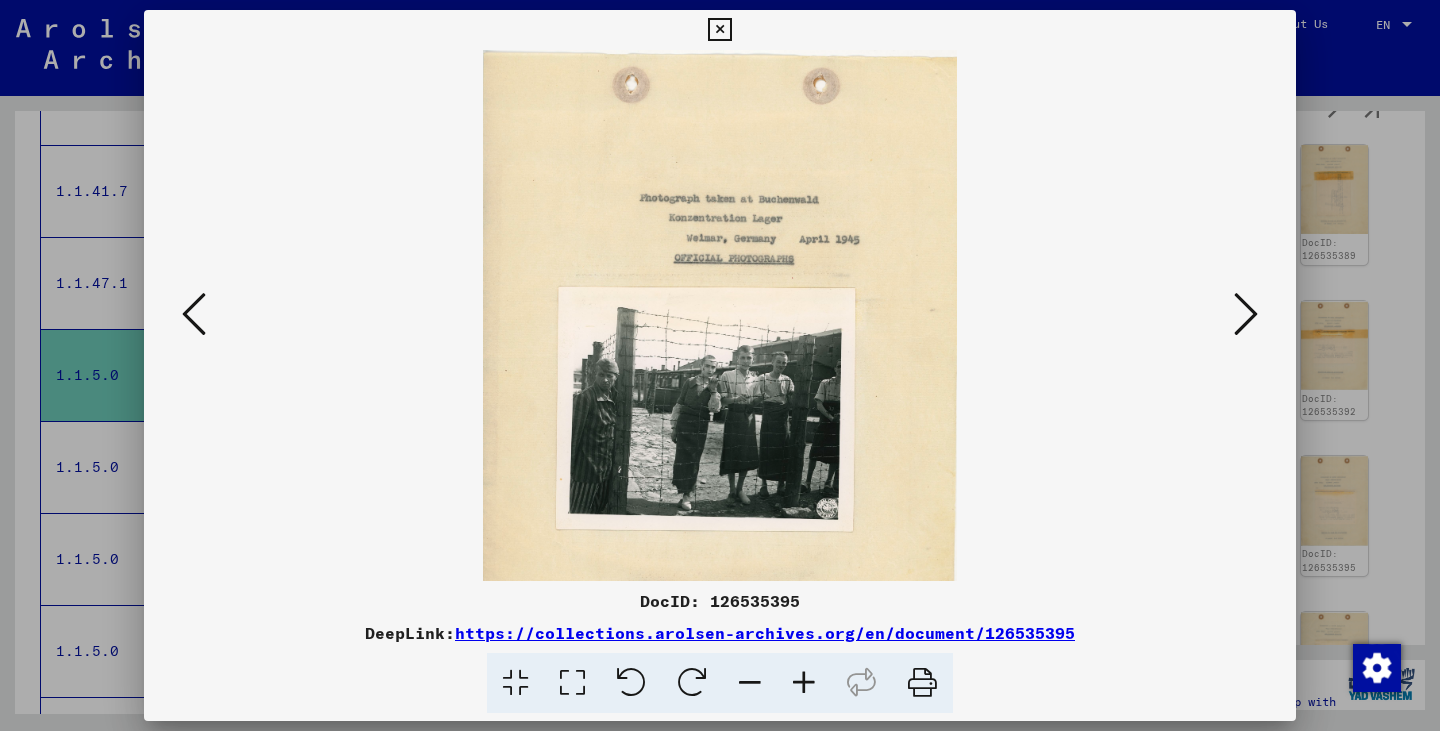 click at bounding box center (804, 683) 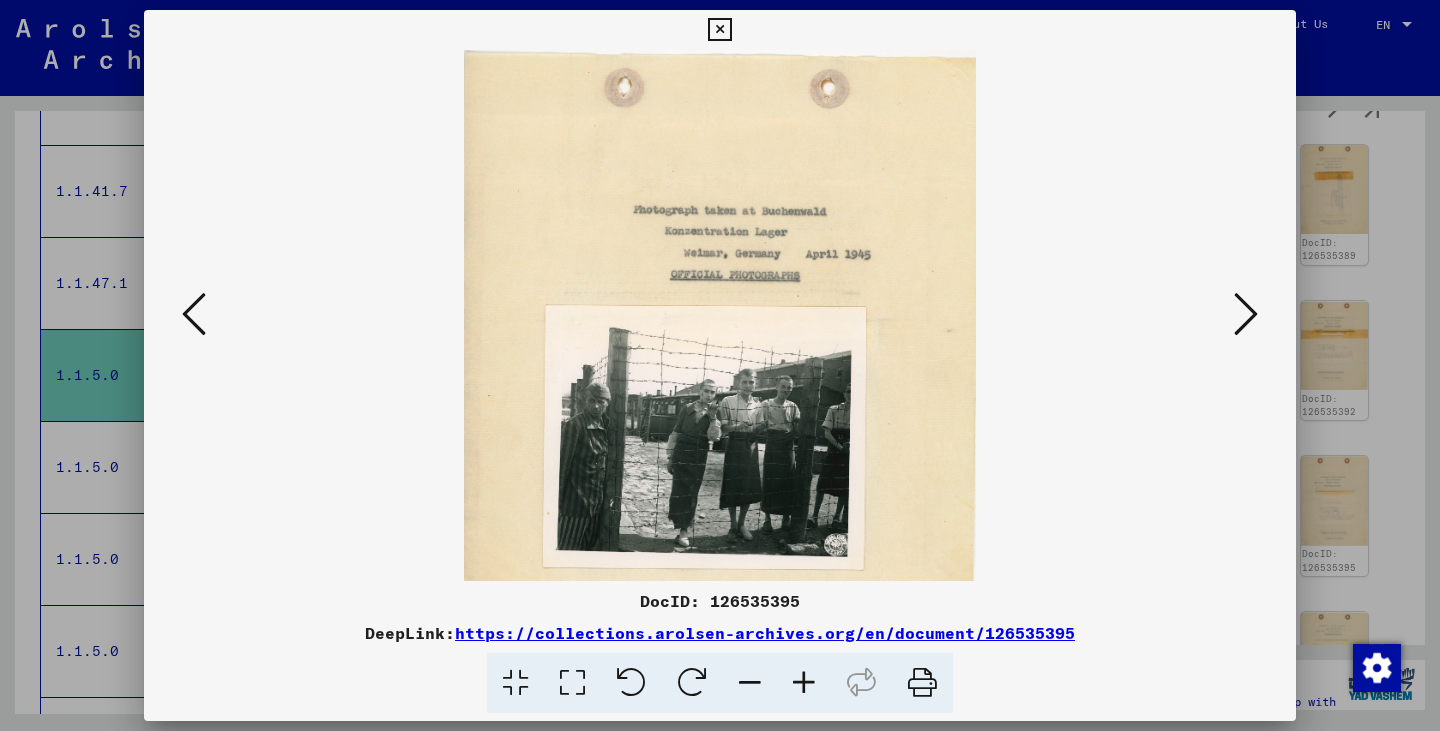 click at bounding box center (804, 683) 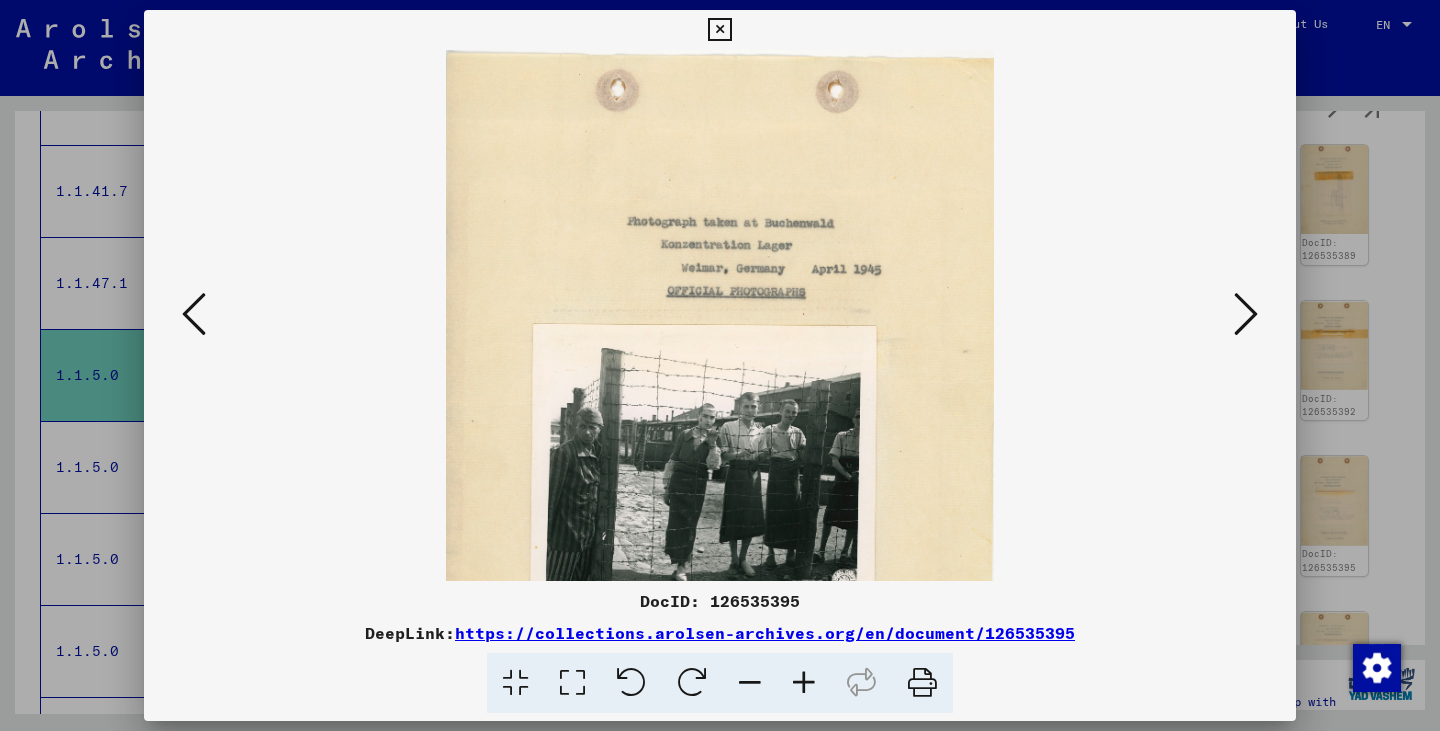 click at bounding box center [804, 683] 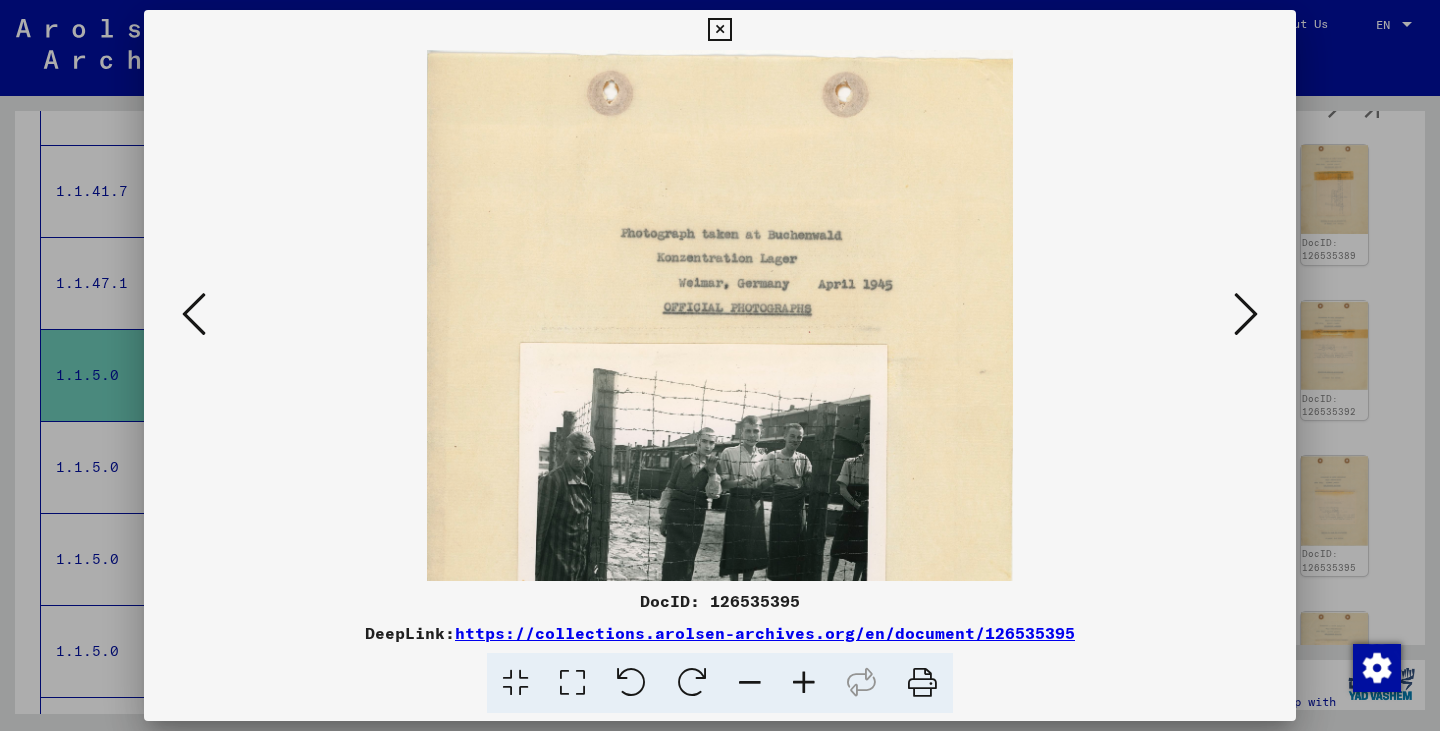 click at bounding box center (804, 683) 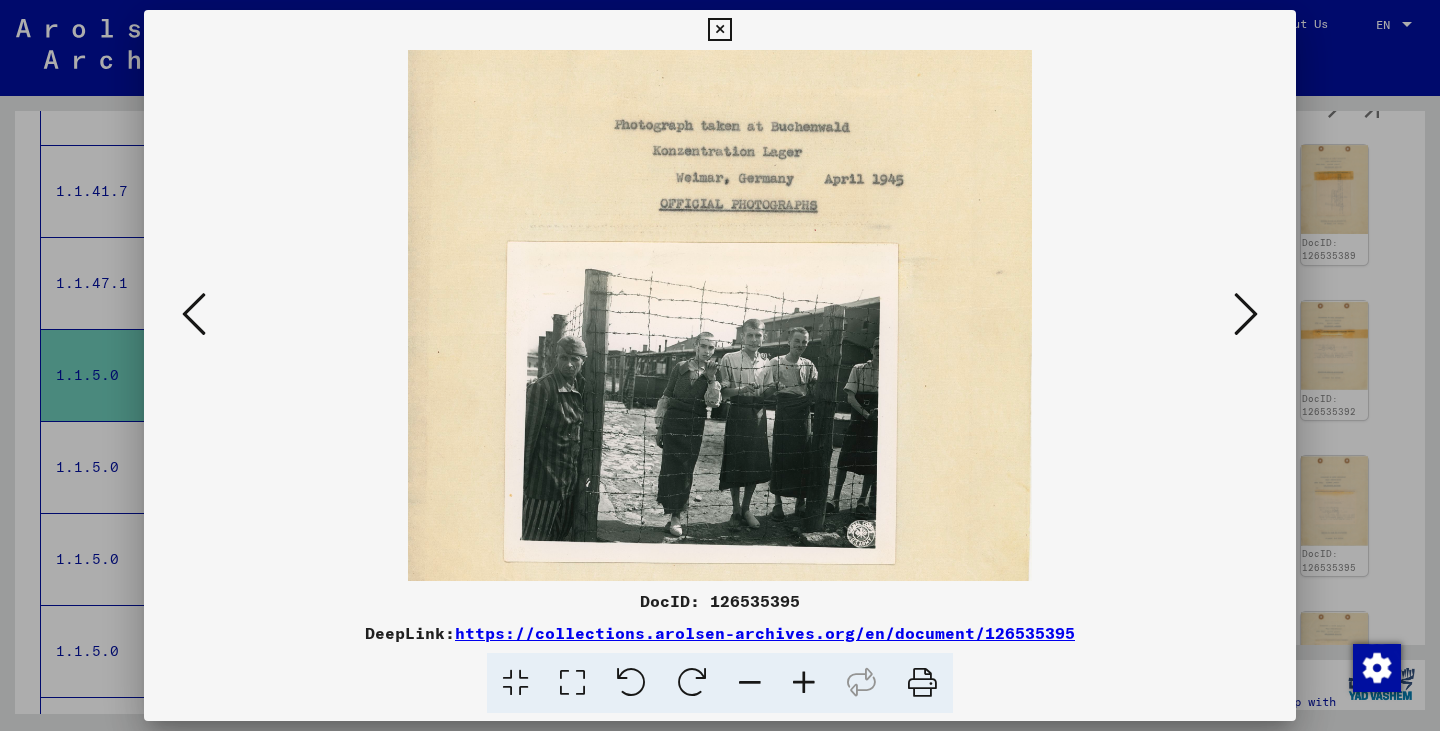 drag, startPoint x: 931, startPoint y: 534, endPoint x: 937, endPoint y: 405, distance: 129.13947 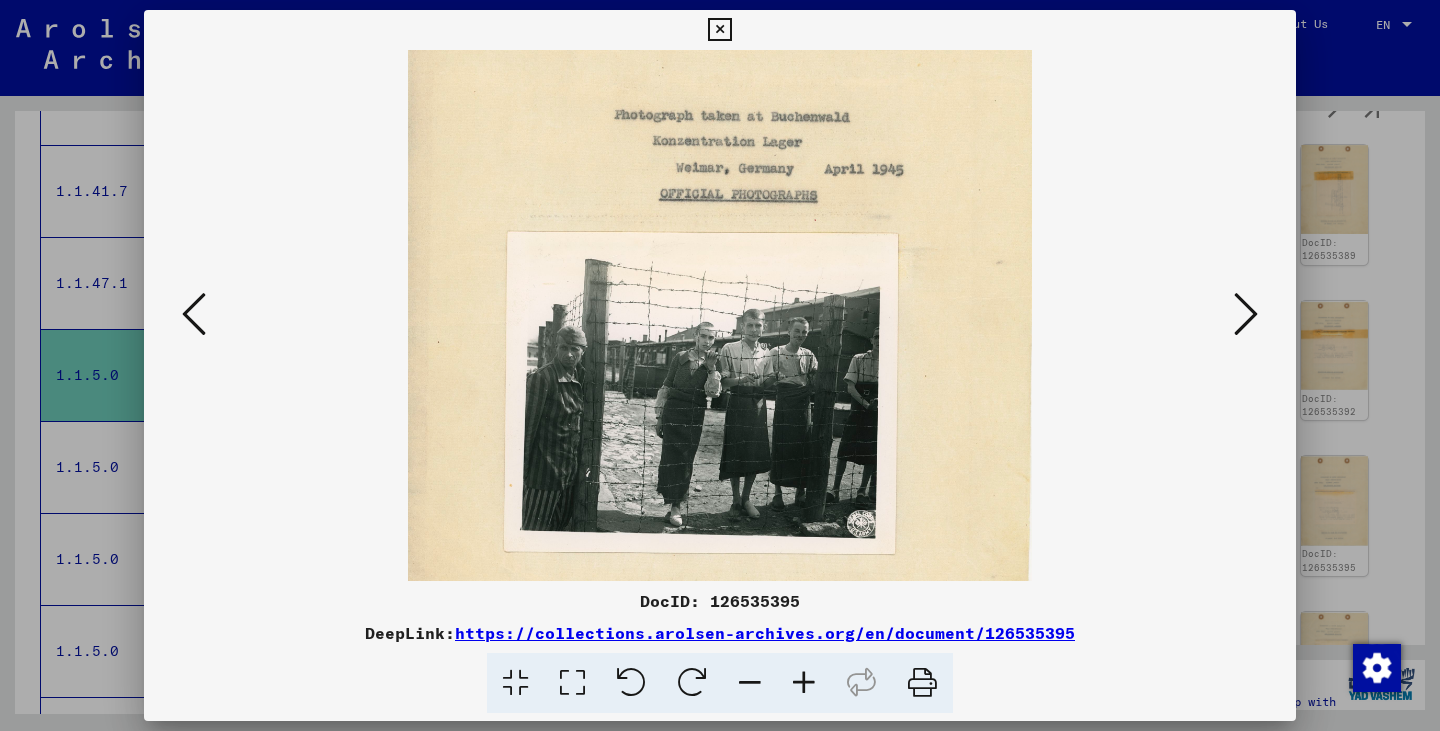 click at bounding box center (1246, 314) 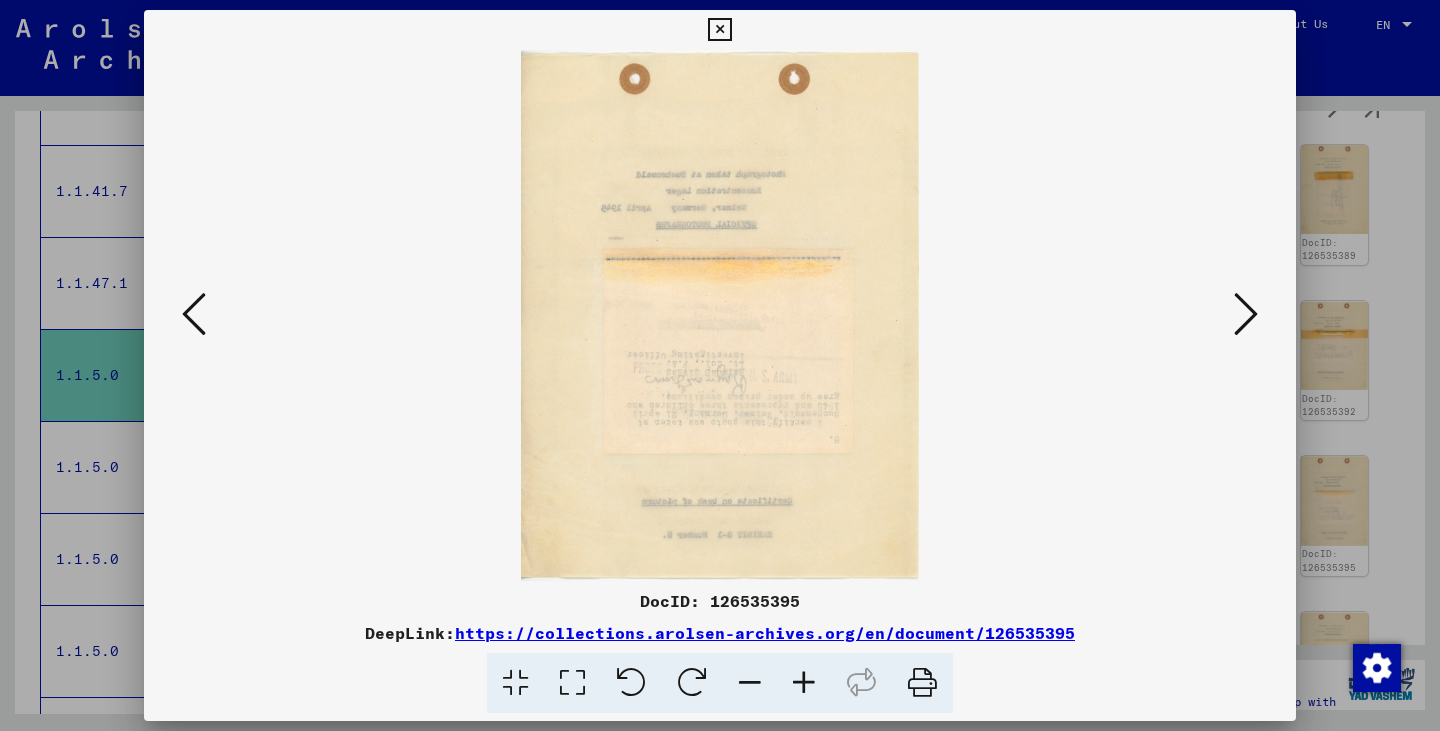 scroll, scrollTop: 0, scrollLeft: 0, axis: both 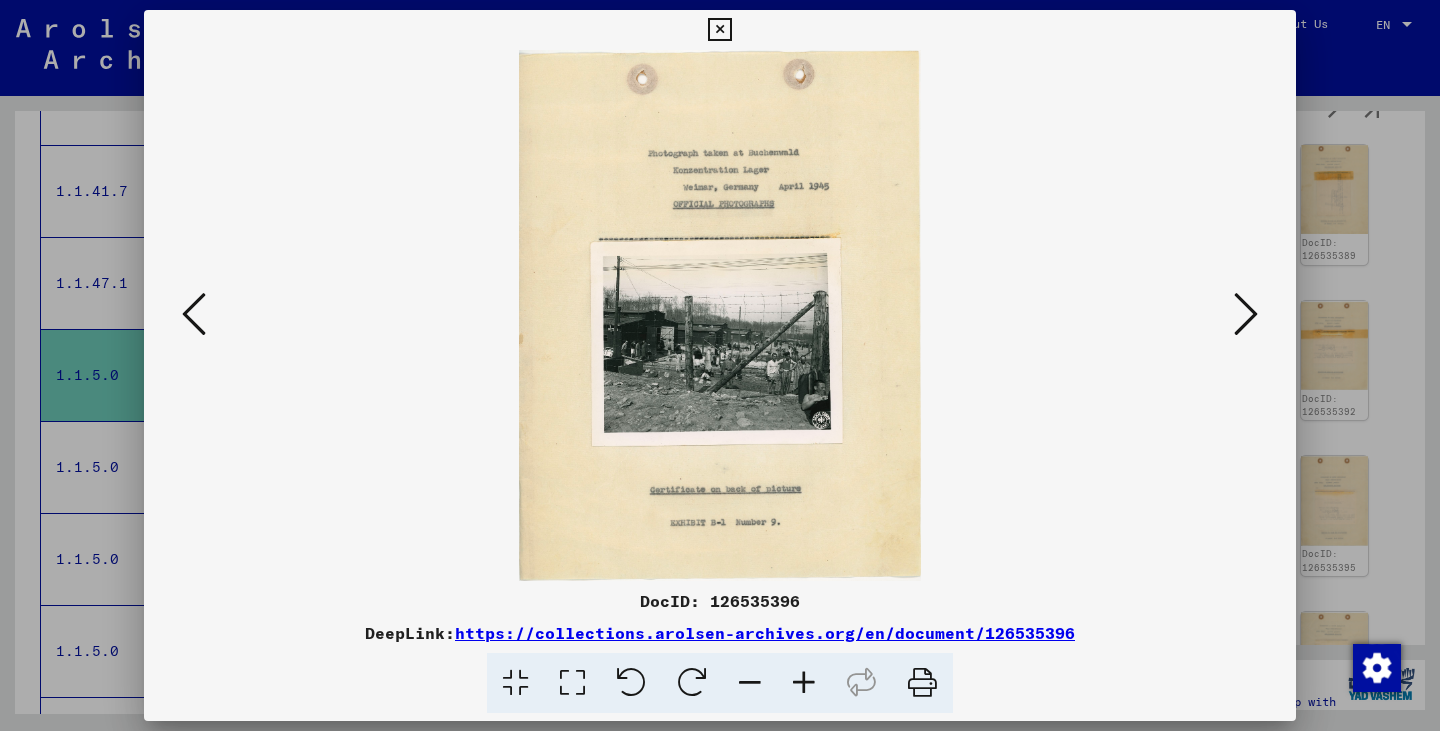 click at bounding box center (804, 683) 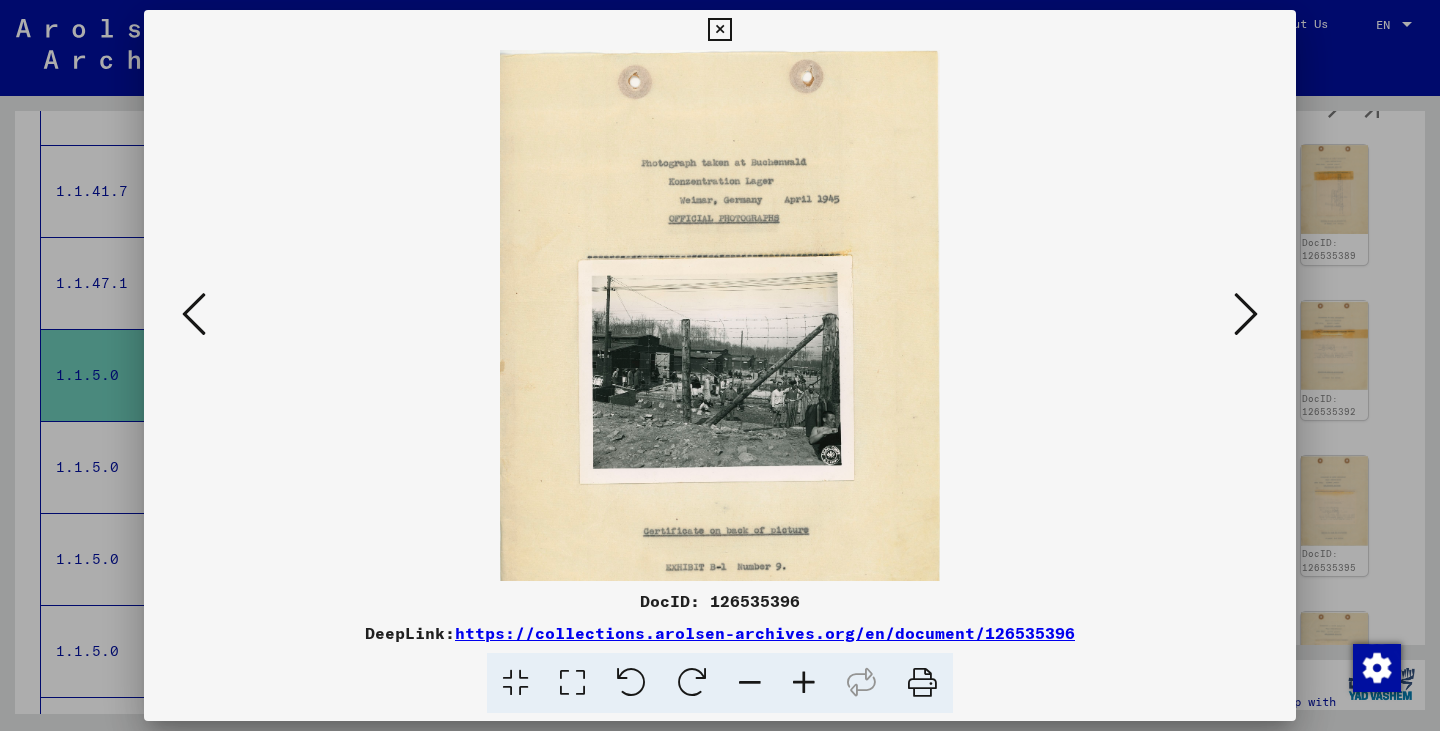 click at bounding box center [804, 683] 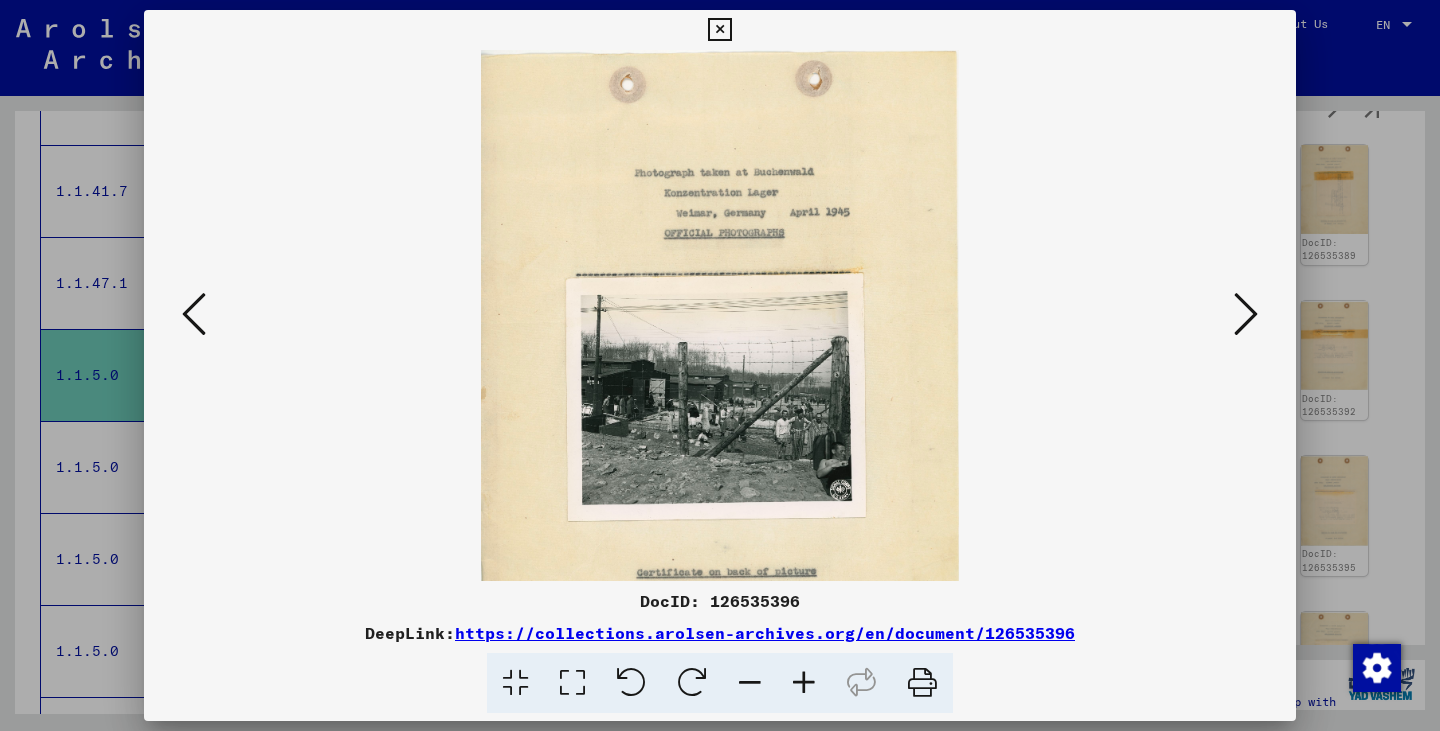 click at bounding box center (804, 683) 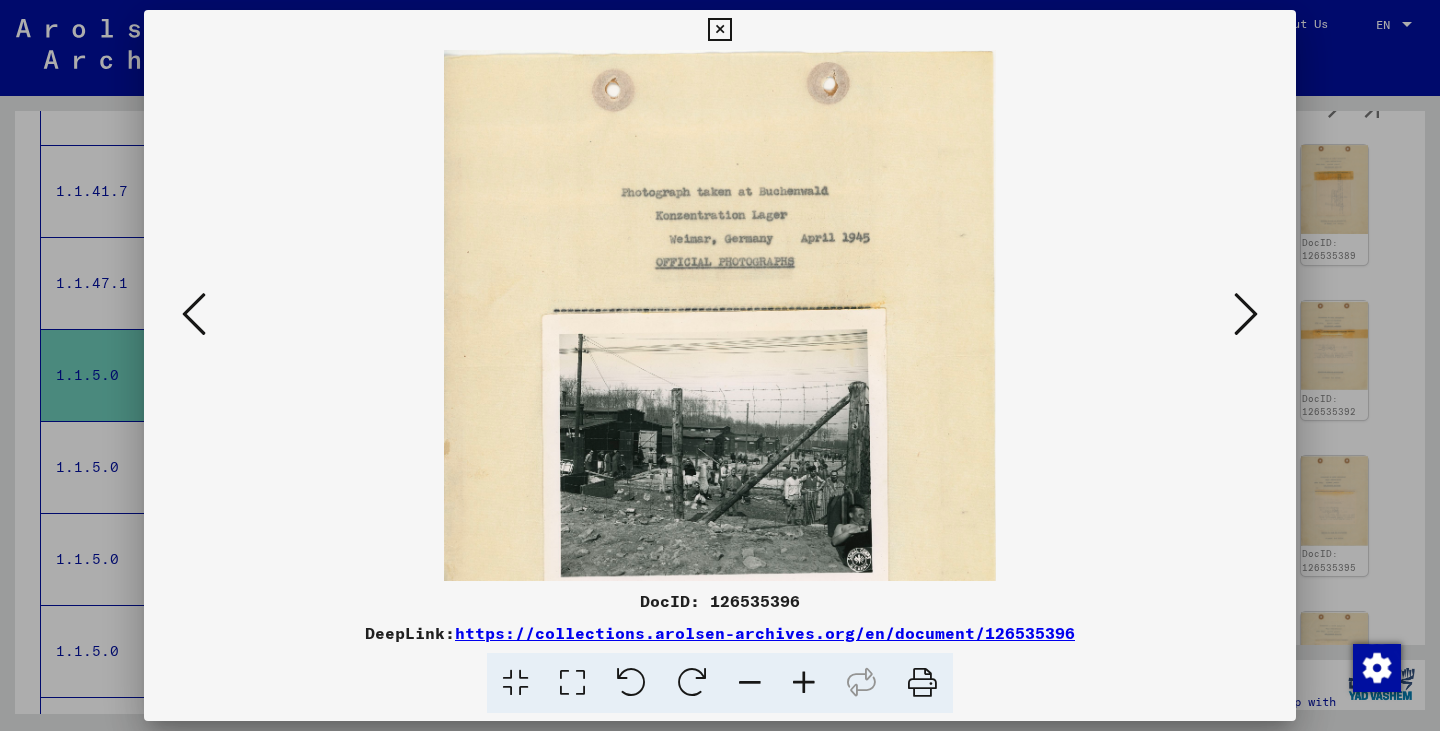click at bounding box center [804, 683] 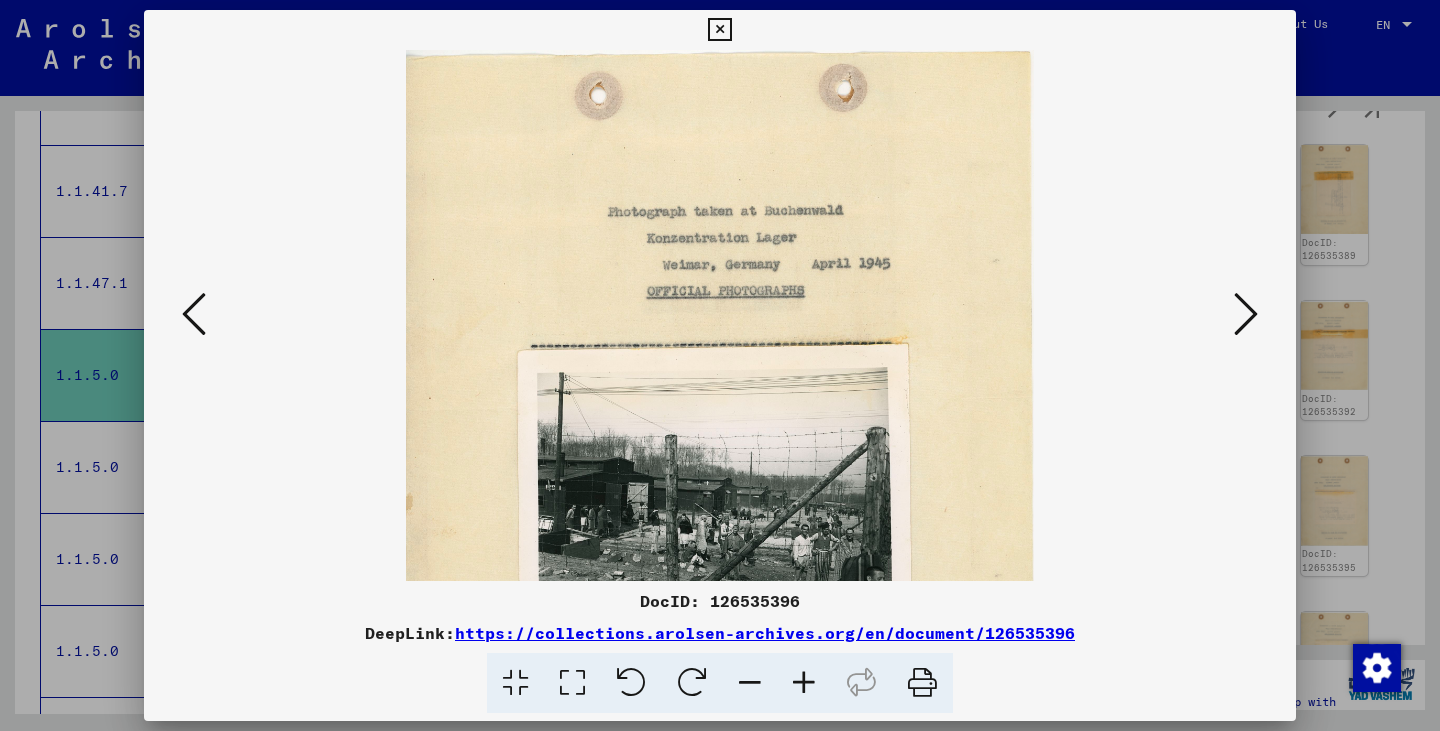 click at bounding box center [804, 683] 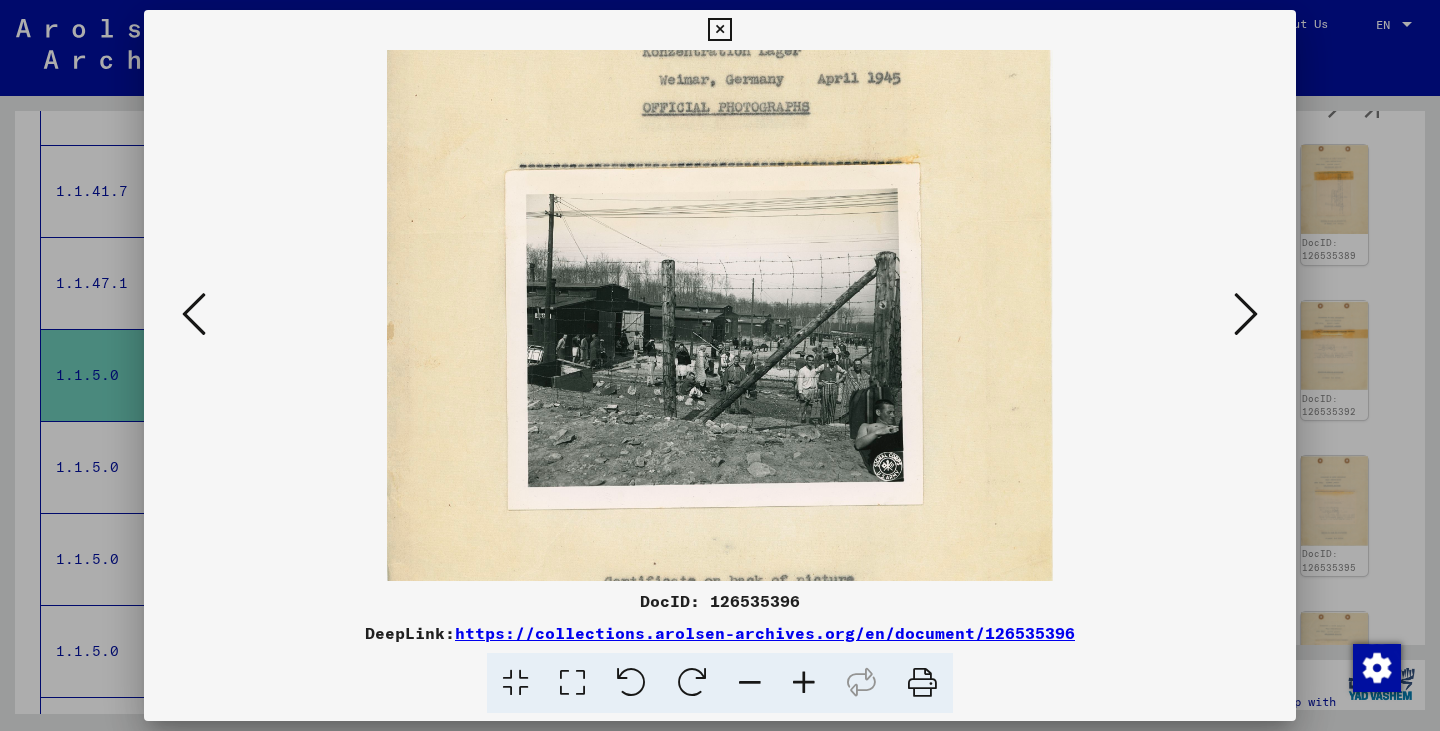 scroll, scrollTop: 200, scrollLeft: 0, axis: vertical 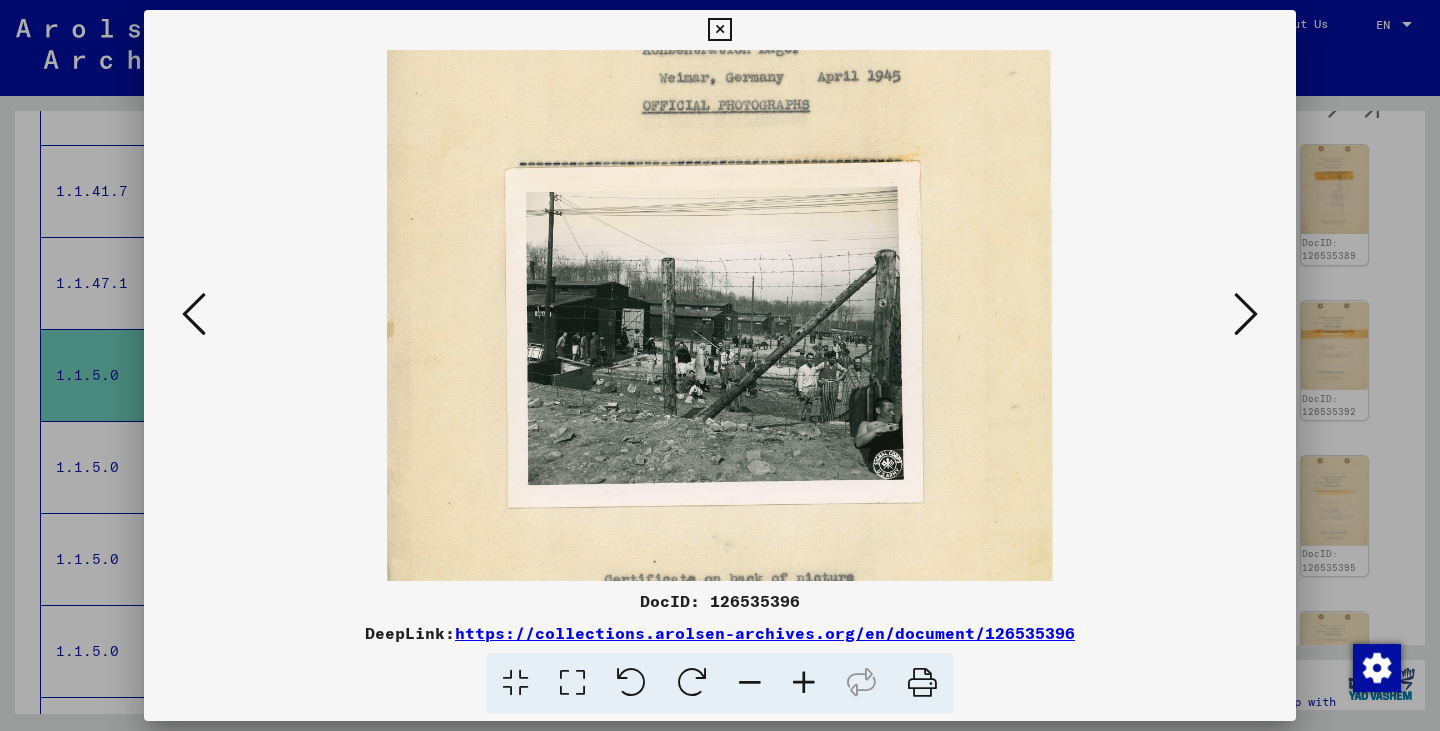 drag, startPoint x: 1023, startPoint y: 496, endPoint x: 1010, endPoint y: 296, distance: 200.42206 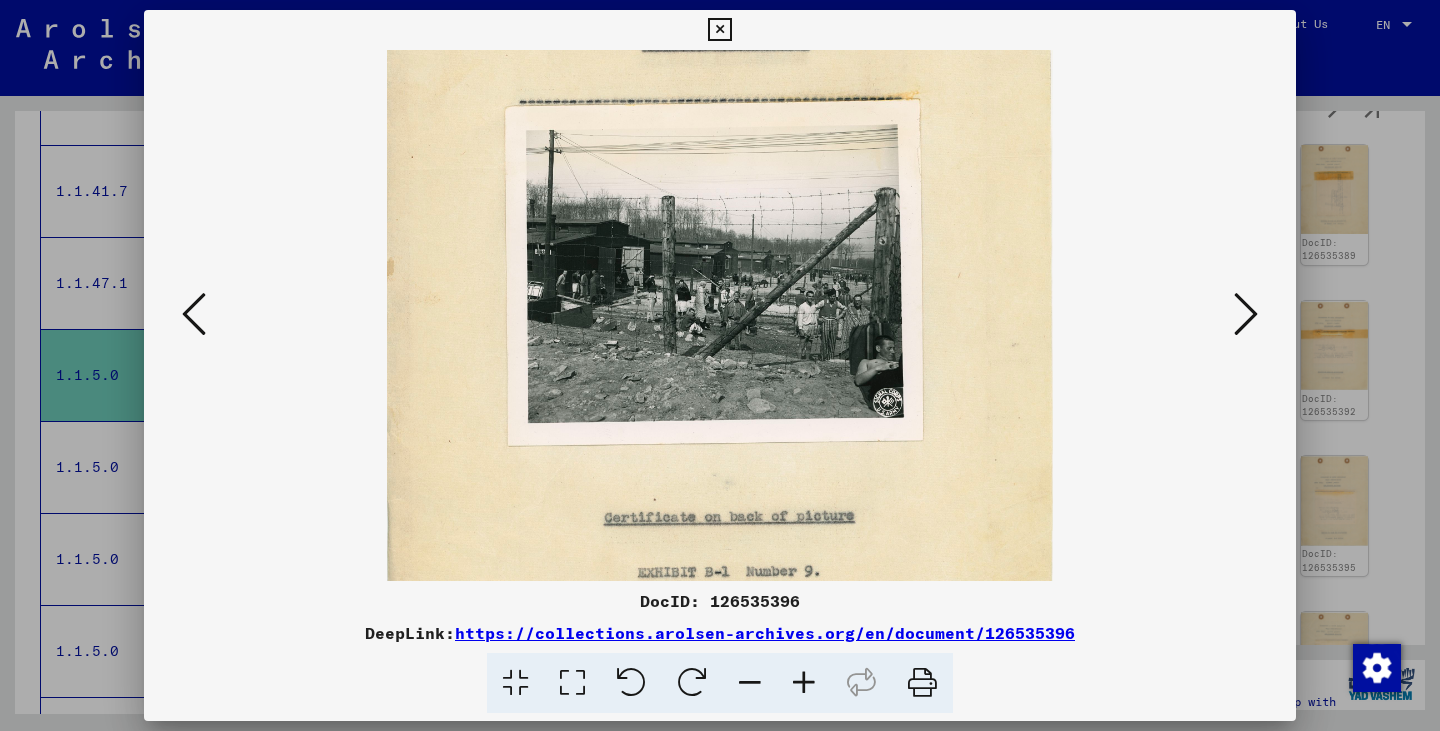 scroll, scrollTop: 269, scrollLeft: 0, axis: vertical 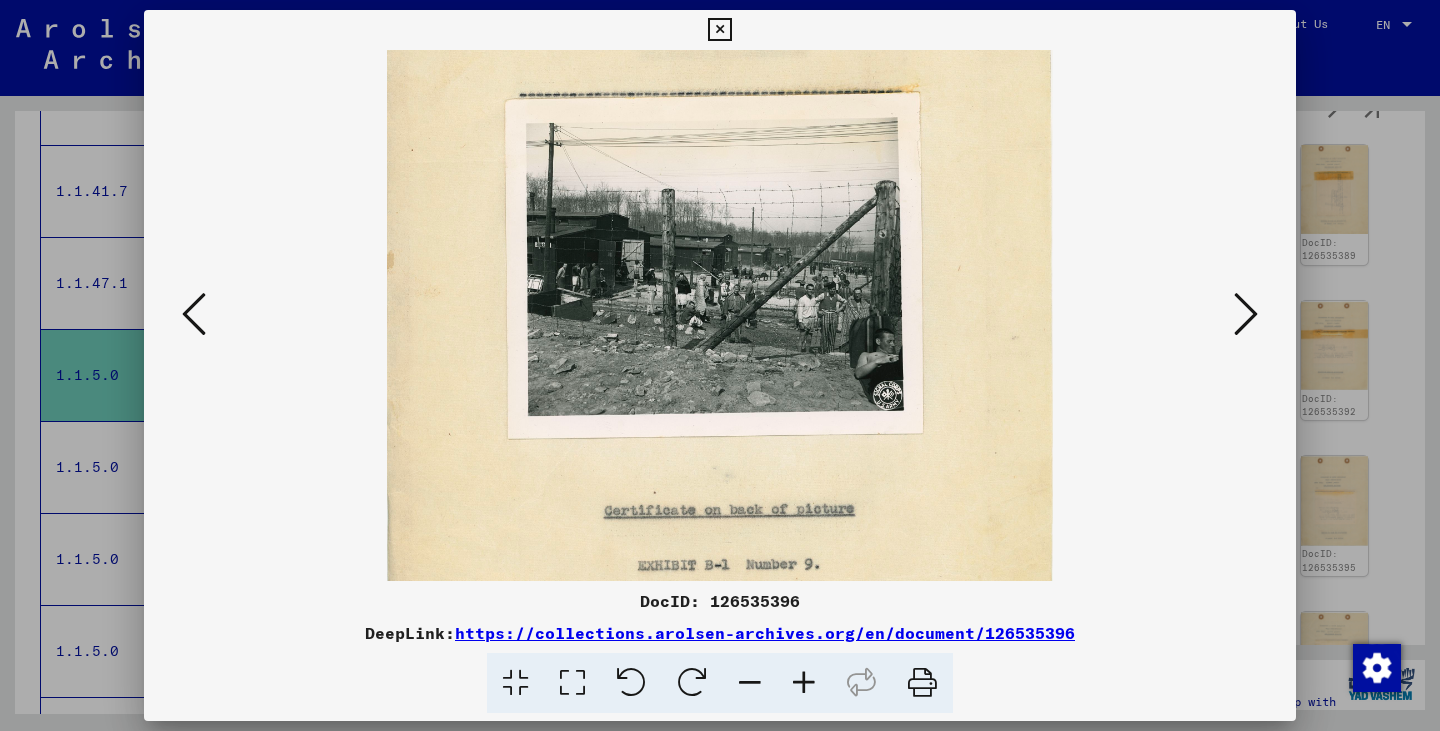 drag, startPoint x: 1017, startPoint y: 351, endPoint x: 1017, endPoint y: 282, distance: 69 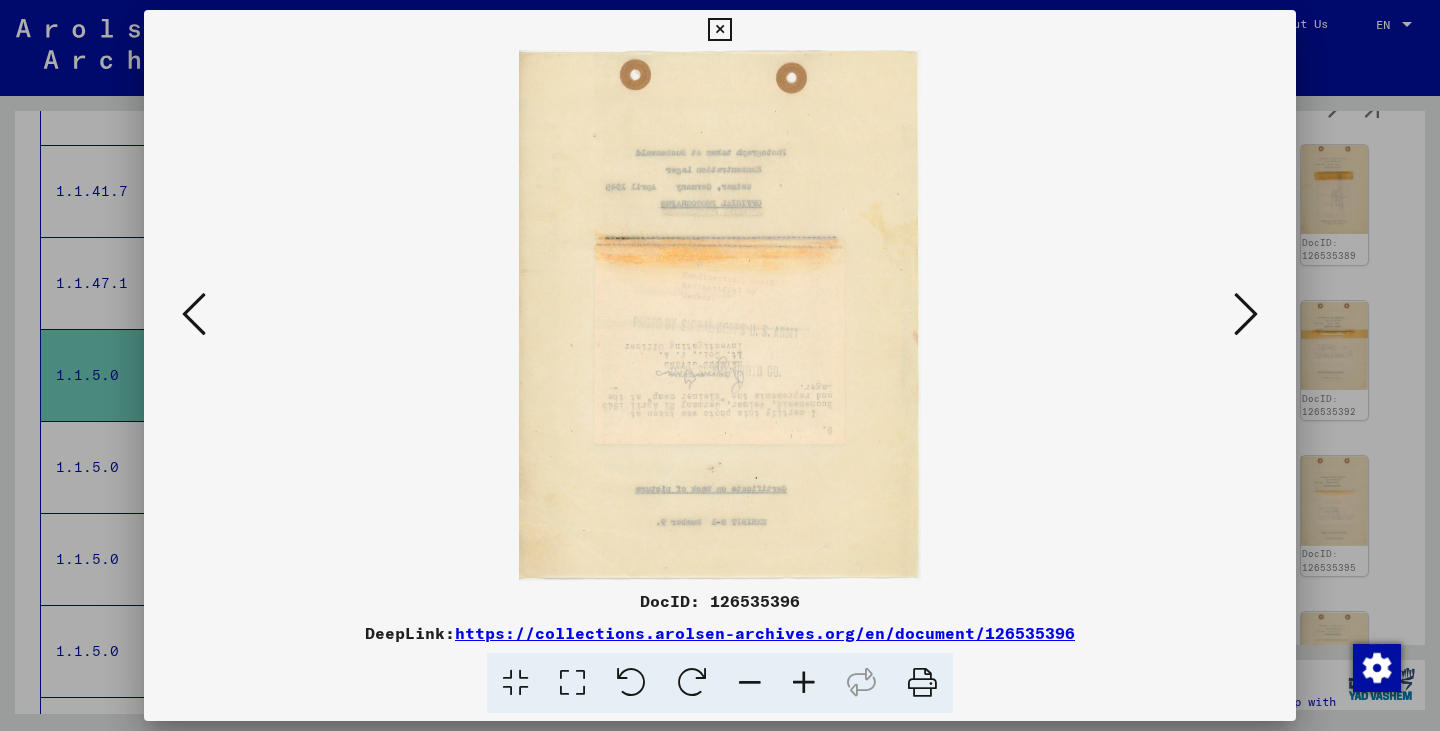 scroll, scrollTop: 0, scrollLeft: 0, axis: both 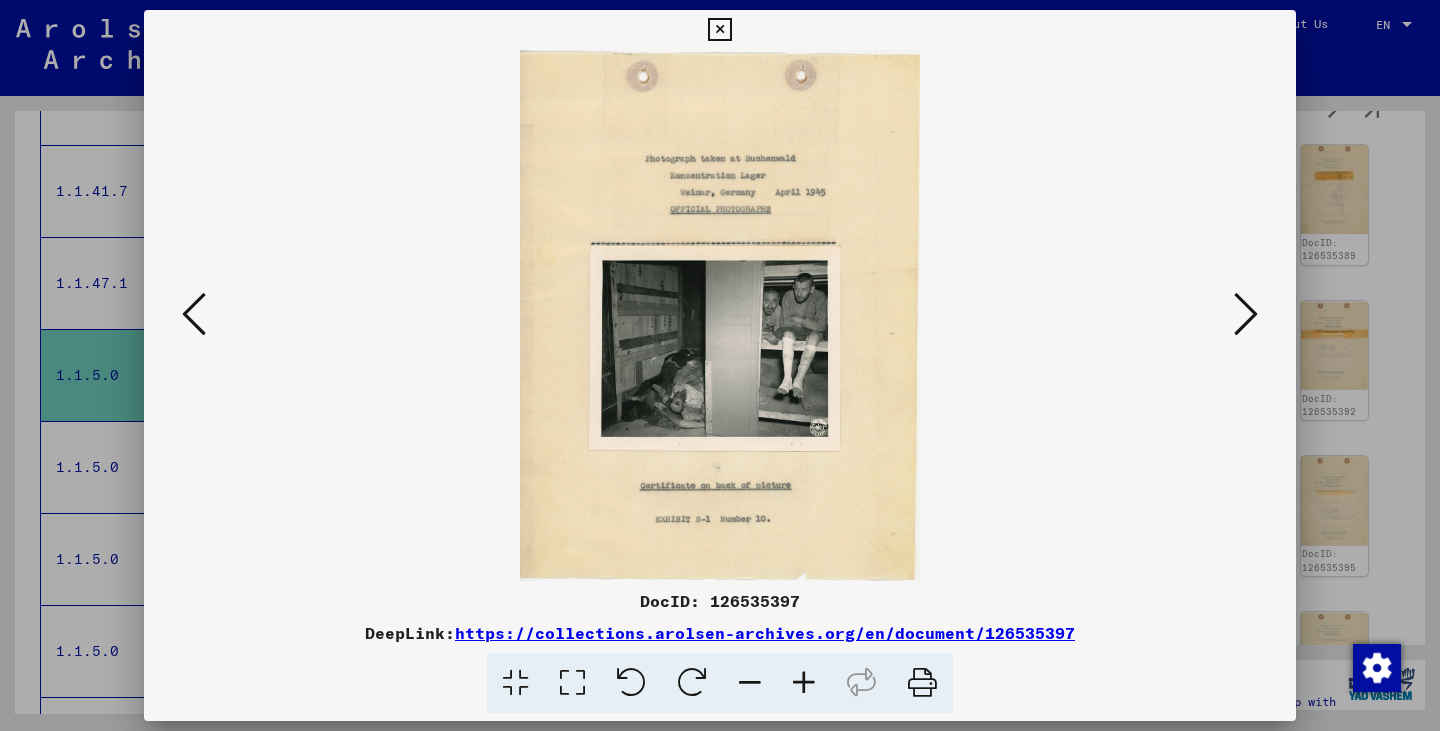 click at bounding box center [804, 683] 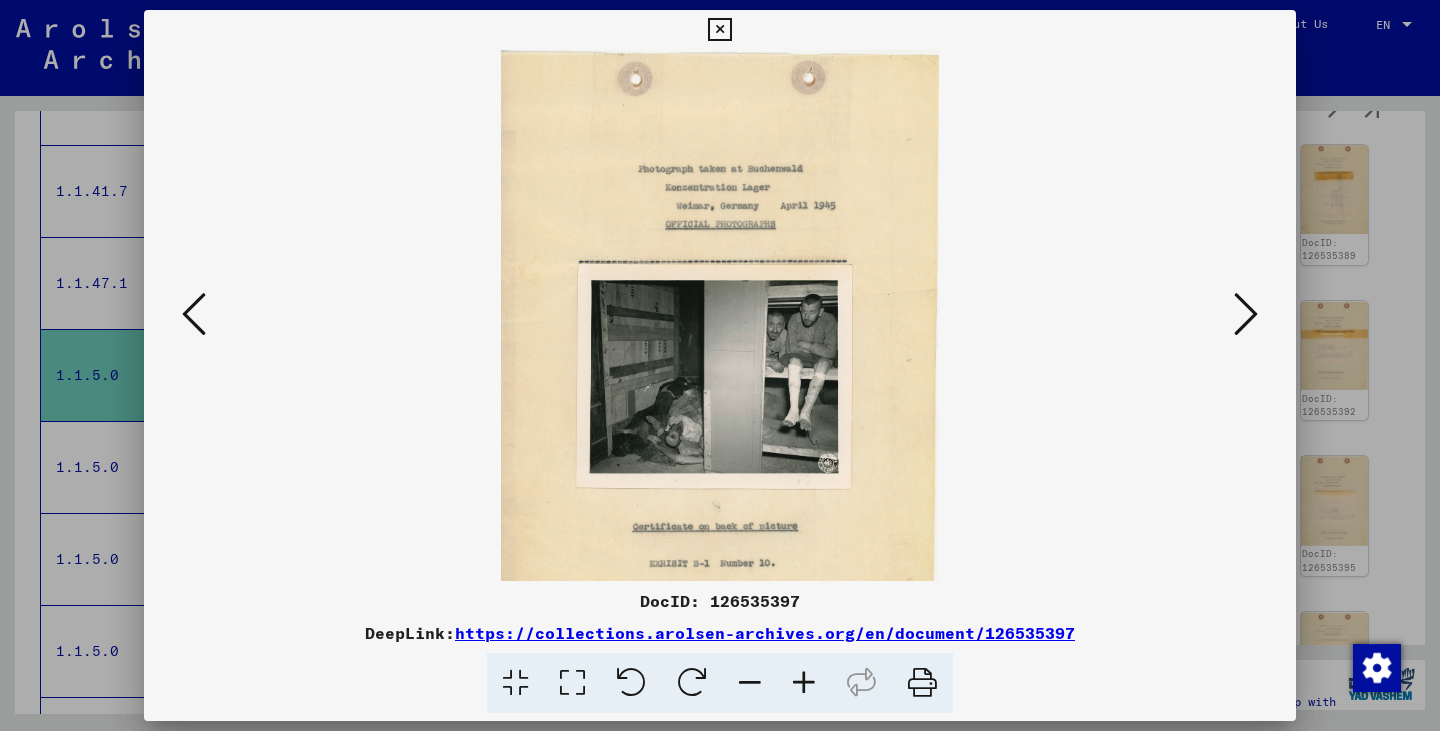 click at bounding box center [804, 683] 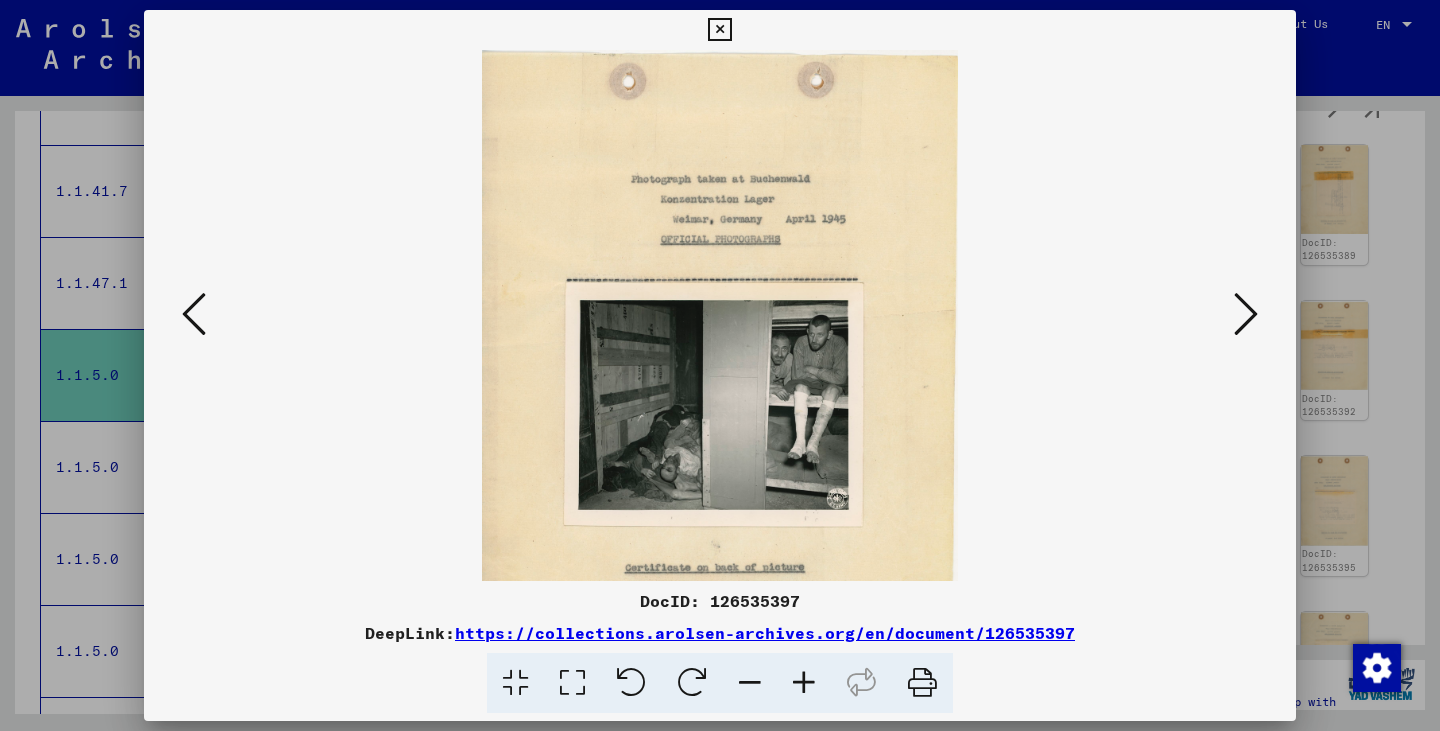 click at bounding box center [804, 683] 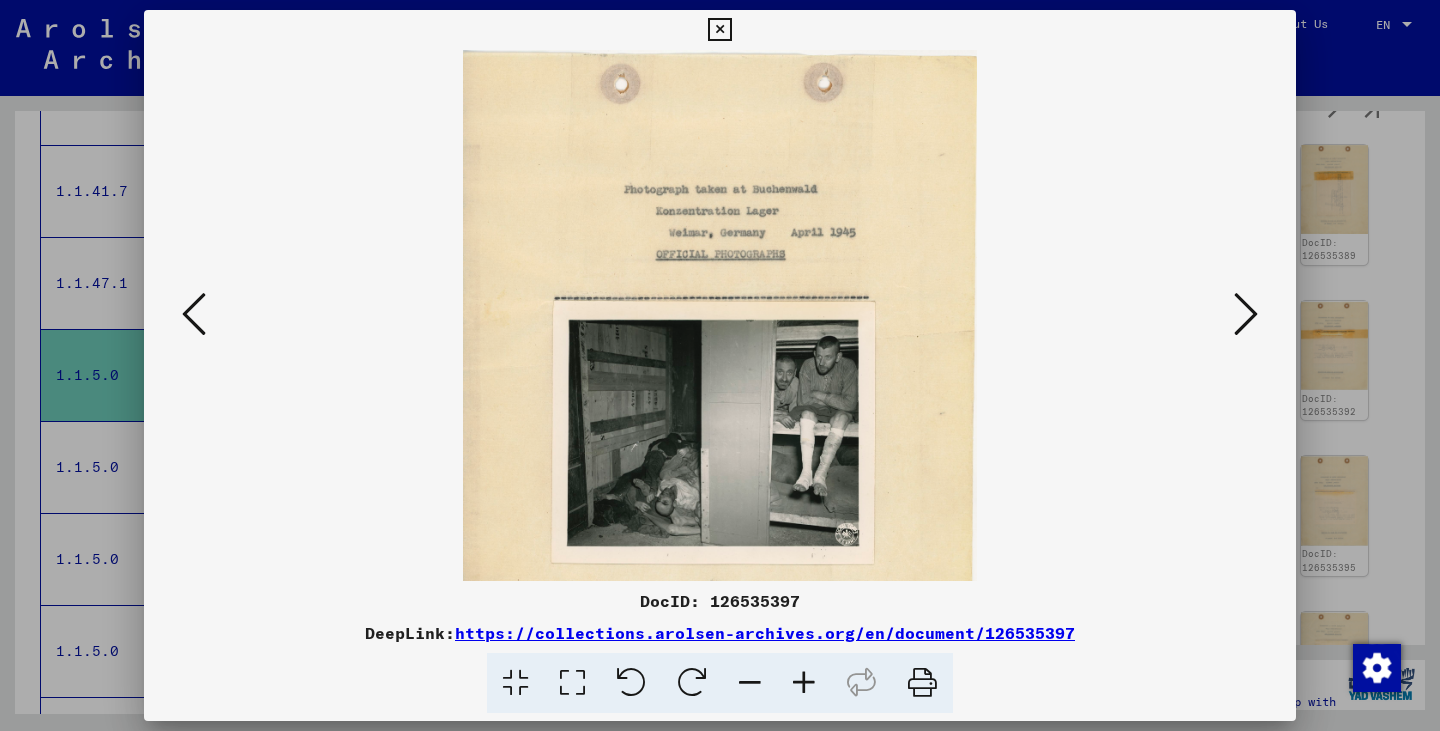 click at bounding box center (804, 683) 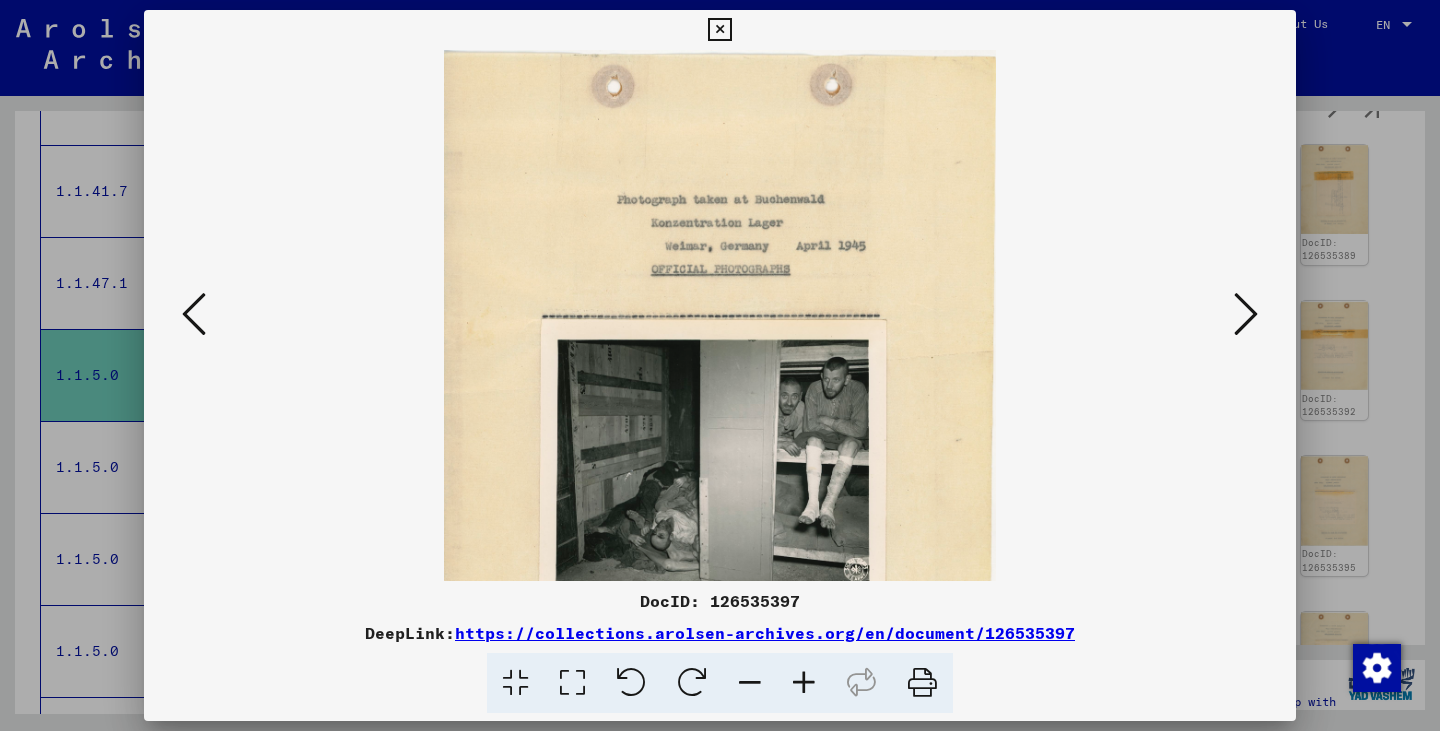 click at bounding box center (804, 683) 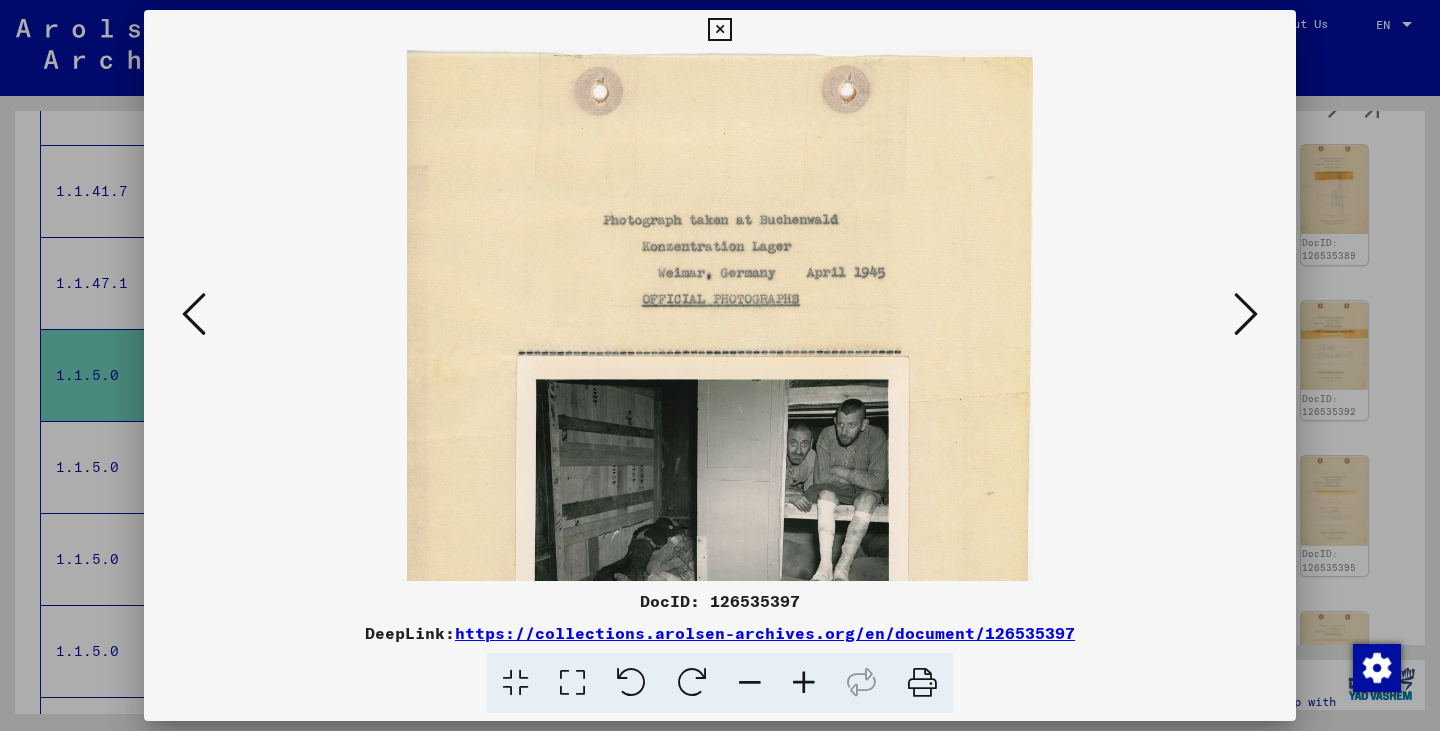 click at bounding box center (804, 683) 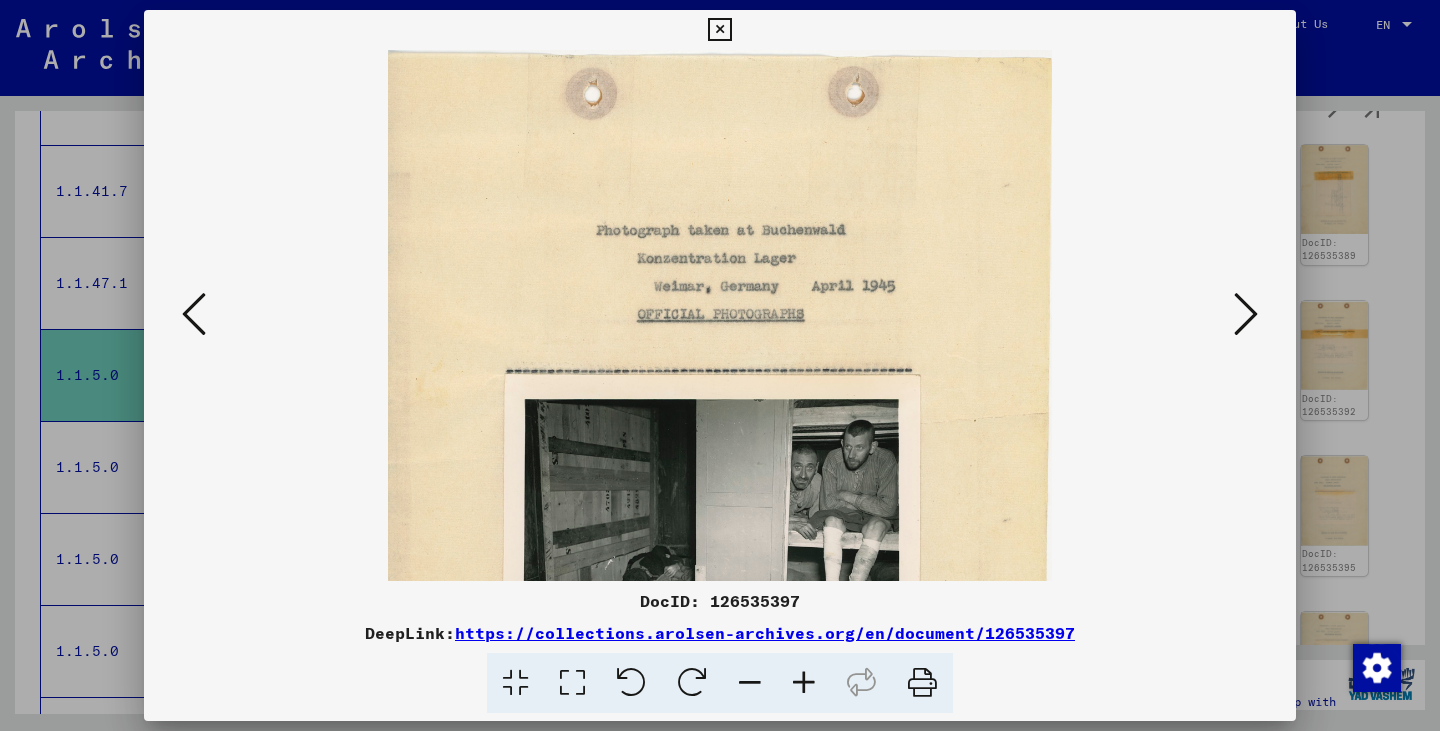 click at bounding box center [804, 683] 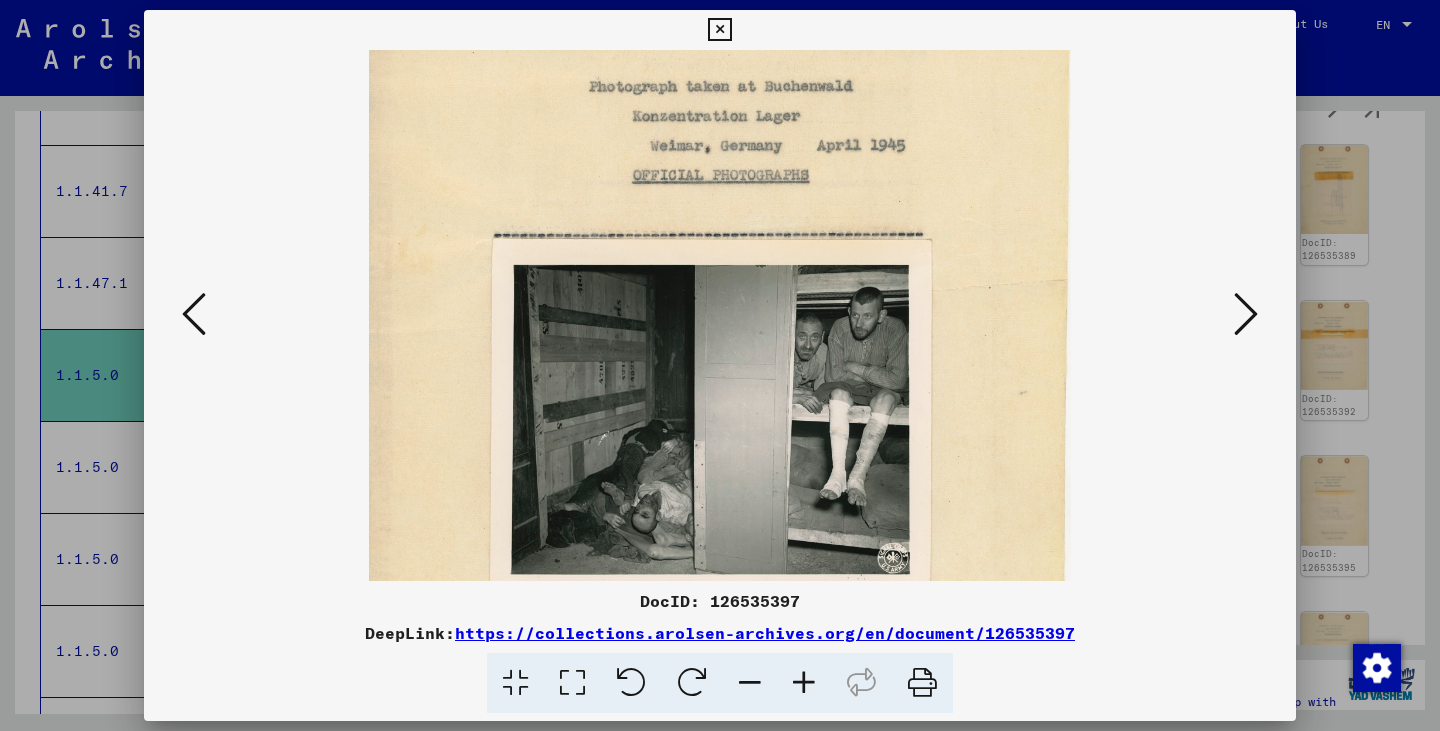 drag, startPoint x: 909, startPoint y: 482, endPoint x: 942, endPoint y: 263, distance: 221.47235 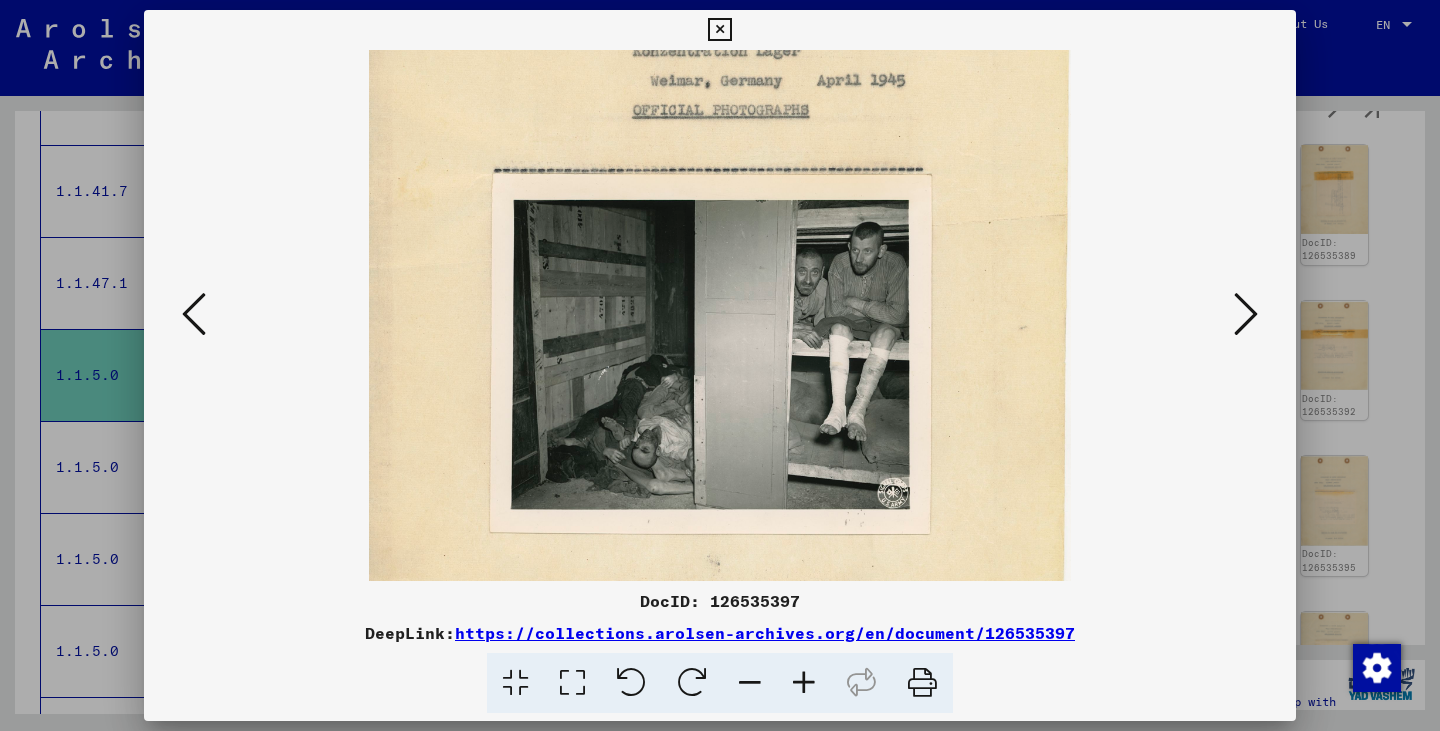 click at bounding box center (1246, 314) 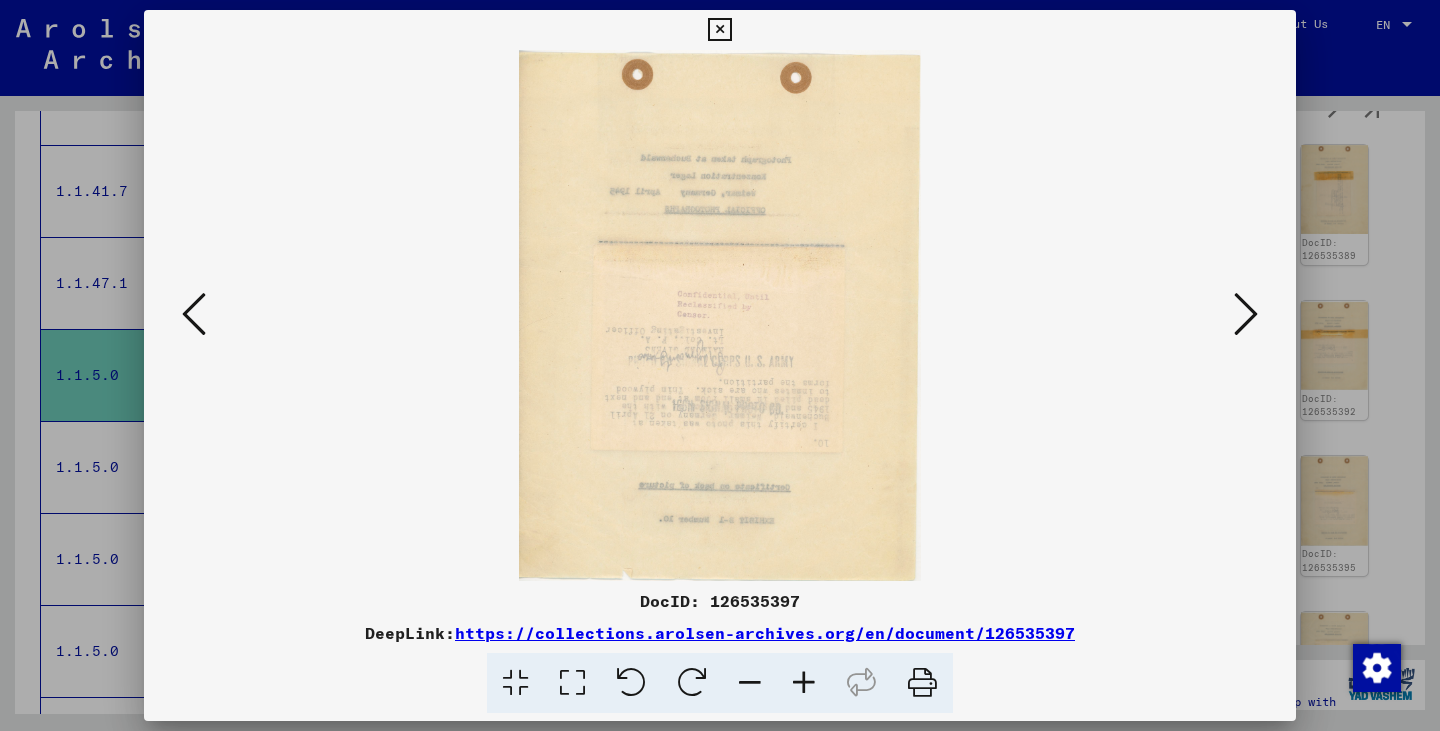 scroll, scrollTop: 0, scrollLeft: 0, axis: both 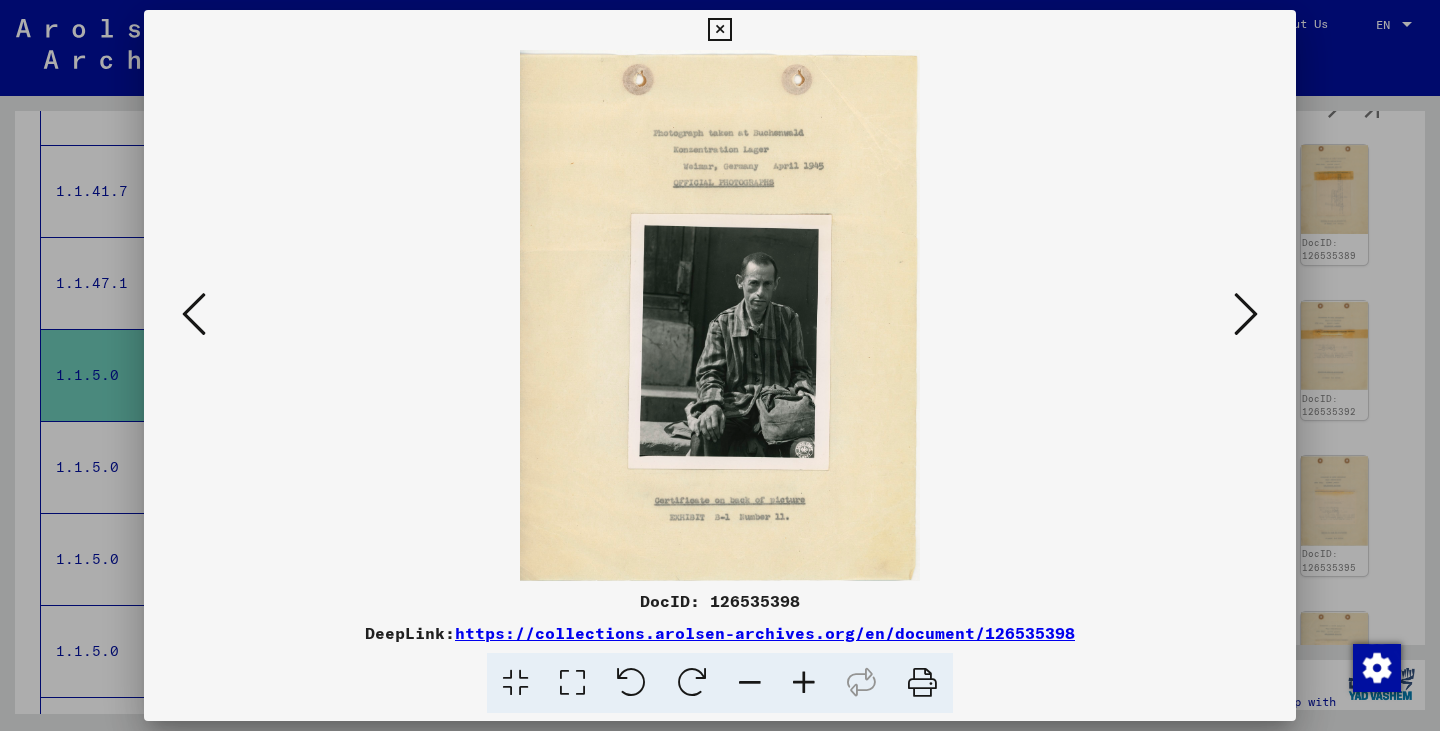 click at bounding box center [1246, 314] 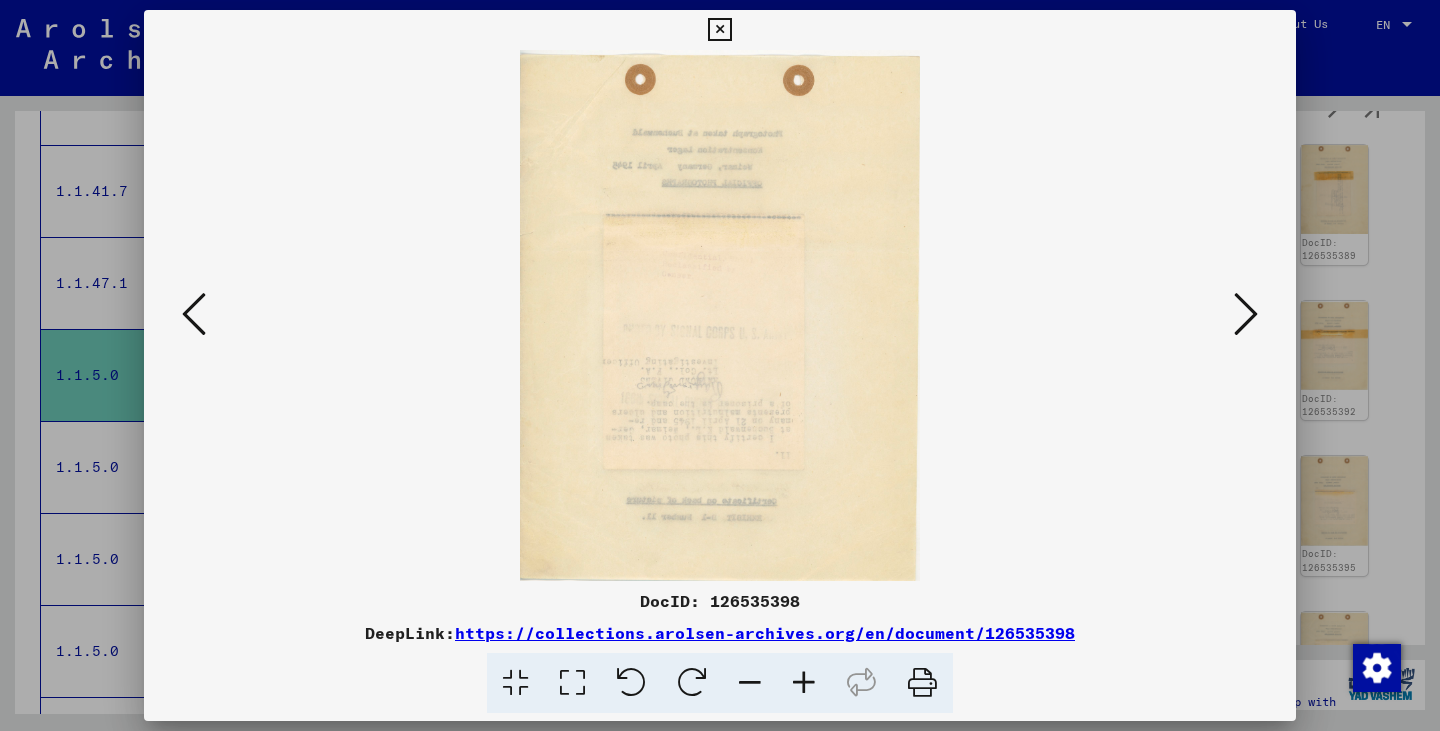 click at bounding box center (1246, 314) 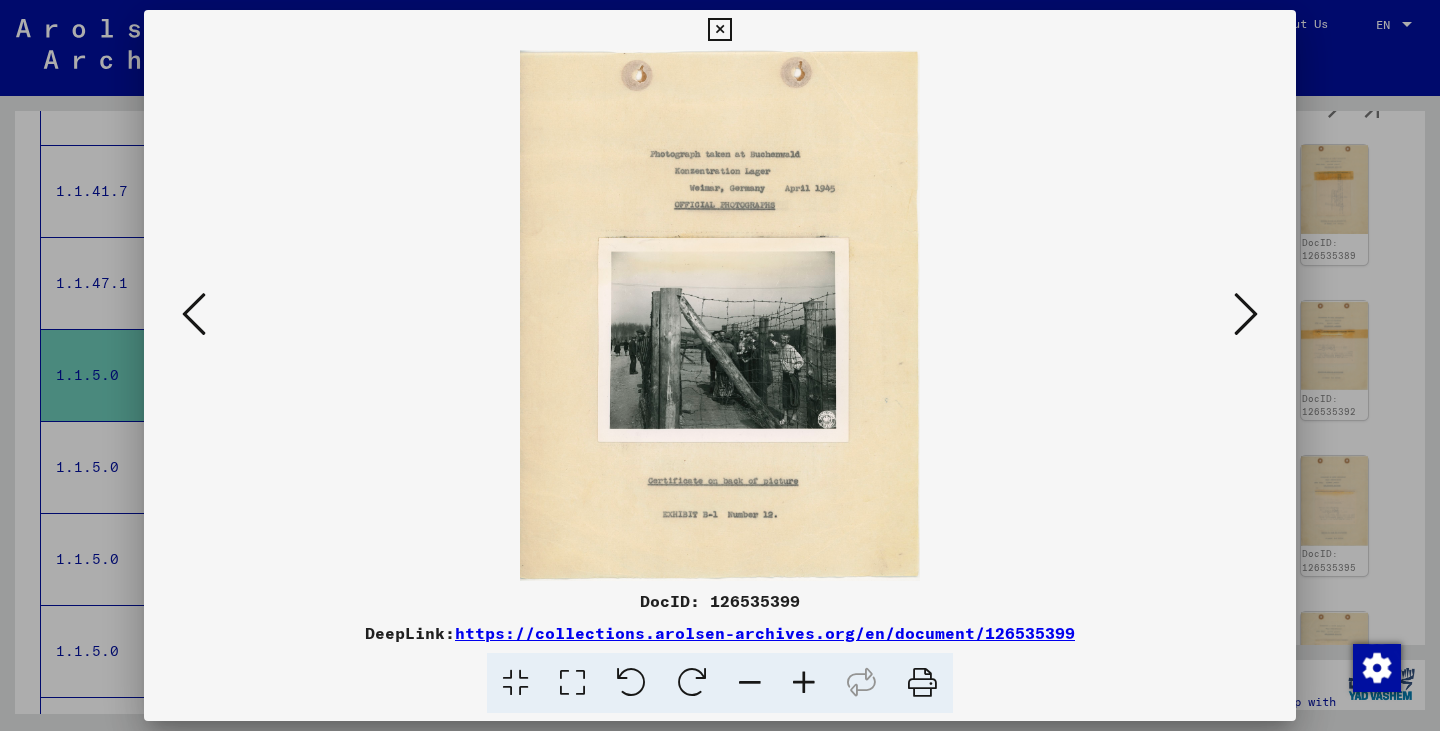 click at bounding box center [1246, 314] 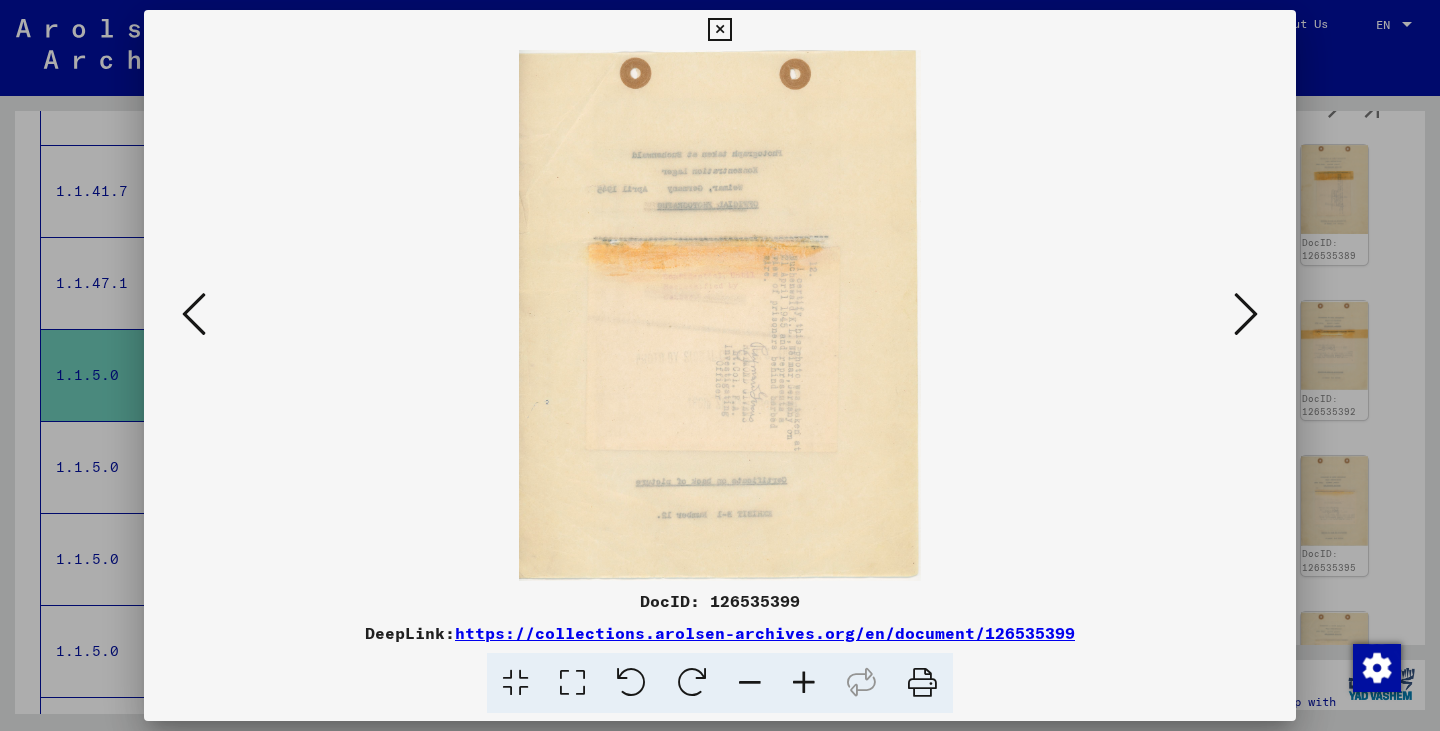 click at bounding box center (1246, 314) 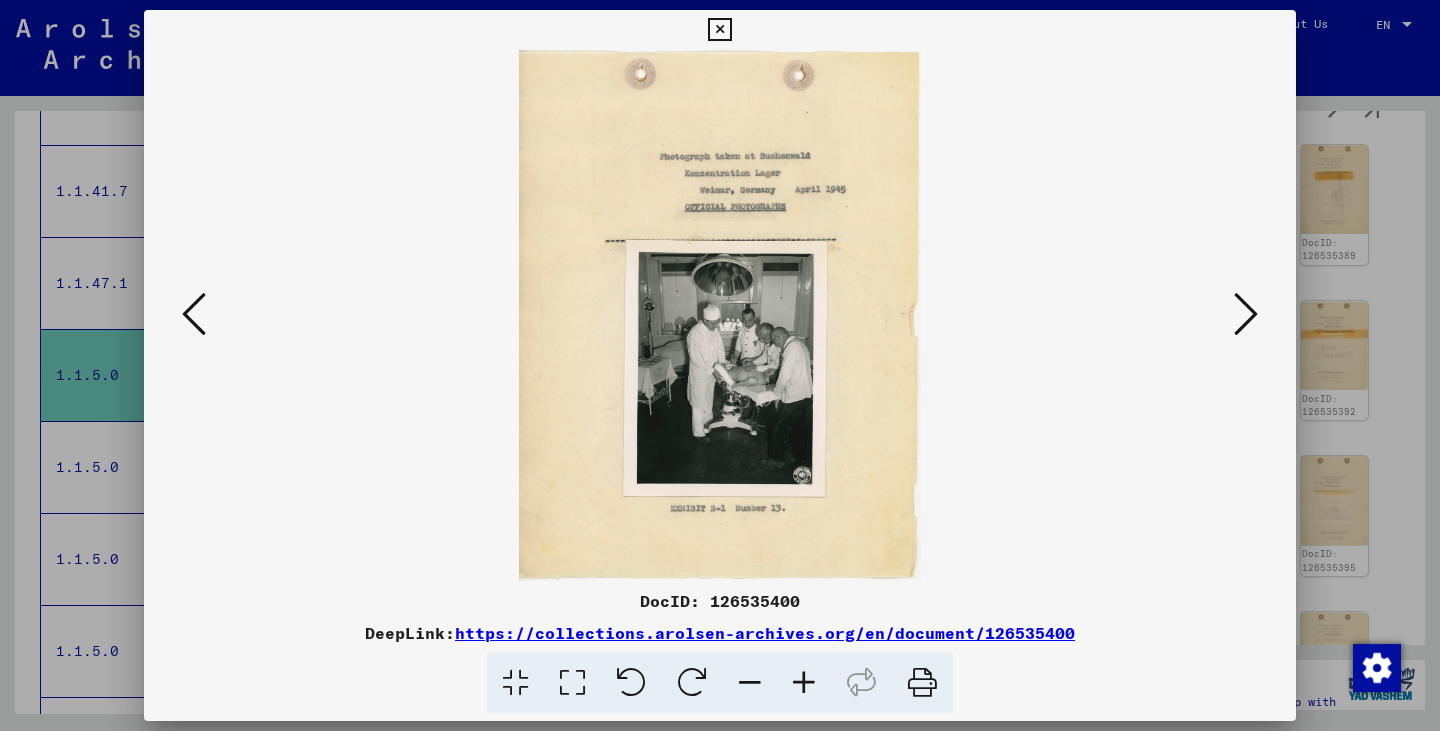click at bounding box center [804, 683] 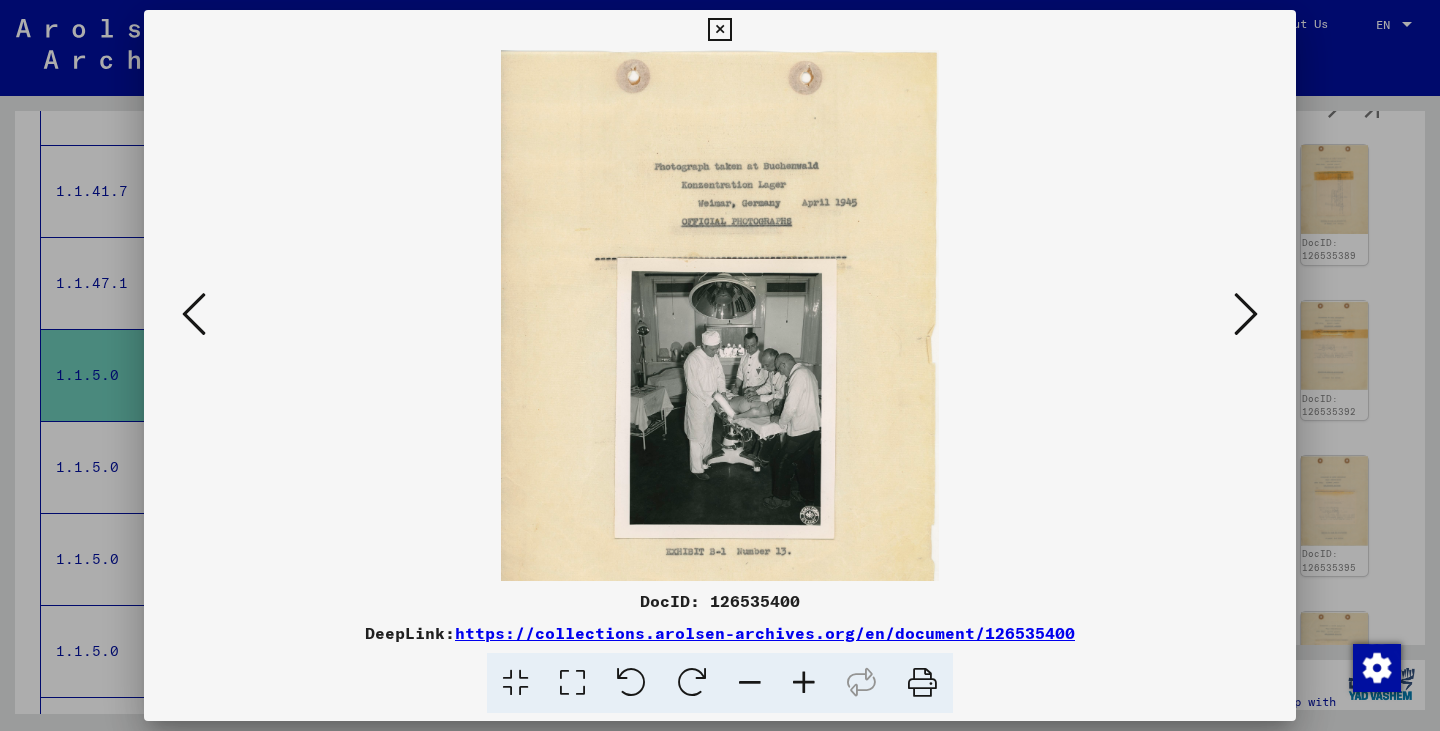 click at bounding box center [804, 683] 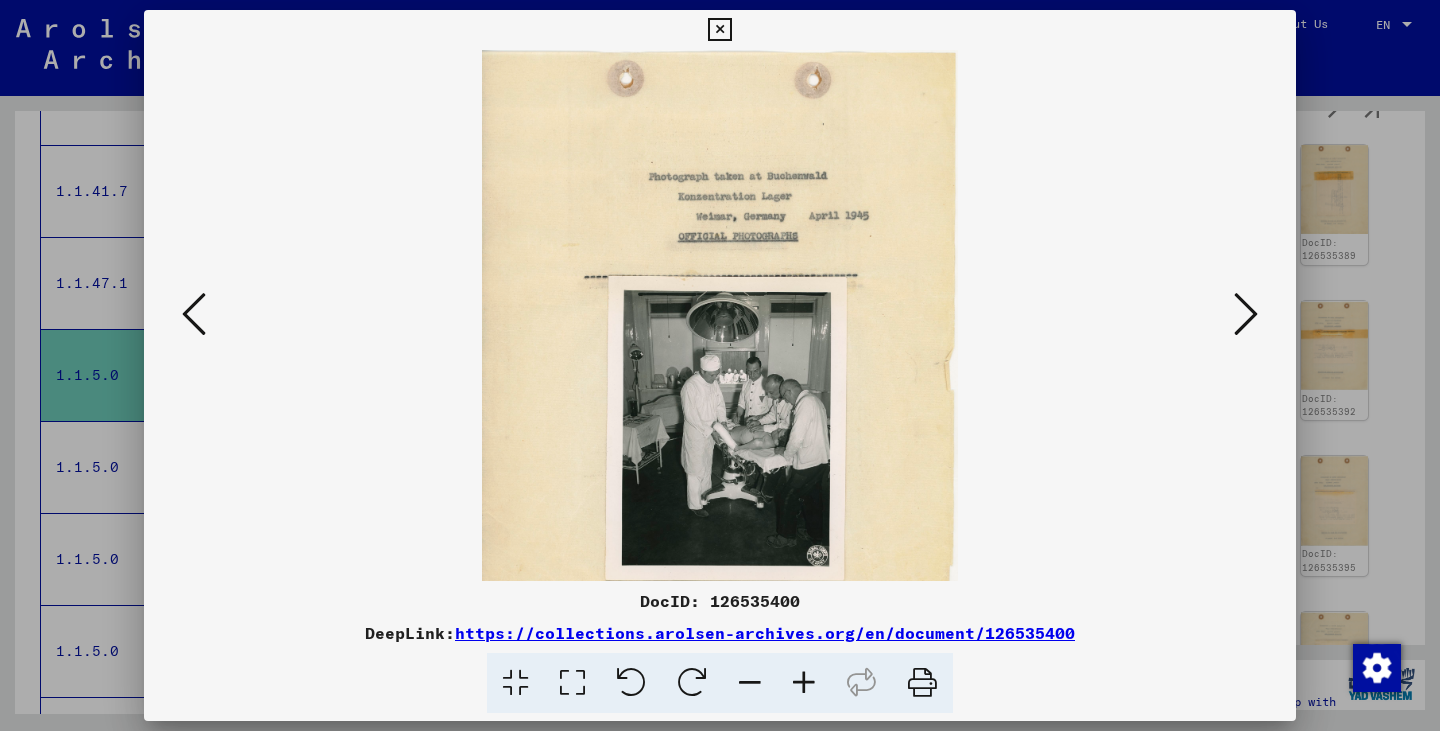click at bounding box center [804, 683] 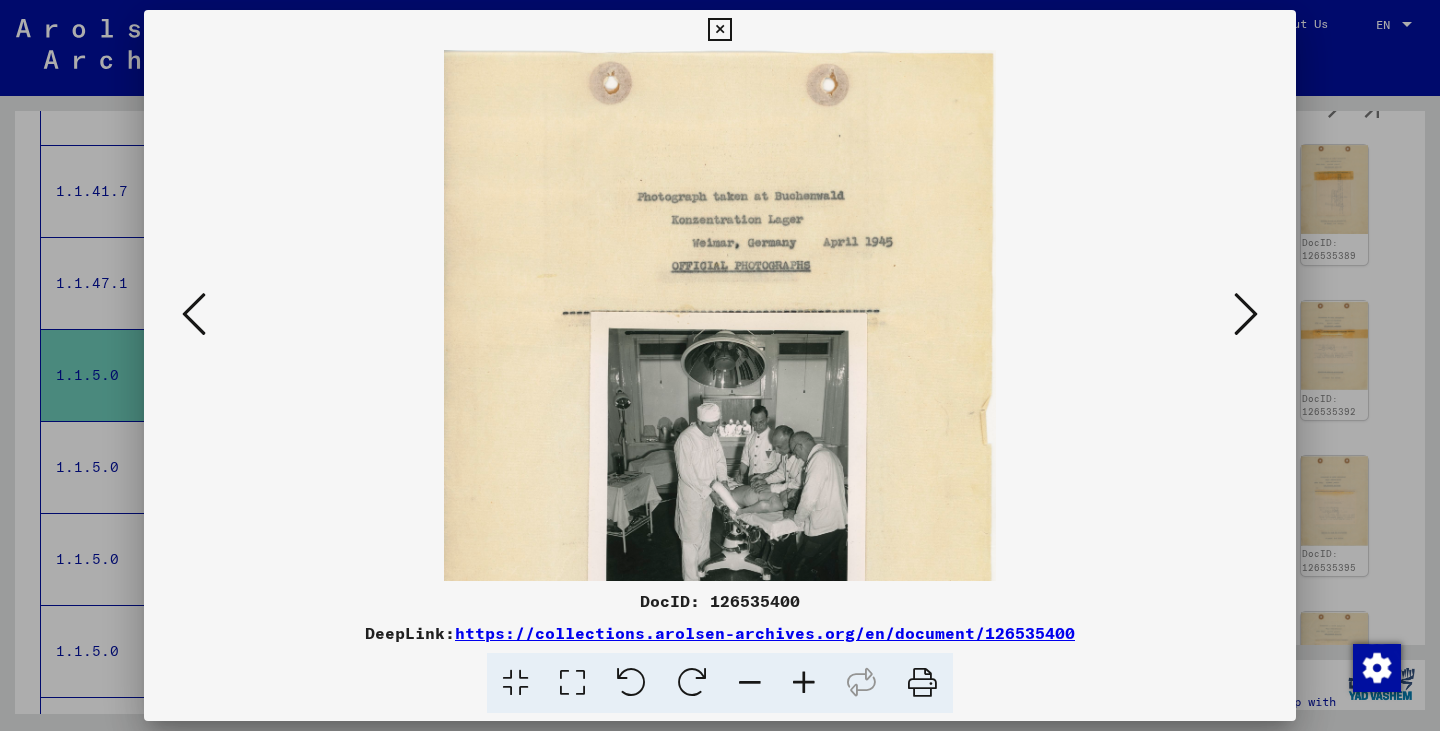 click at bounding box center (804, 683) 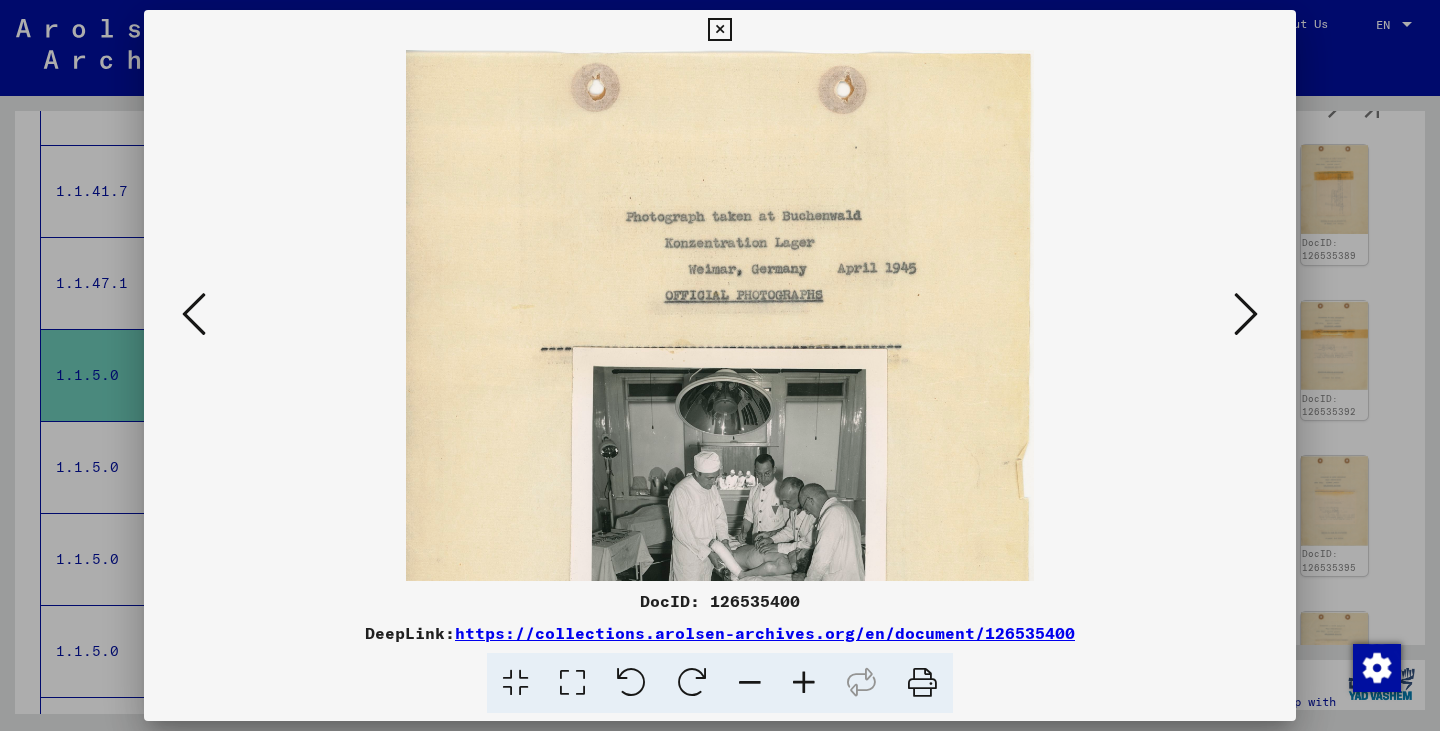 click at bounding box center [804, 683] 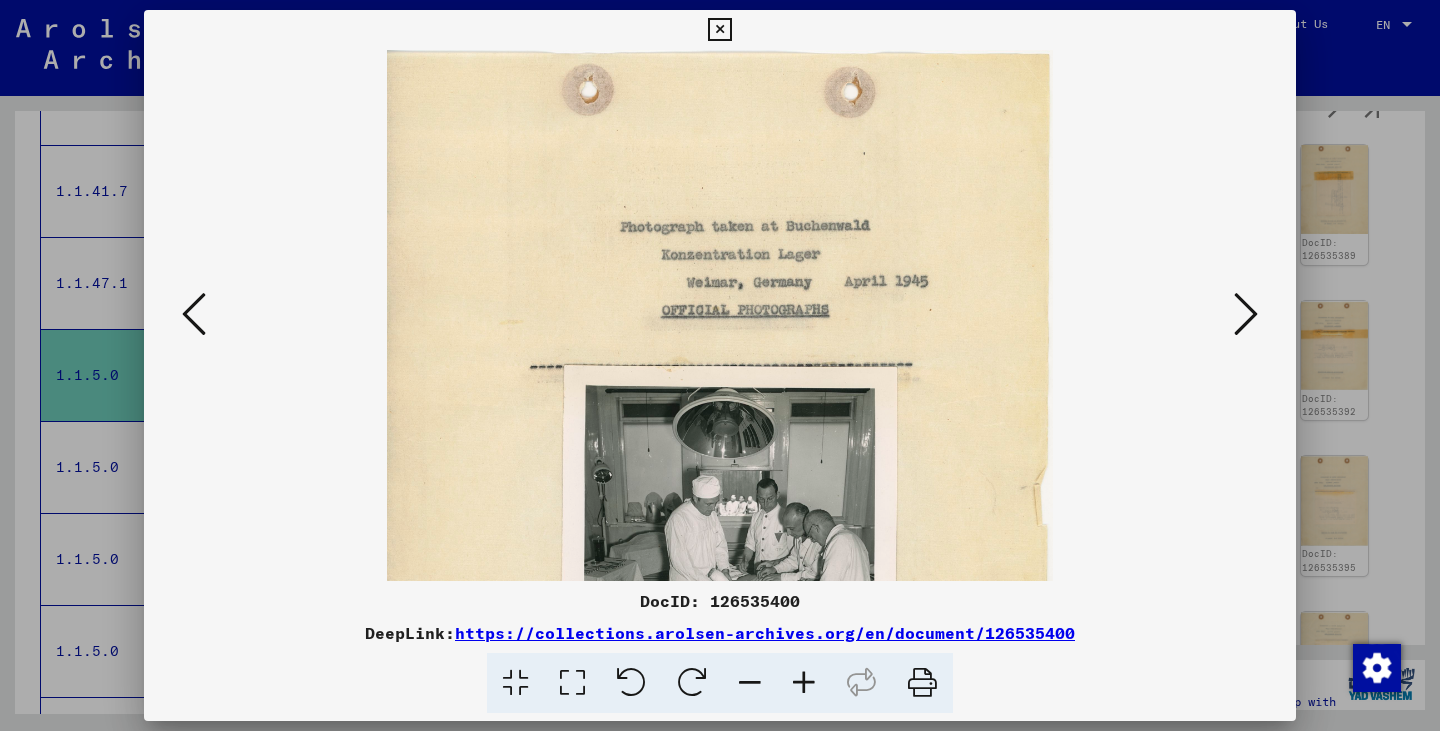 click at bounding box center (804, 683) 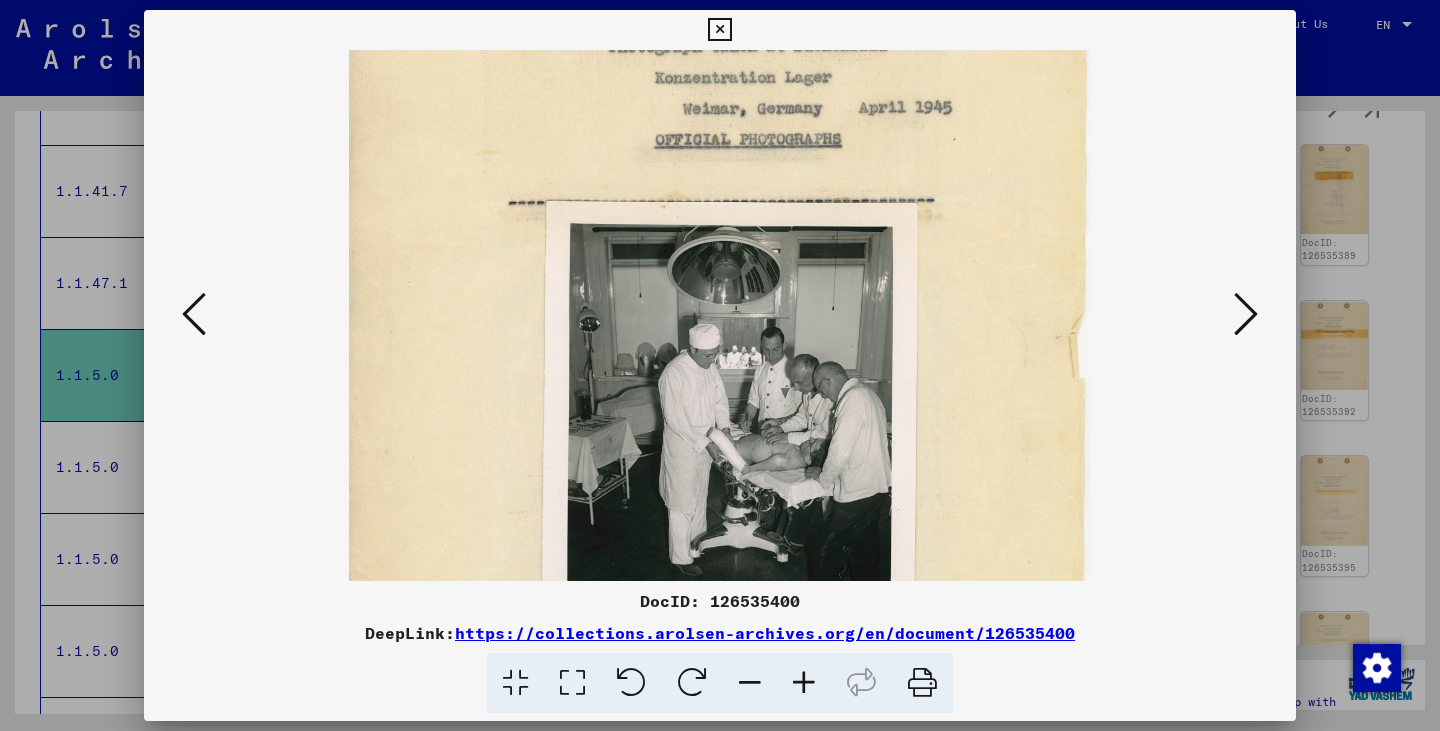 drag, startPoint x: 959, startPoint y: 454, endPoint x: 968, endPoint y: 256, distance: 198.20444 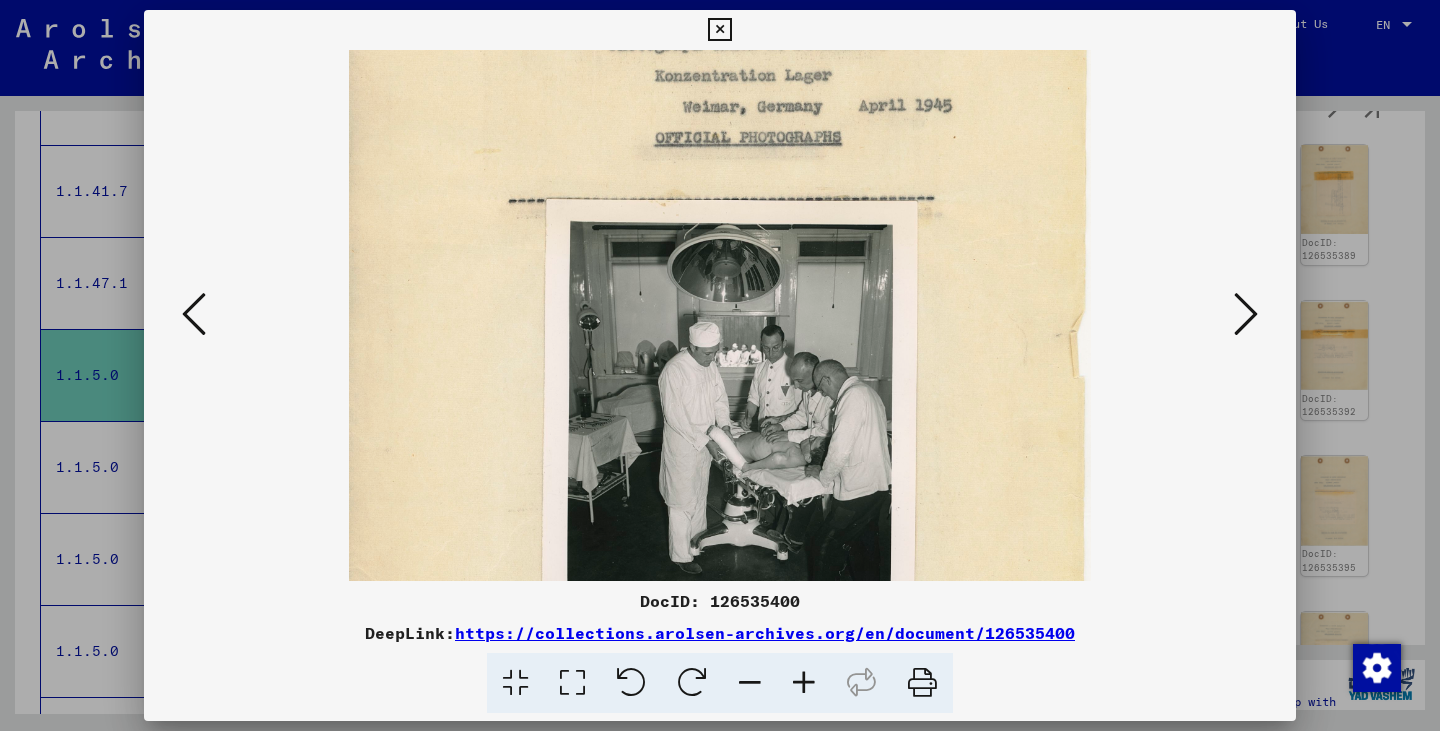 scroll, scrollTop: 240, scrollLeft: 0, axis: vertical 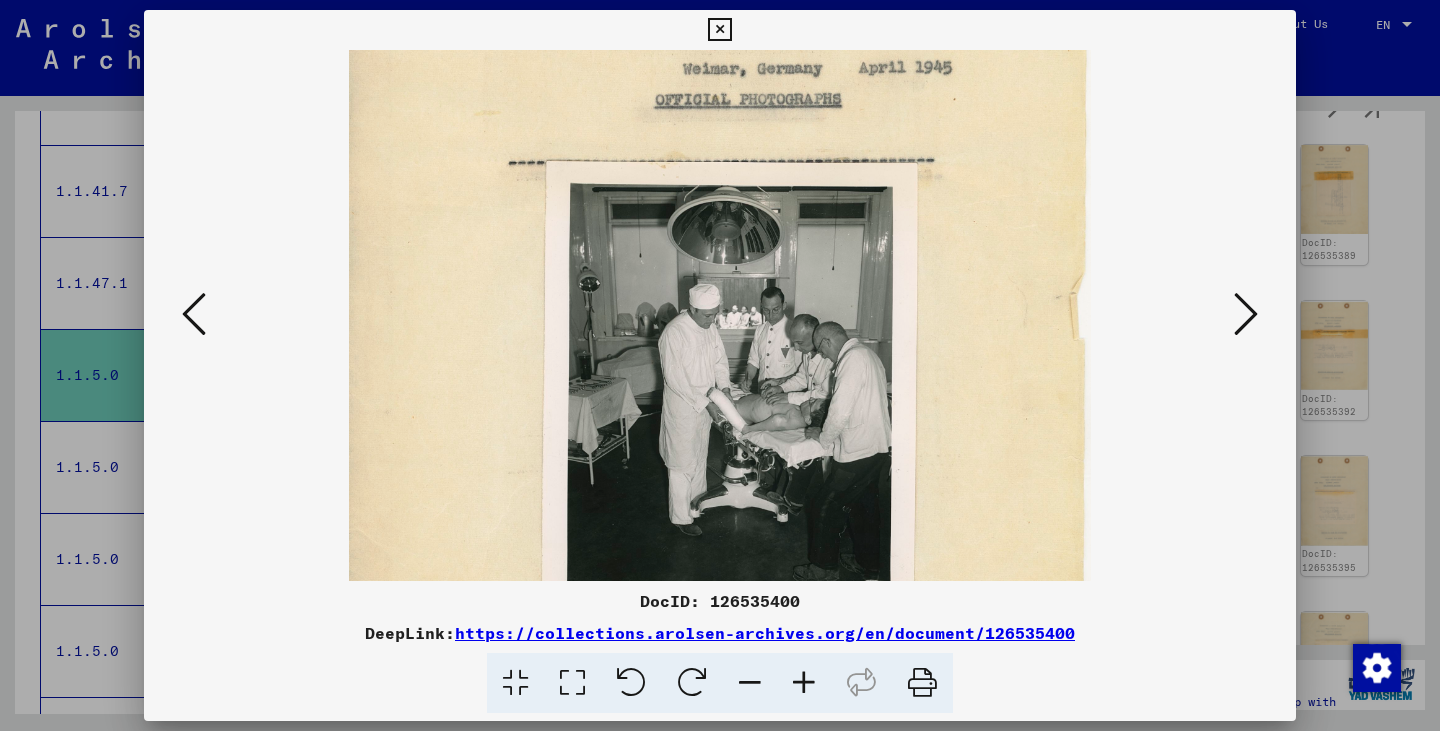 drag, startPoint x: 967, startPoint y: 411, endPoint x: 962, endPoint y: 373, distance: 38.327538 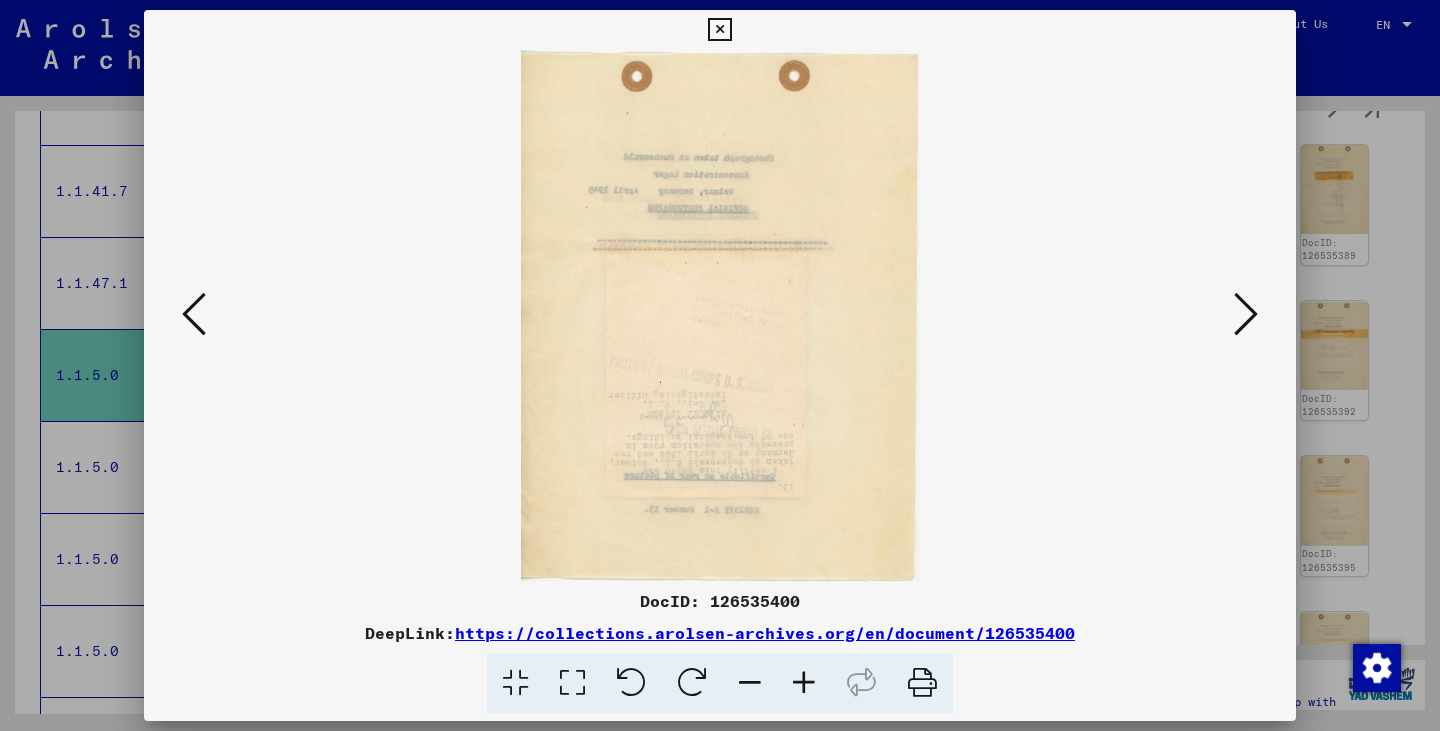 scroll, scrollTop: 0, scrollLeft: 0, axis: both 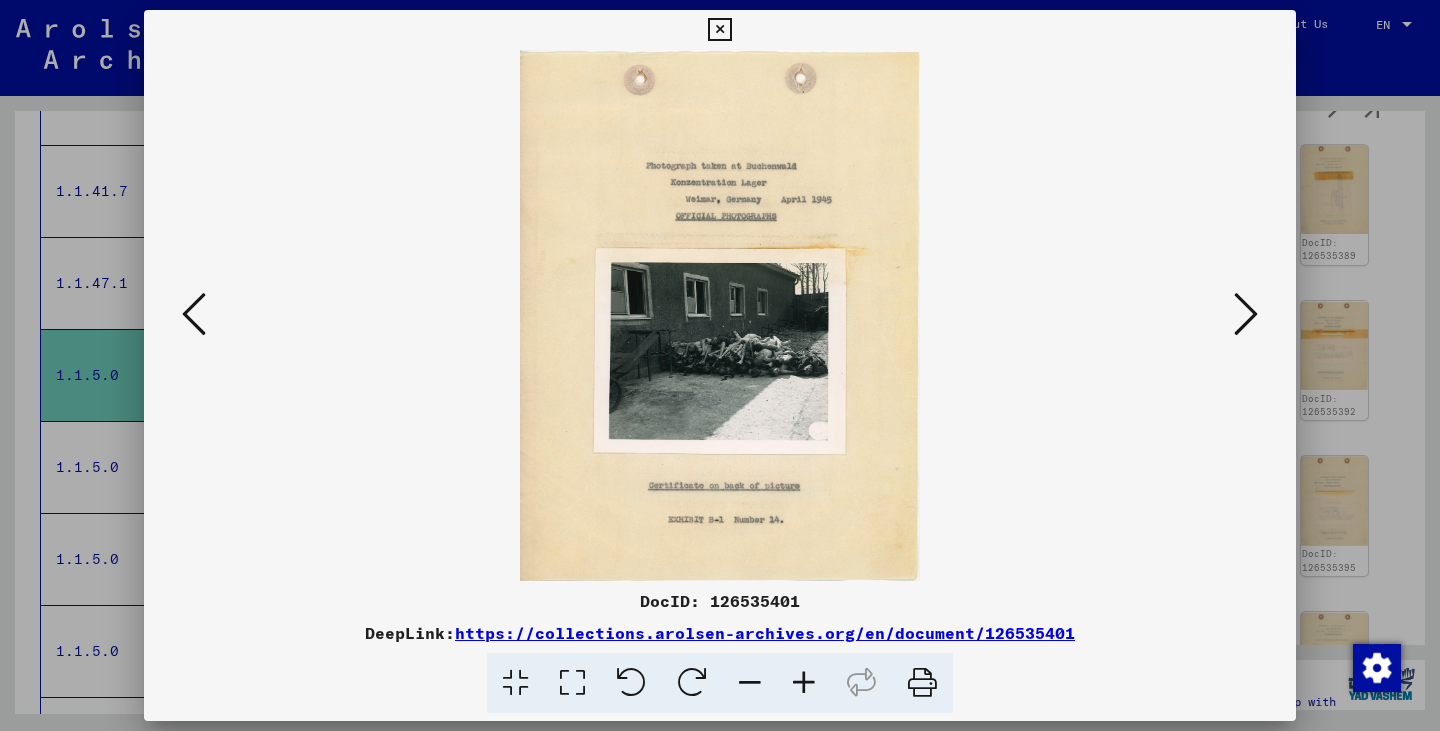 click at bounding box center (1246, 314) 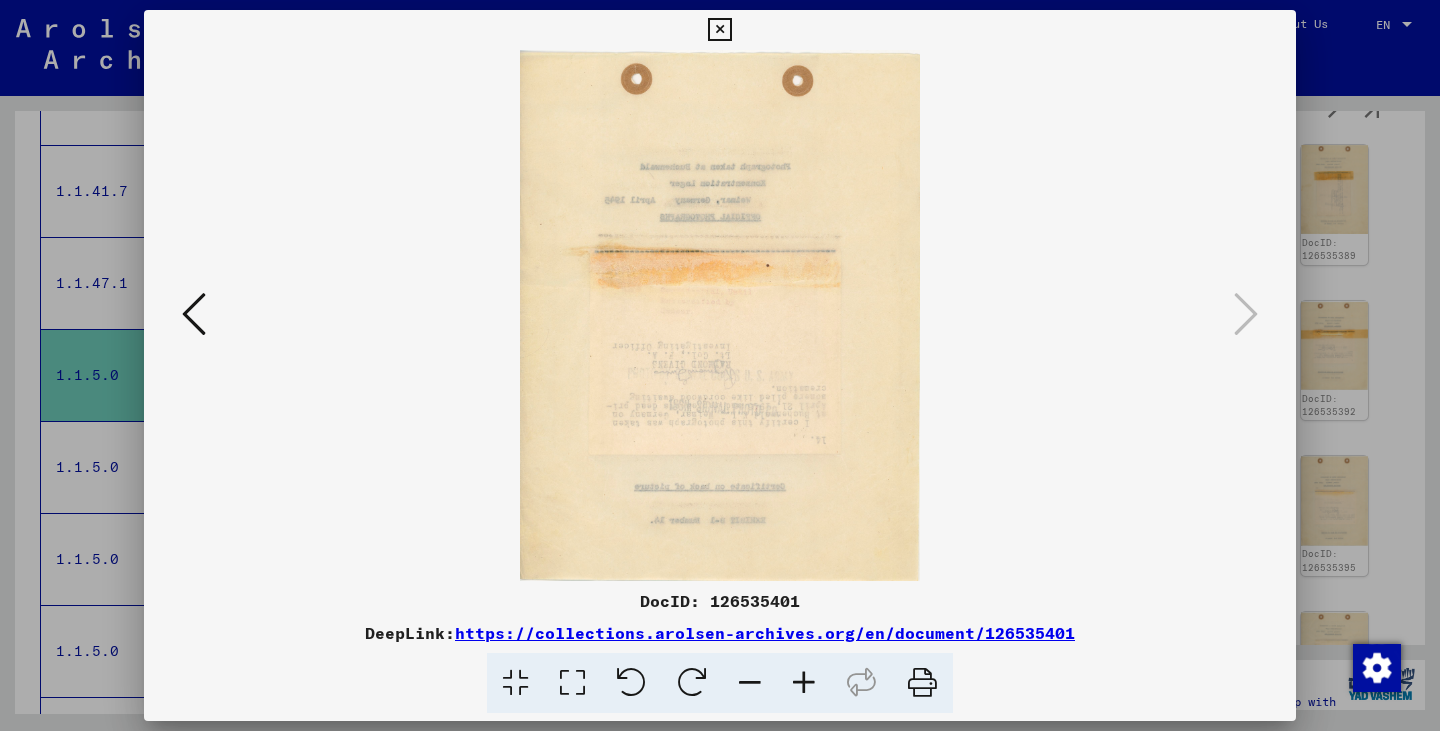 click at bounding box center [720, 365] 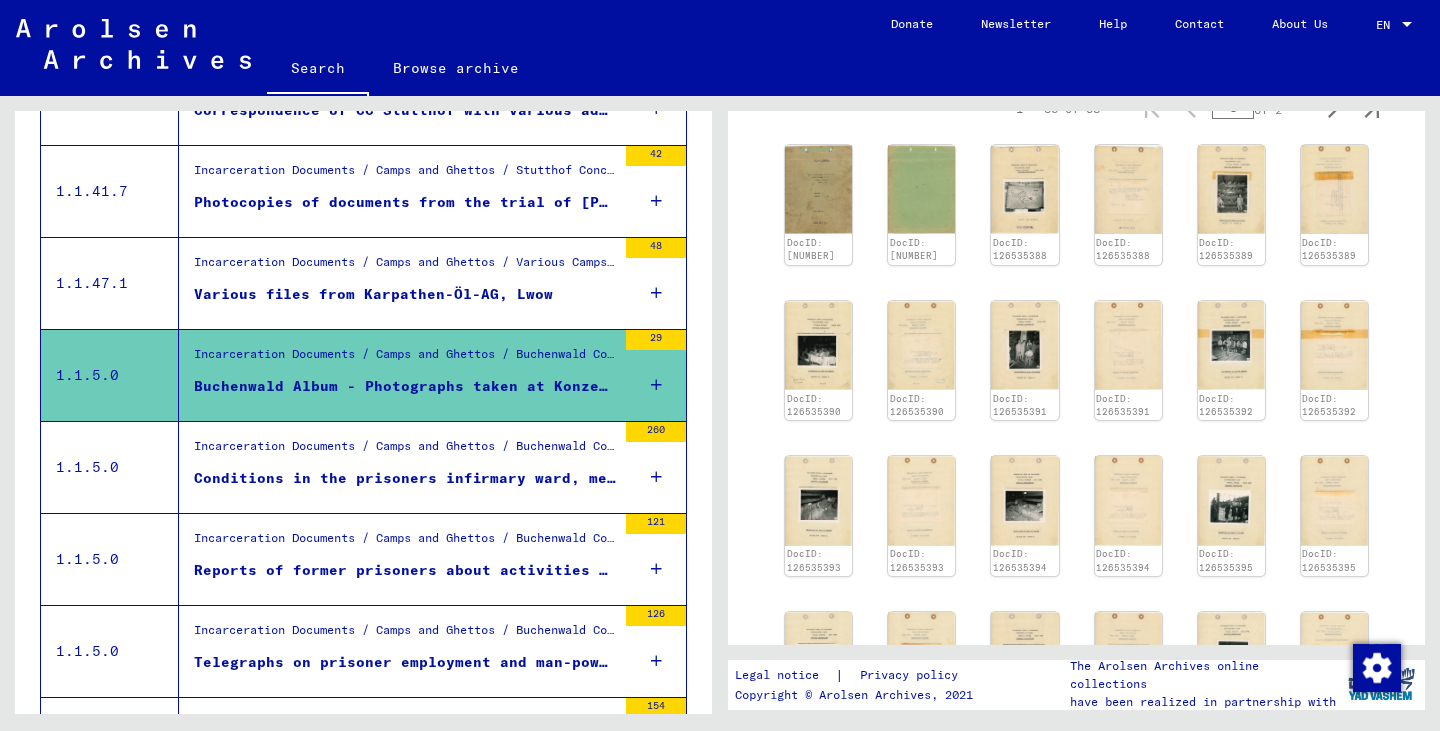 click on "Conditions in the prisoners infirmary ward, medical experiments,      responsible doctors" at bounding box center (405, 483) 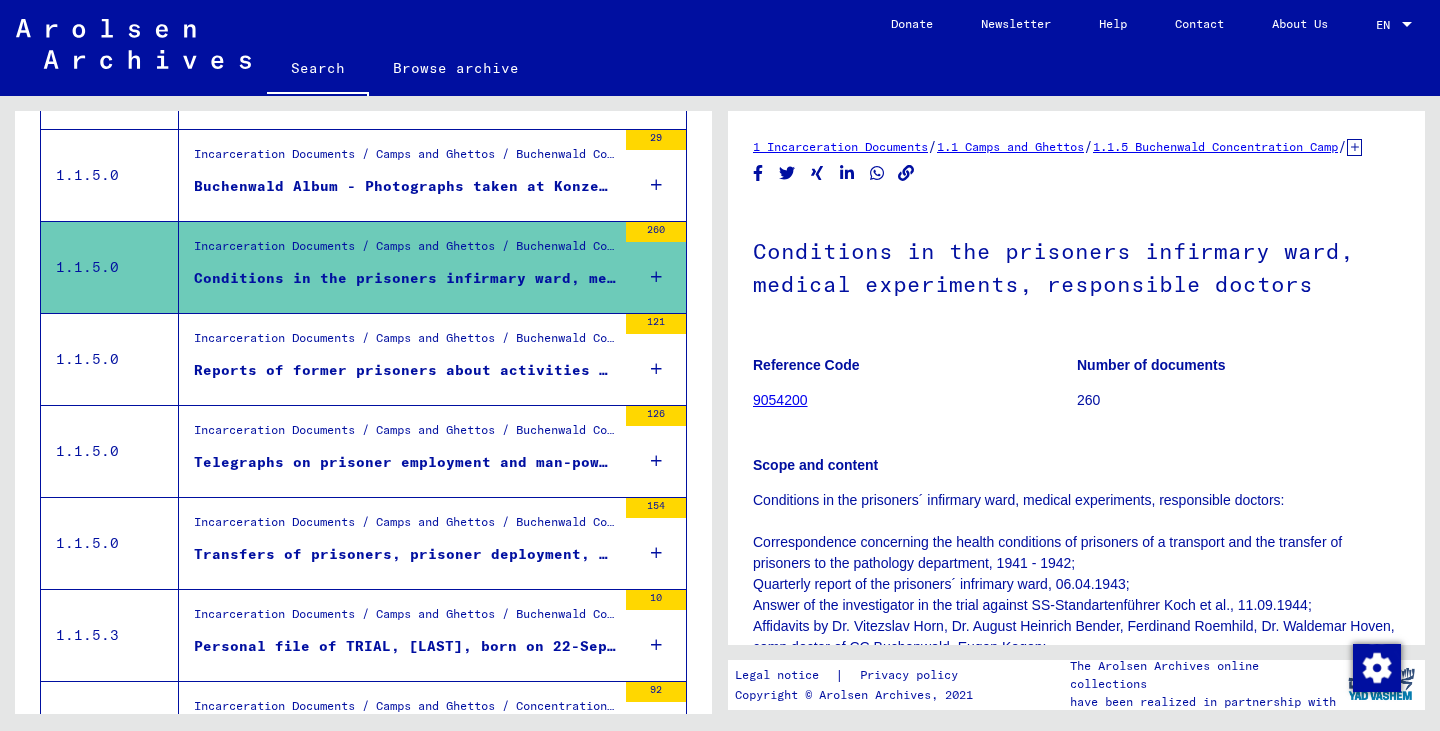 scroll, scrollTop: 1300, scrollLeft: 0, axis: vertical 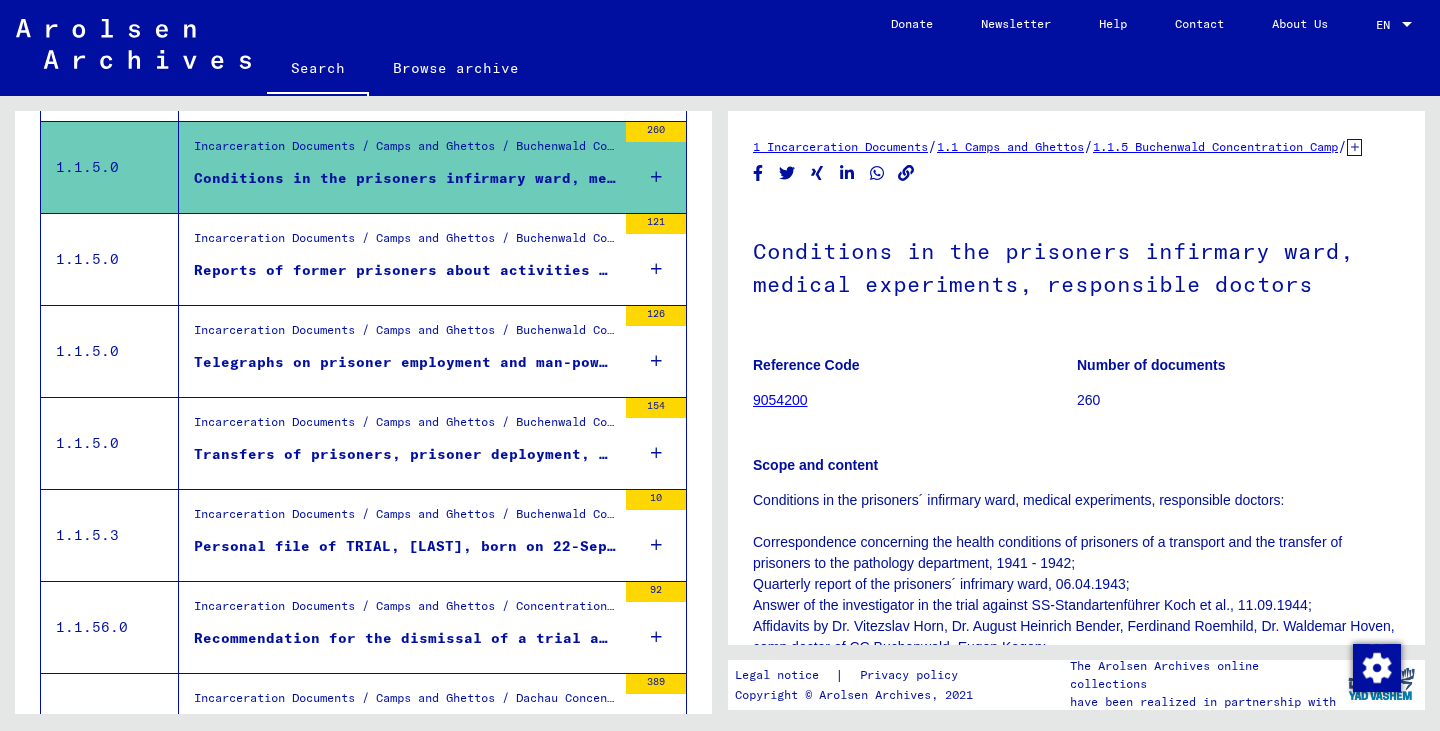 click on "Personal file of TRIAL, [LAST], born on 22-Sep-1894" at bounding box center (405, 551) 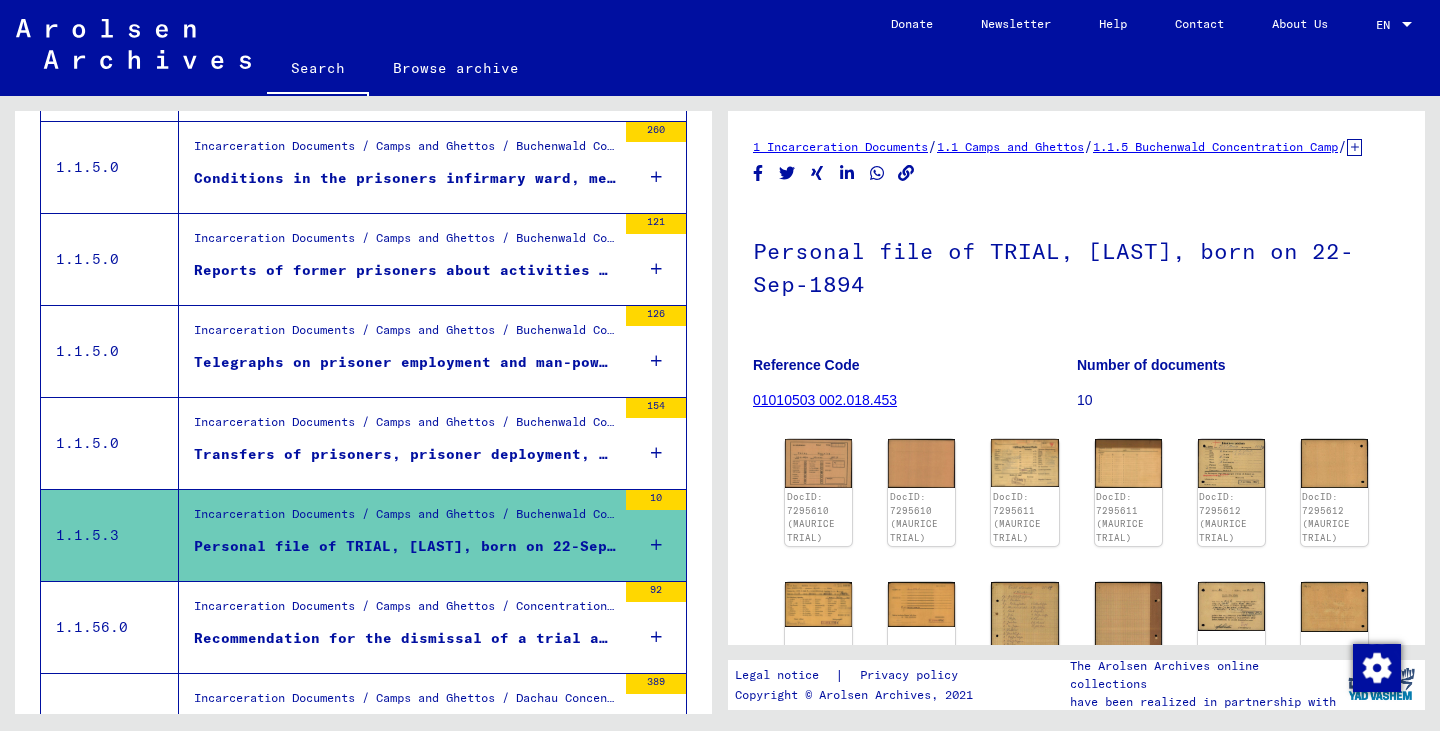 scroll, scrollTop: 0, scrollLeft: 0, axis: both 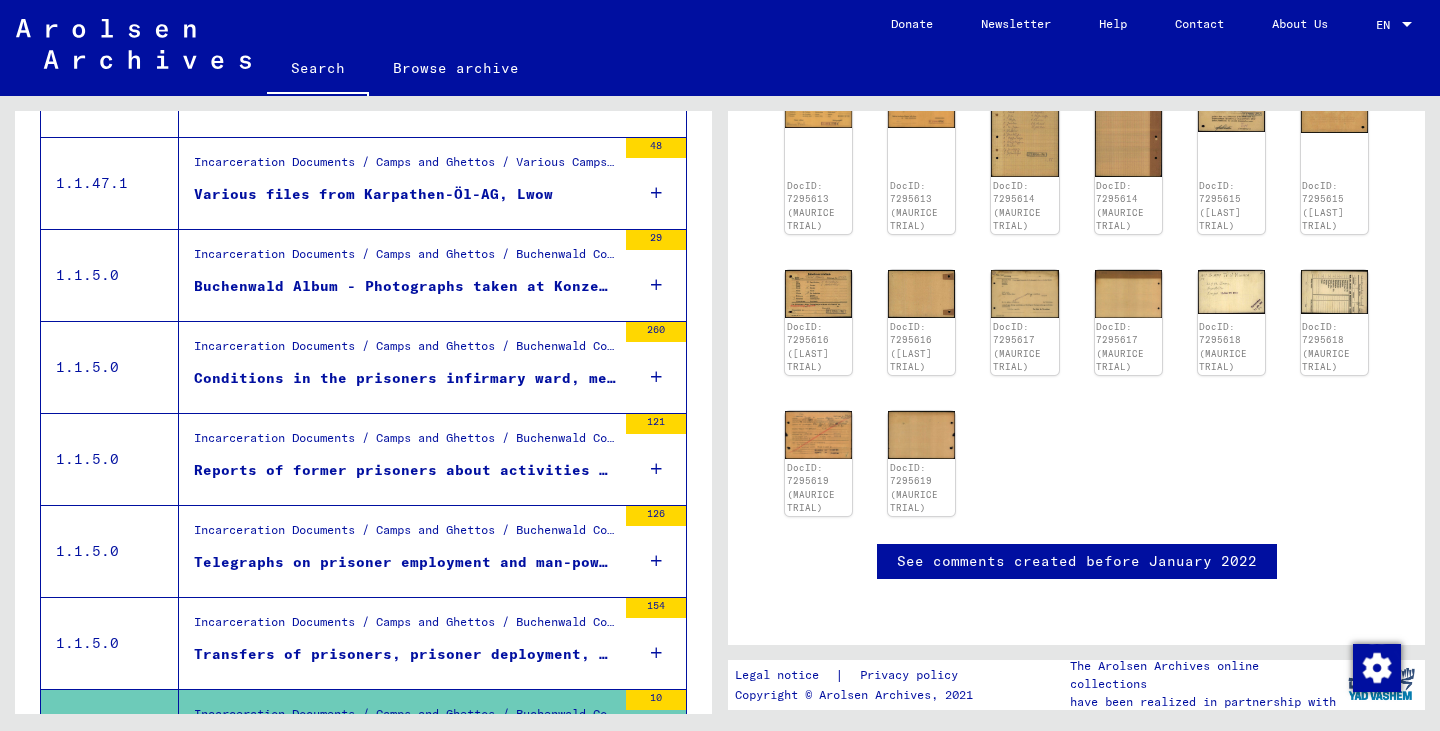 click on "Buchenwald Album - Photographs taken at Konzentration Lager Buchenwald      Weimar, Germany, [DATE]" at bounding box center (405, 286) 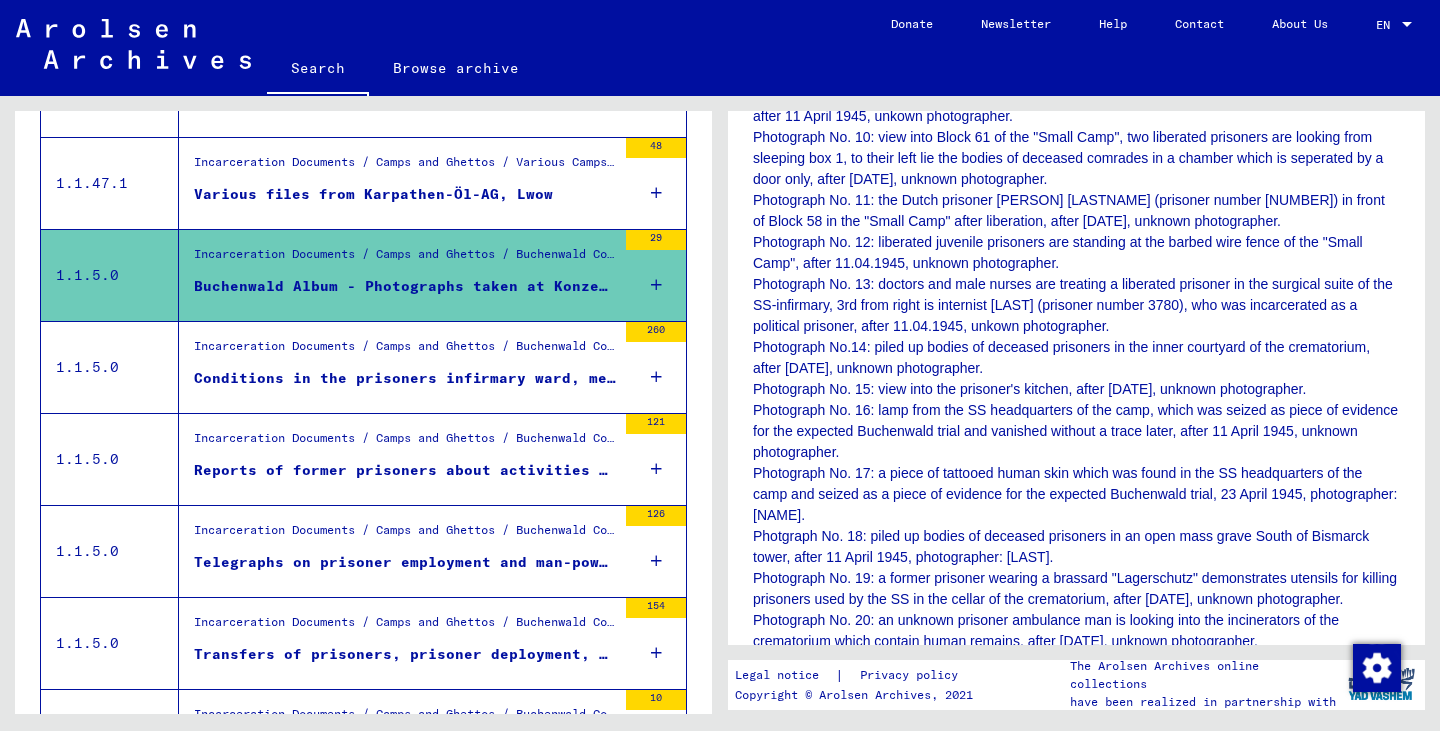scroll, scrollTop: 700, scrollLeft: 0, axis: vertical 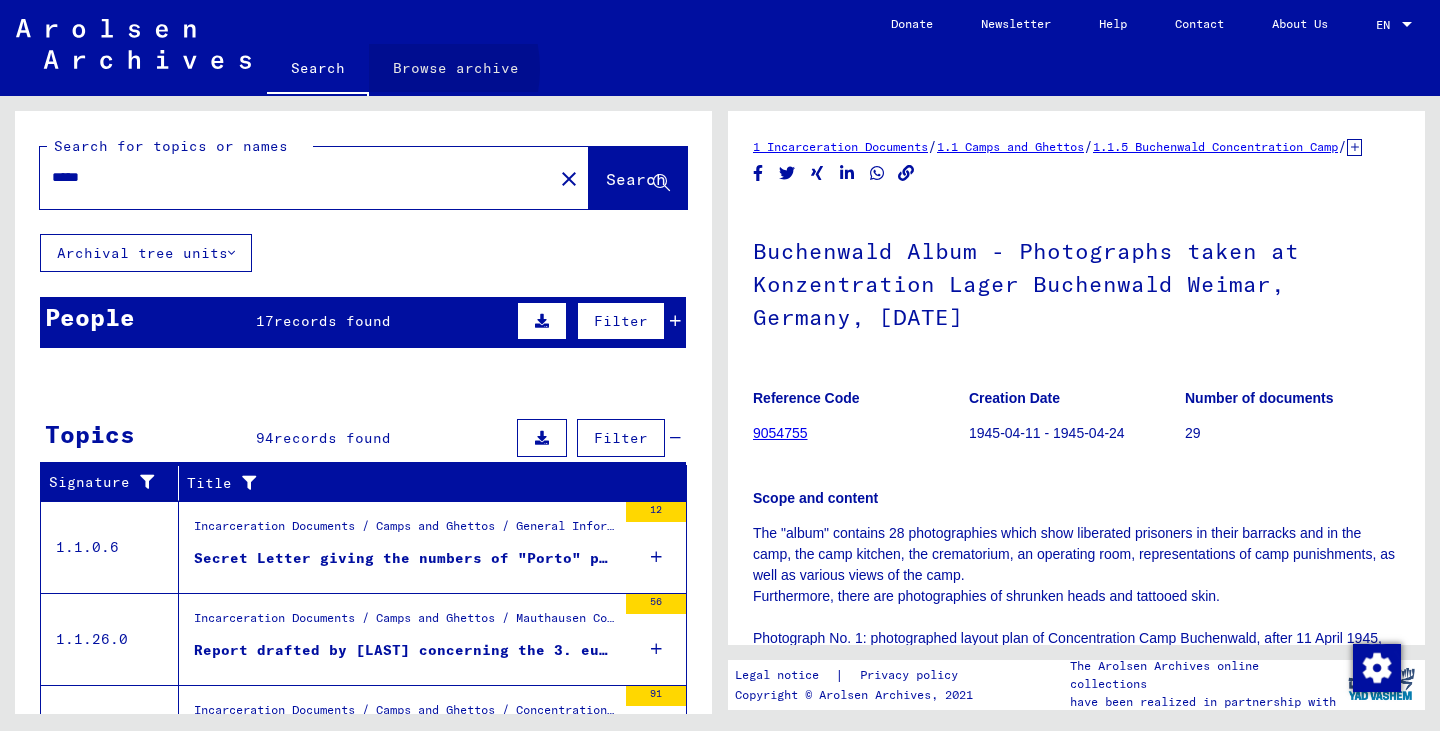 click on "Browse archive" 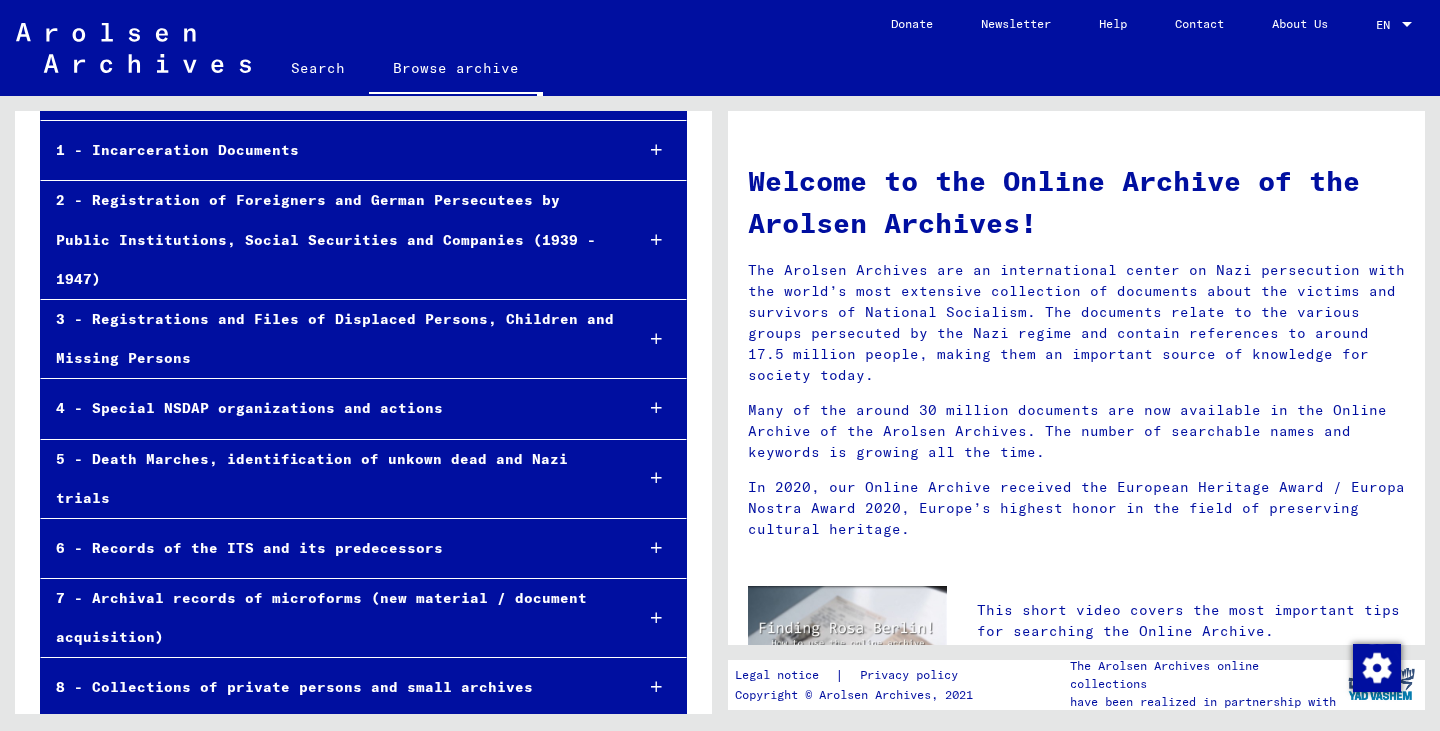 scroll, scrollTop: 215, scrollLeft: 0, axis: vertical 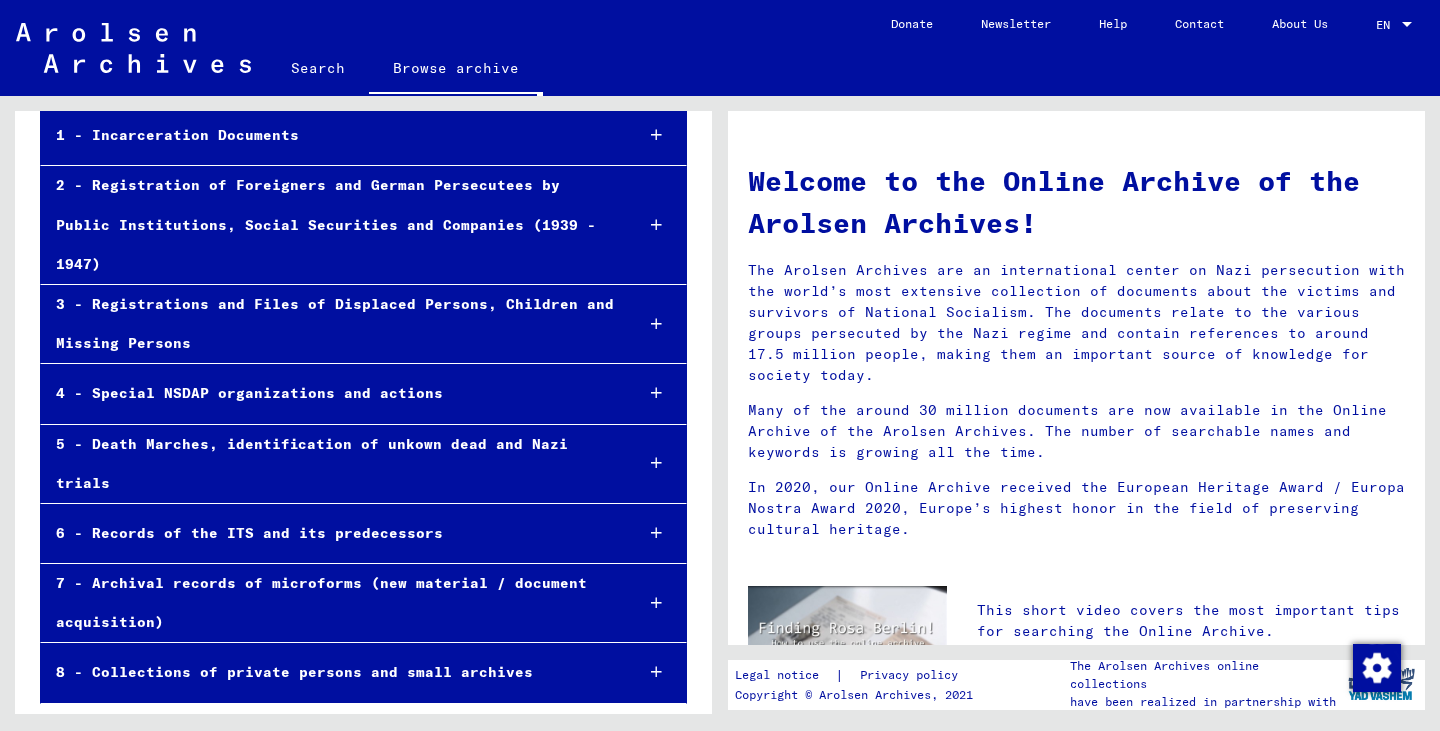 click on "5 - Death Marches, identification of unkown dead and Nazi trials" at bounding box center [329, 464] 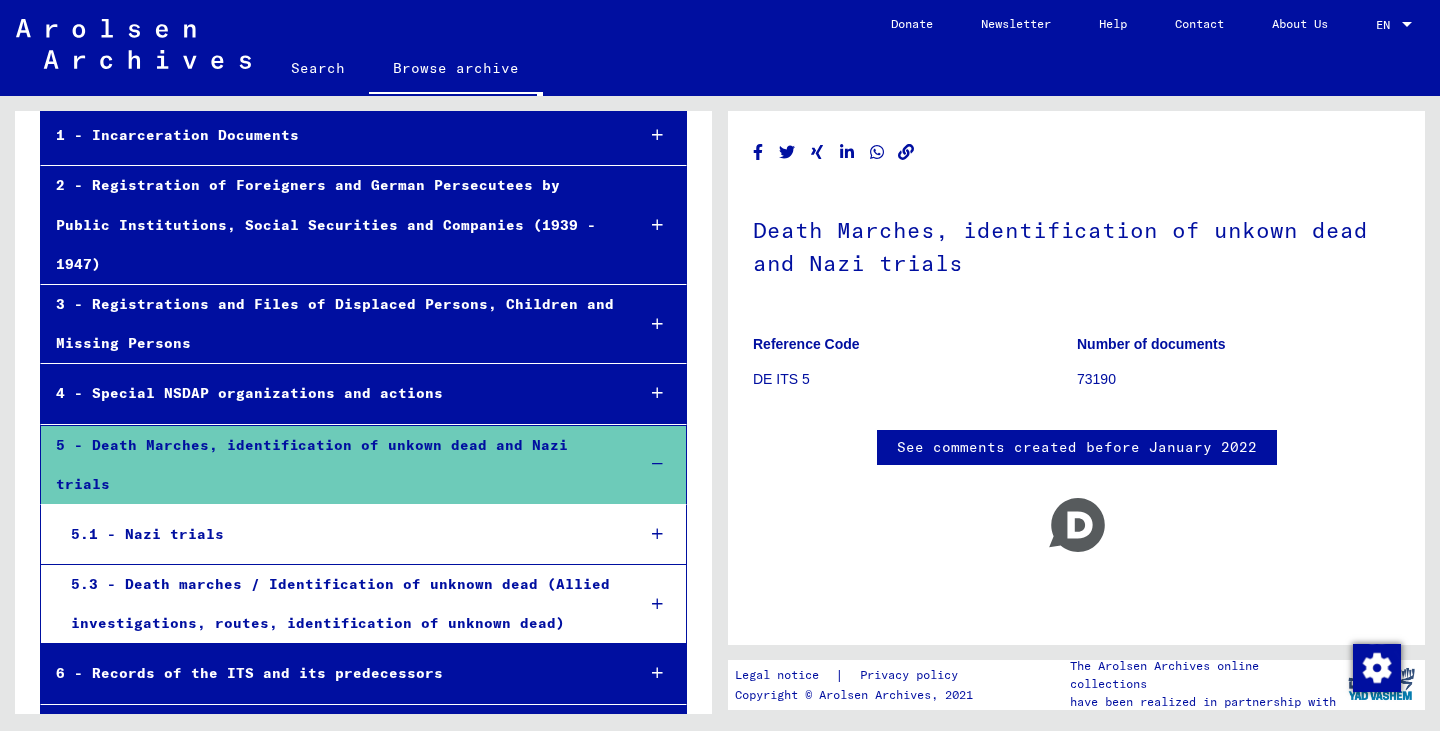 scroll, scrollTop: 315, scrollLeft: 0, axis: vertical 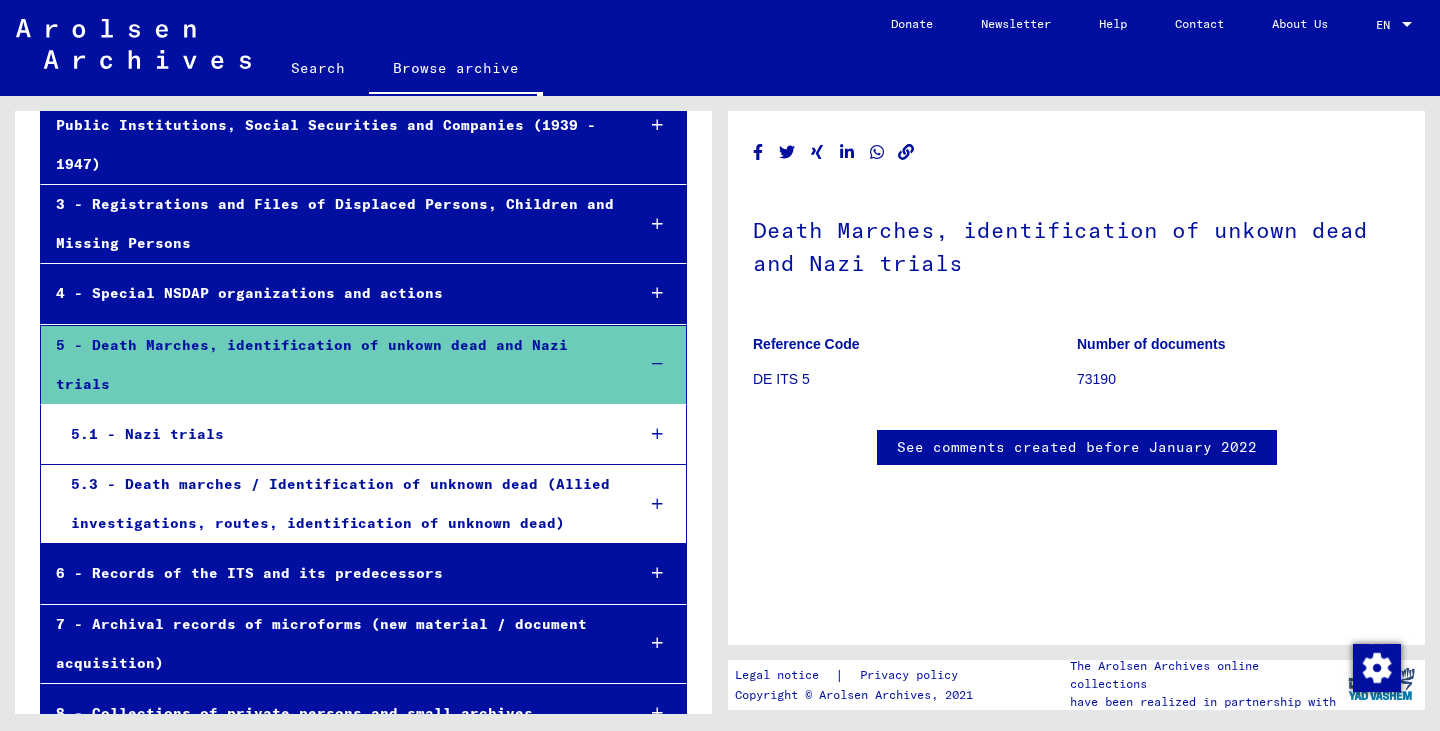 click on "5.1 - Nazi trials" at bounding box center [337, 434] 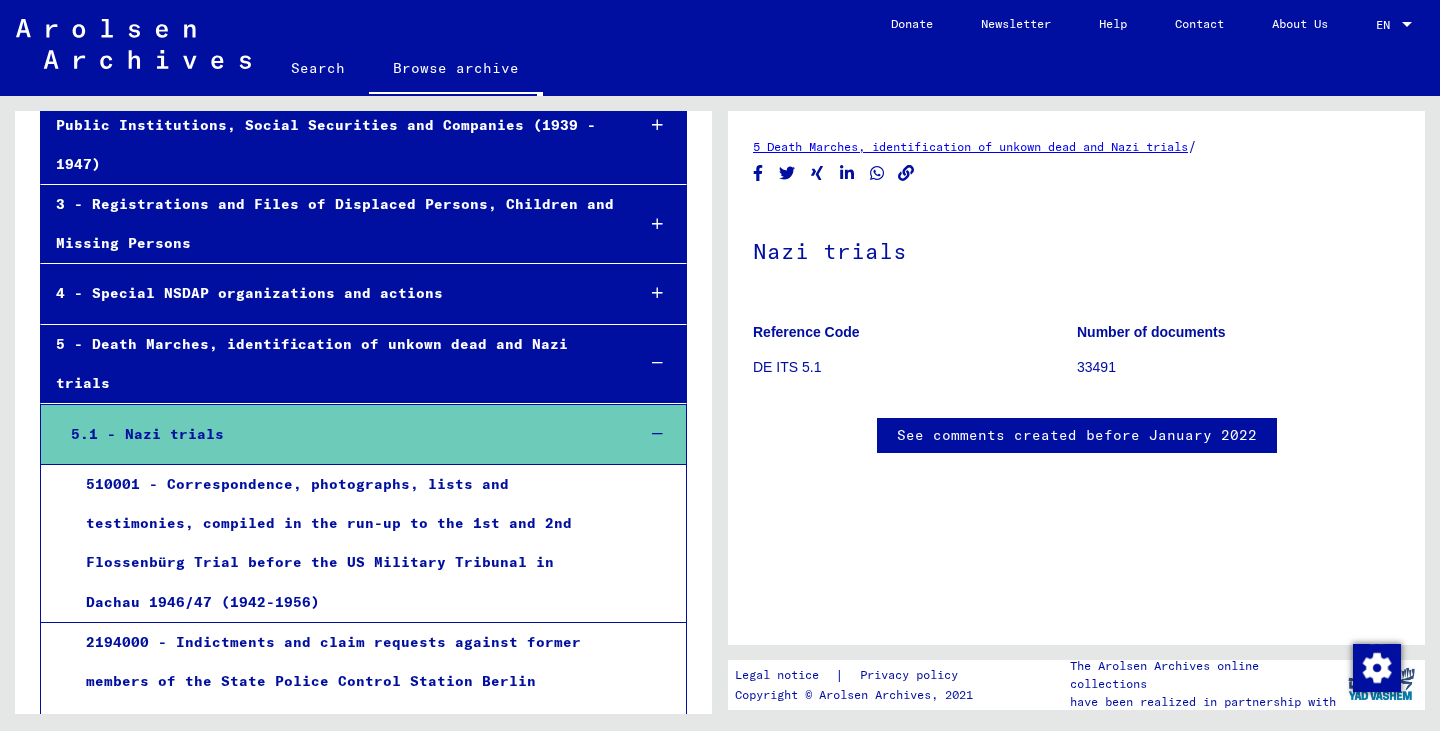 scroll, scrollTop: 415, scrollLeft: 0, axis: vertical 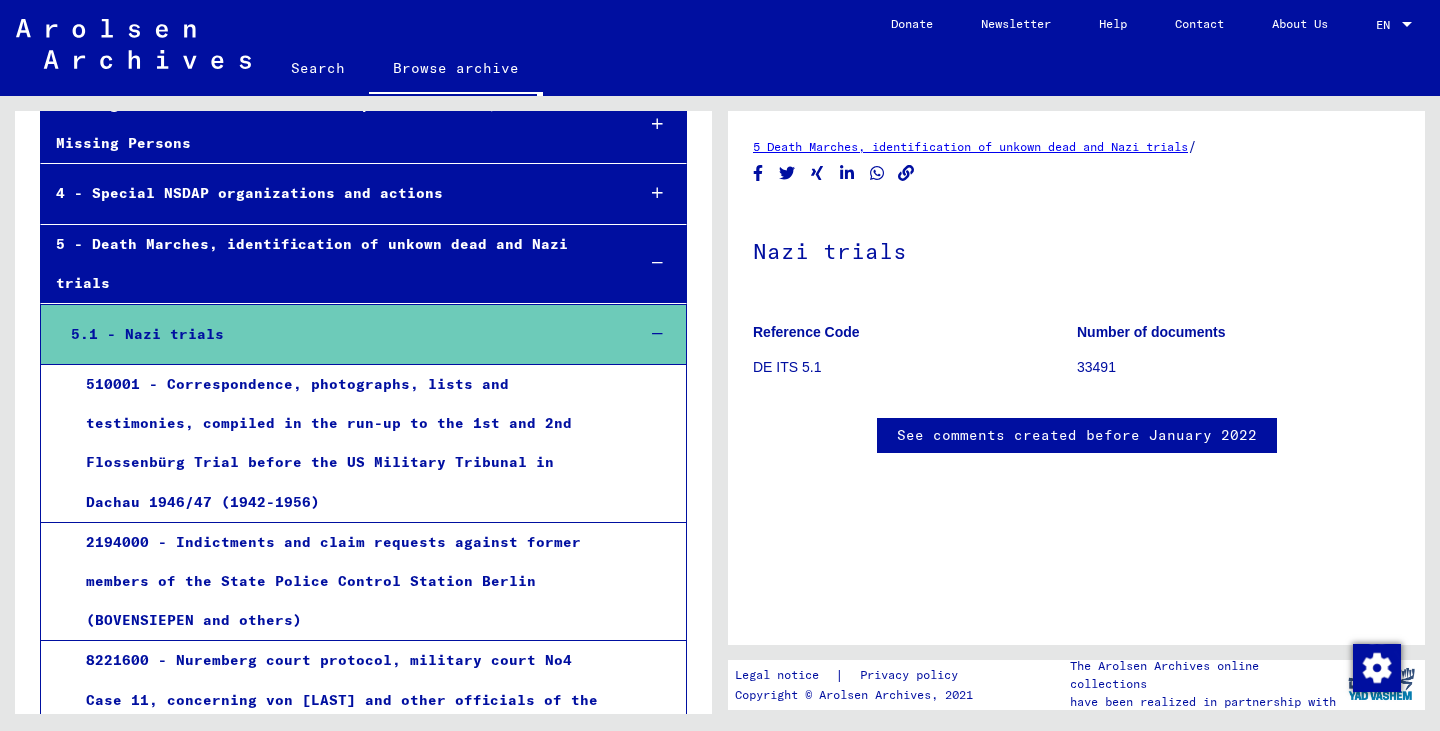 click on "510001 - Correspondence, photographs, lists and testimonies, compiled in the run-up to the 1st and 2nd Flossenbürg Trial before the US Military Tribunal in Dachau 1946/47 (1942-1956)" at bounding box center (343, 443) 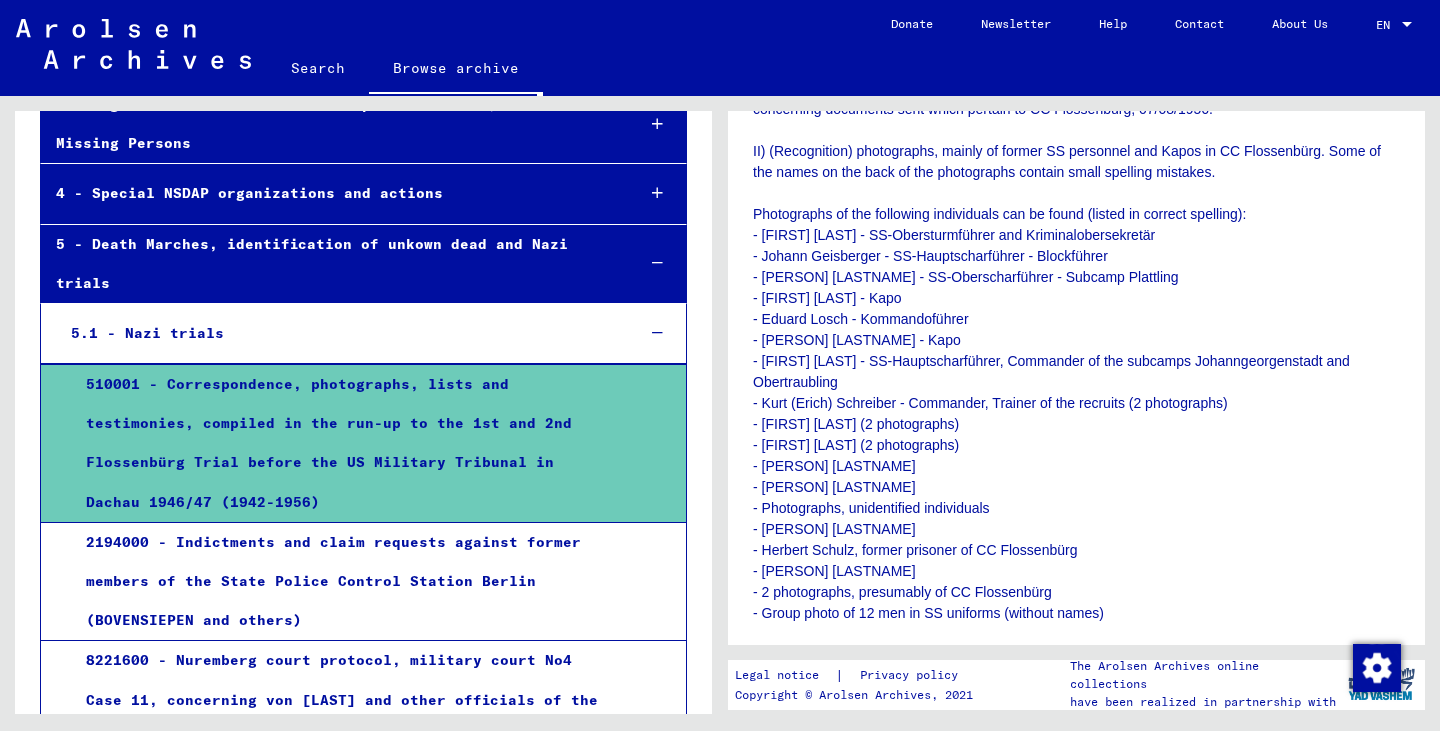 scroll, scrollTop: 300, scrollLeft: 0, axis: vertical 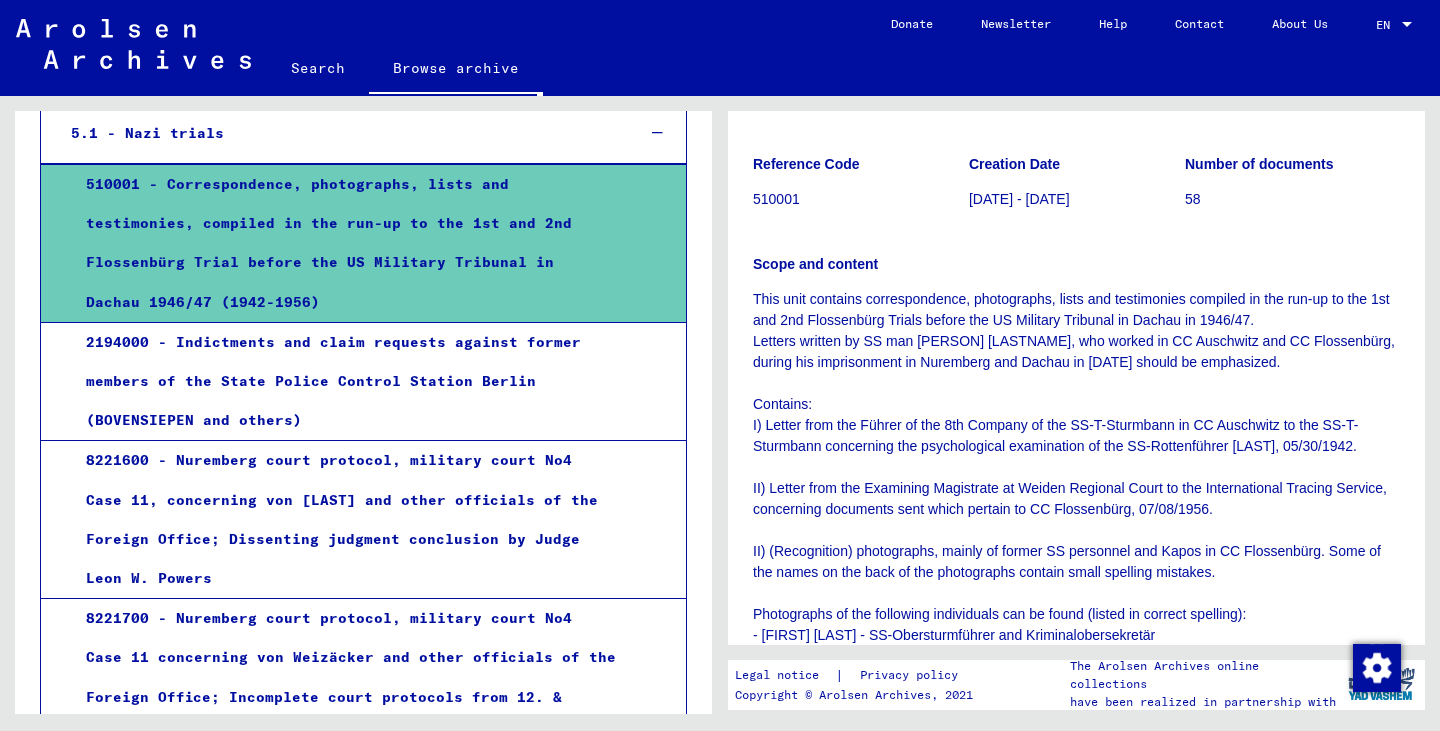 click on "Contact" 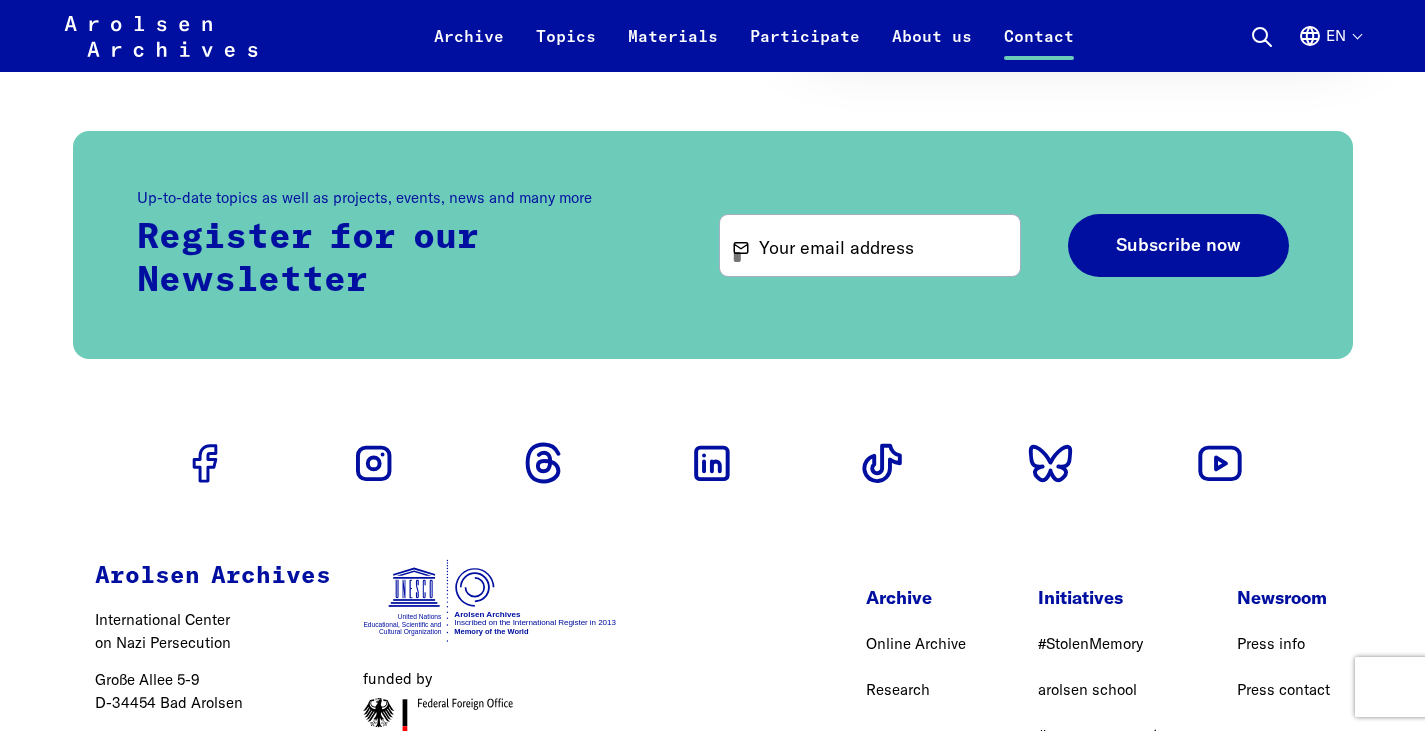 scroll, scrollTop: 4789, scrollLeft: 0, axis: vertical 